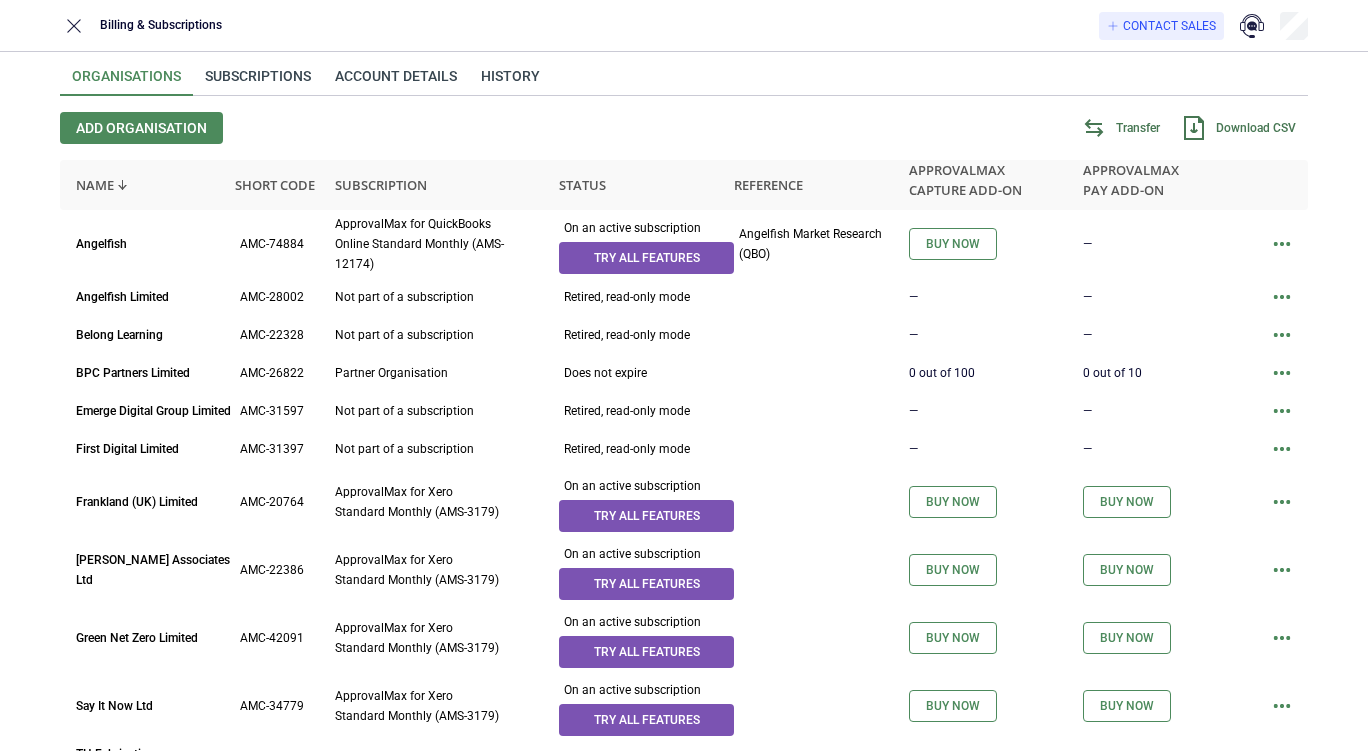 scroll, scrollTop: 0, scrollLeft: 0, axis: both 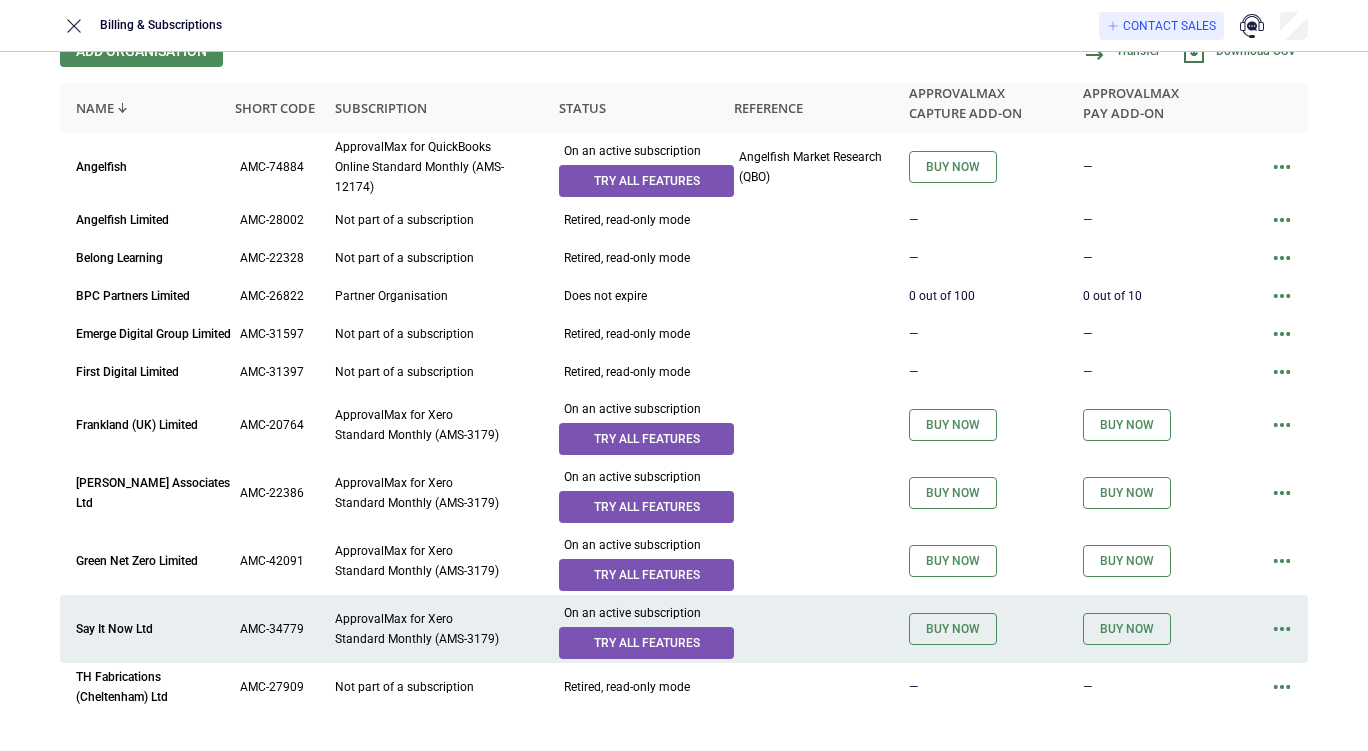 click at bounding box center (1282, 629) 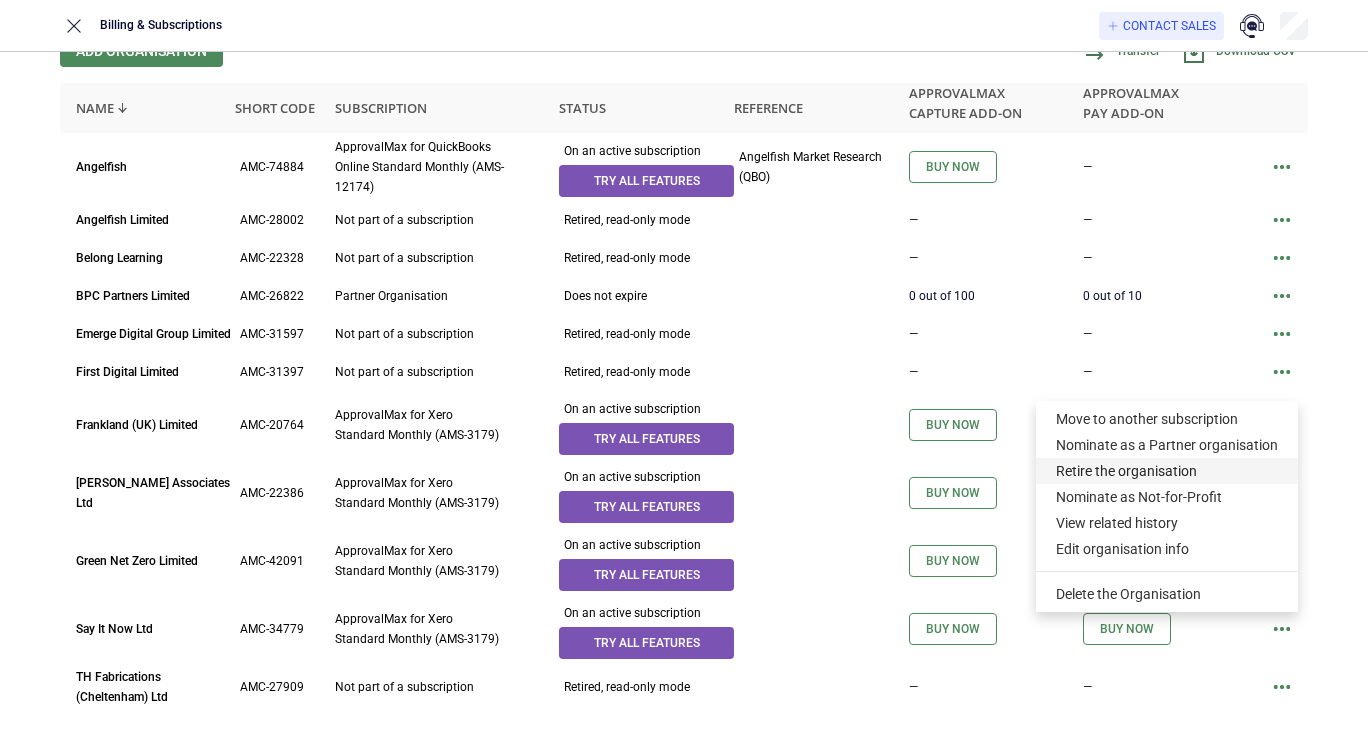 click on "Retire the organisation" at bounding box center [1167, 471] 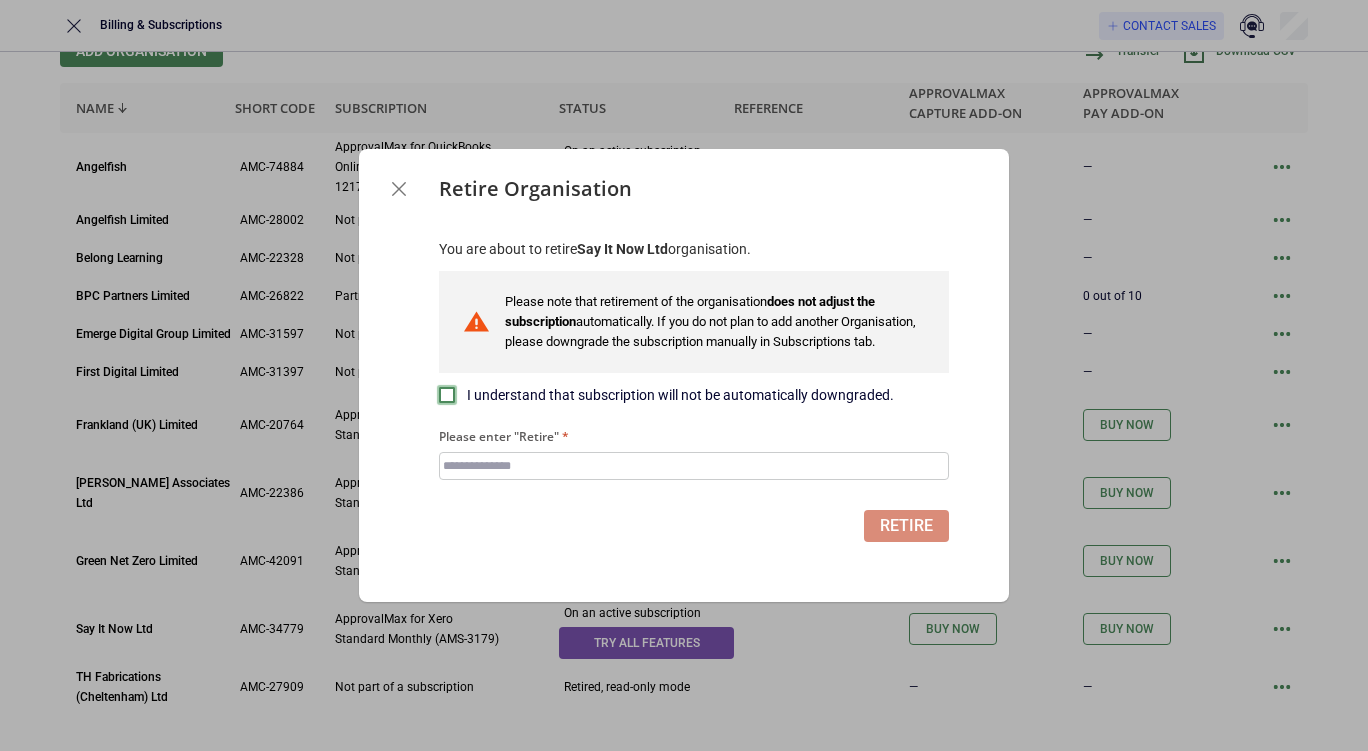 click at bounding box center [447, 395] 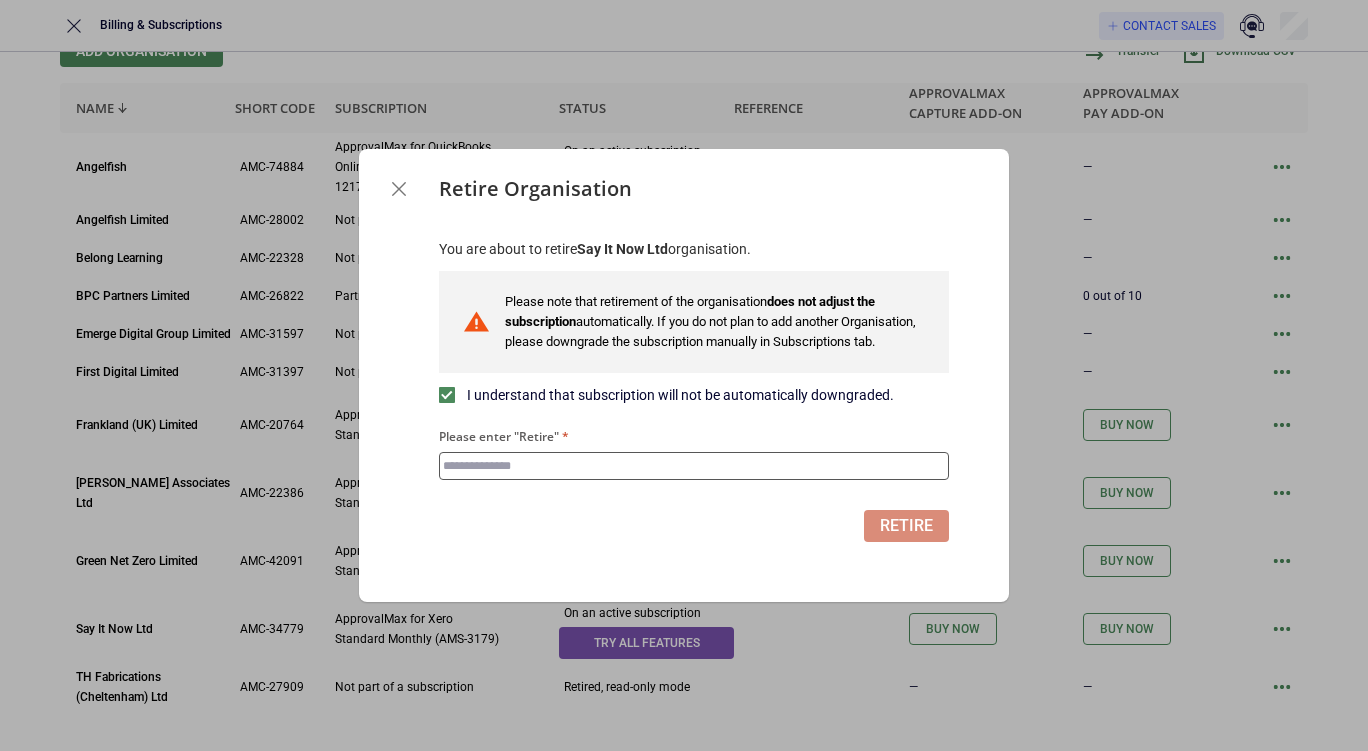 click on "Please enter "Retire"" at bounding box center (694, 466) 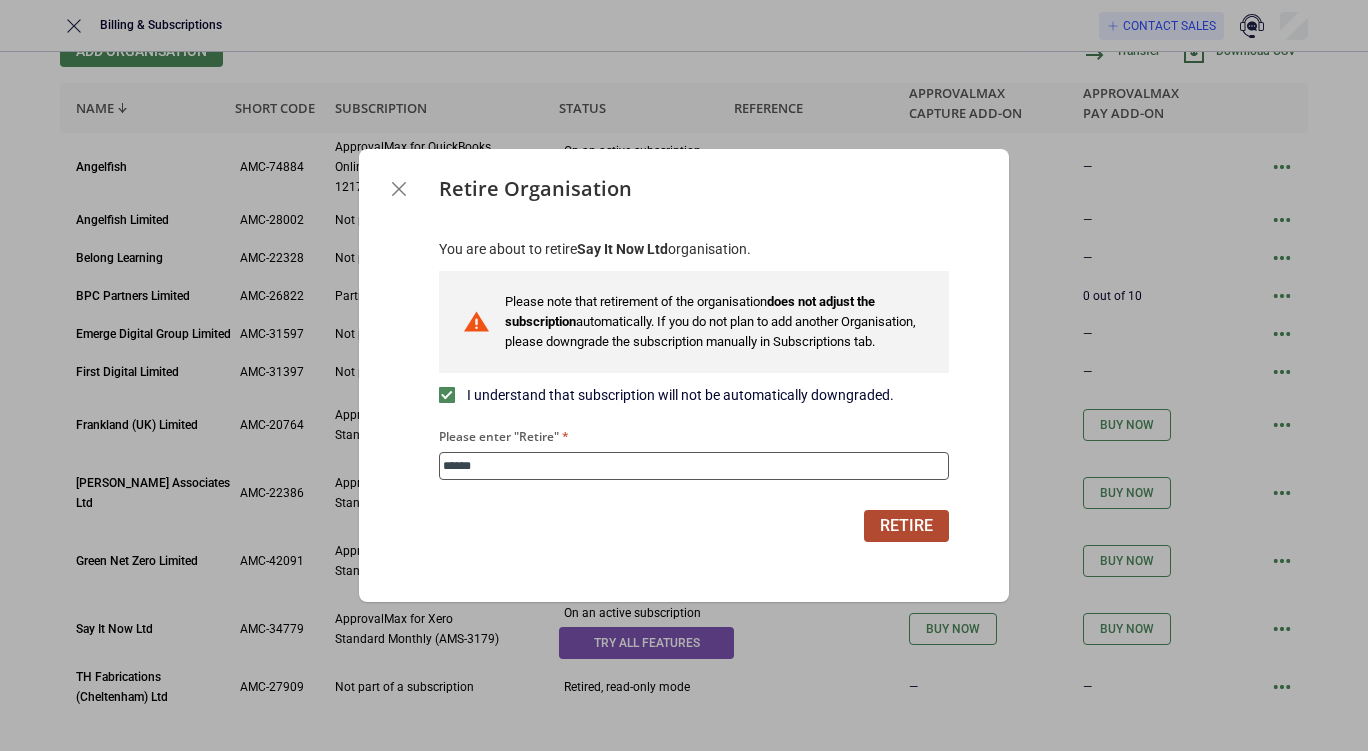 type on "******" 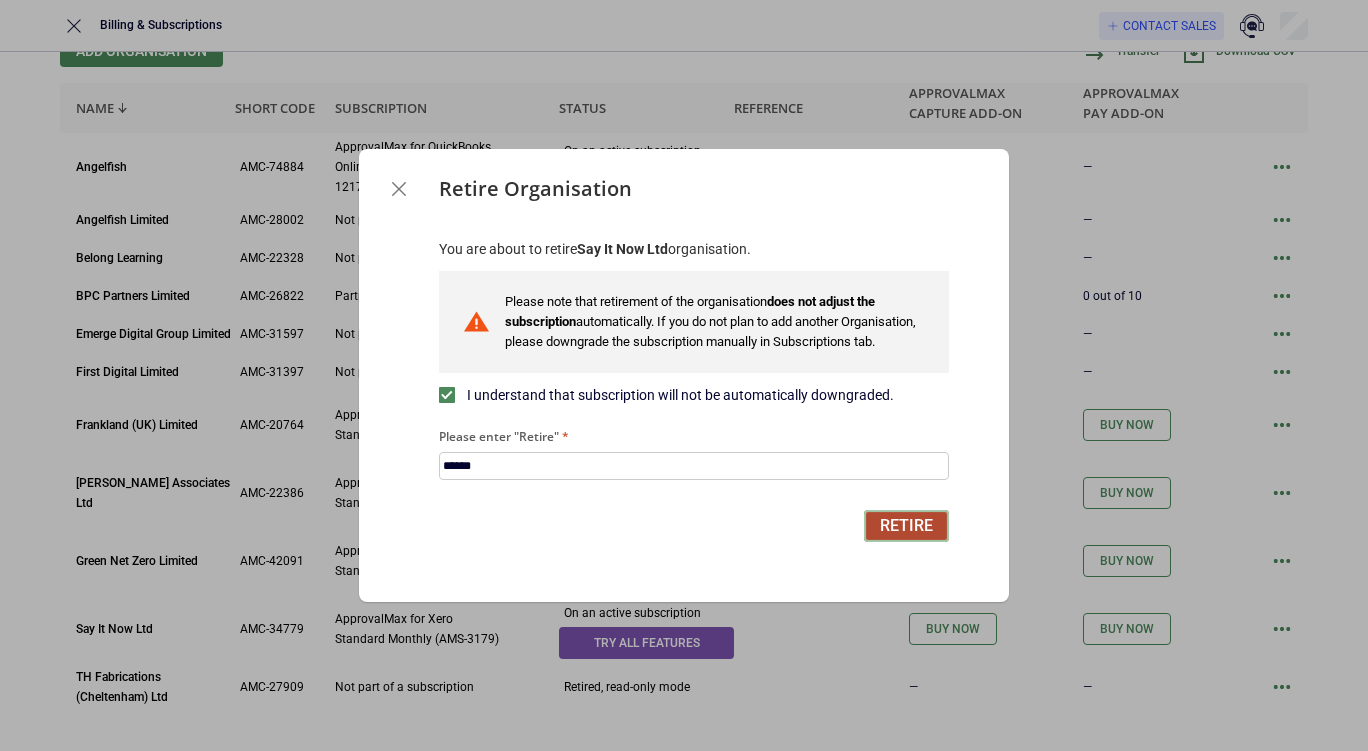 click on "Retire" at bounding box center (906, 526) 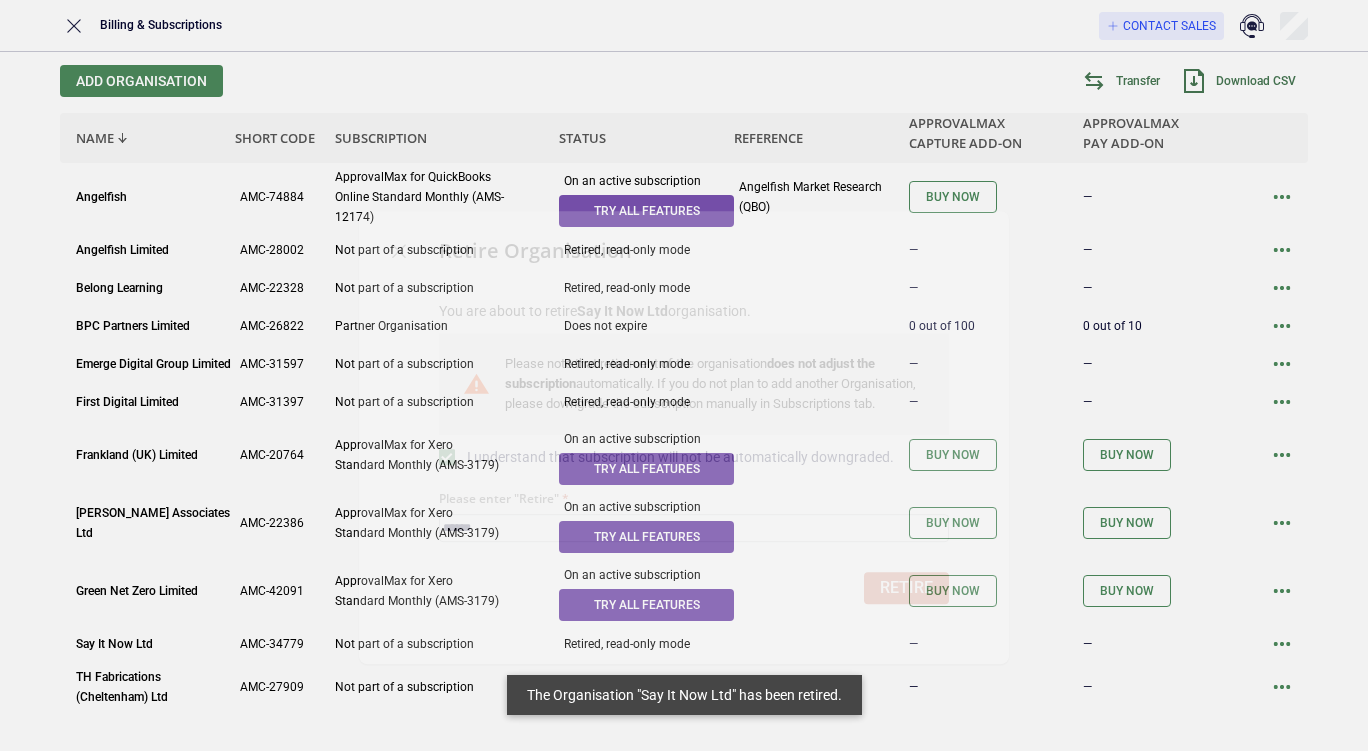 scroll, scrollTop: 47, scrollLeft: 0, axis: vertical 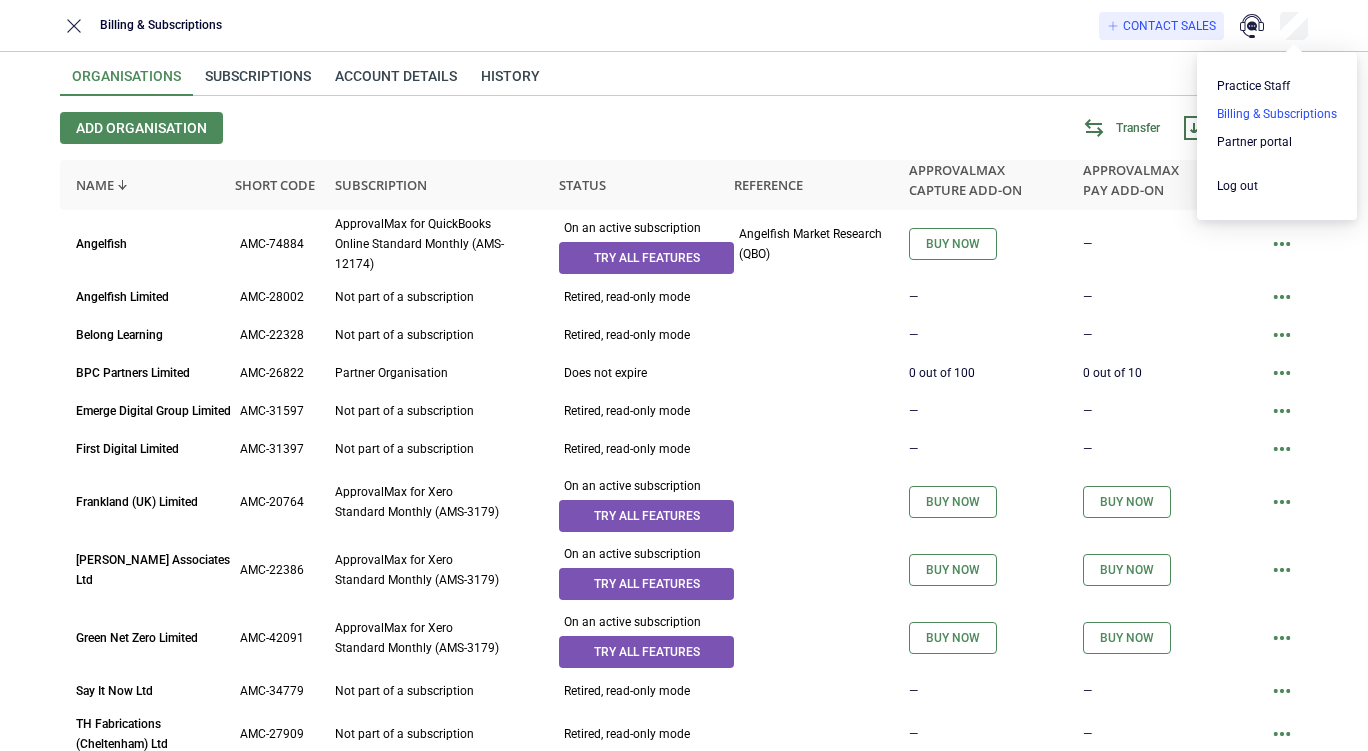 click at bounding box center [1277, 114] 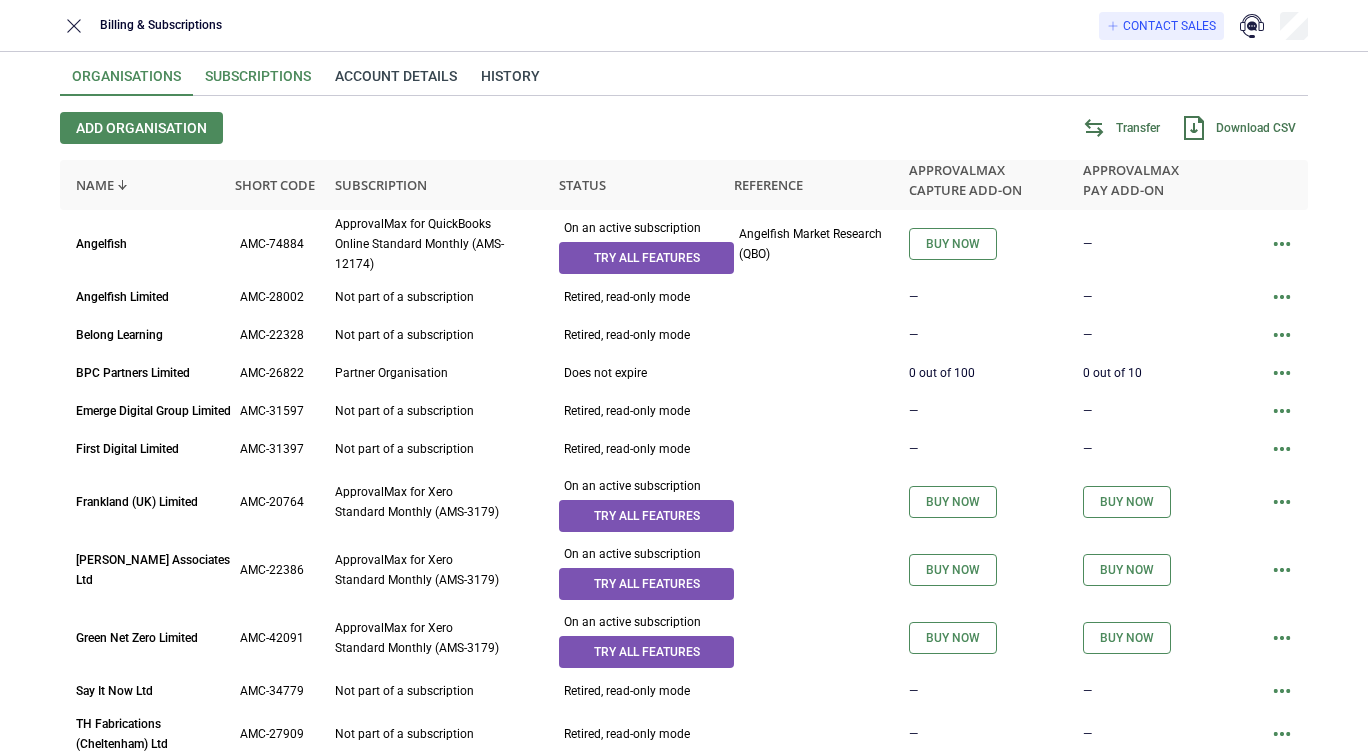 click on "Subscriptions" at bounding box center (258, 82) 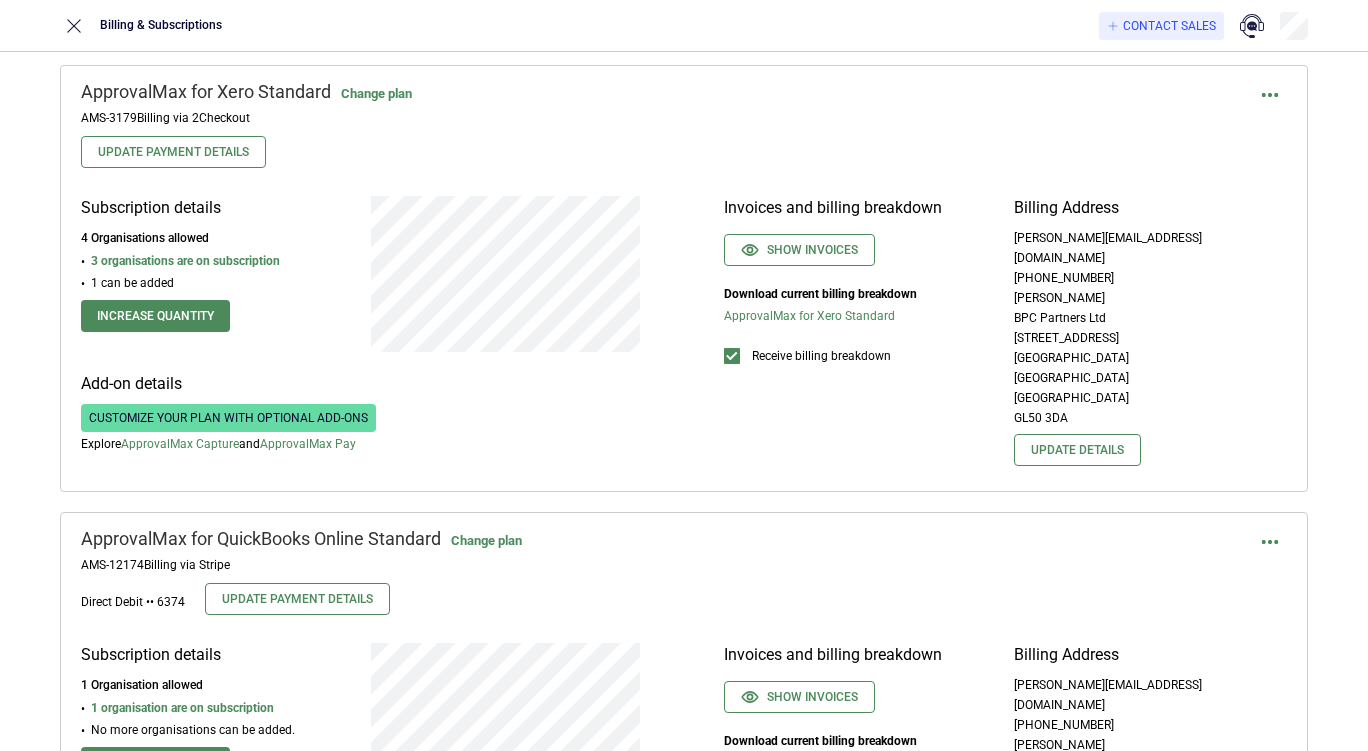 scroll, scrollTop: 133, scrollLeft: 0, axis: vertical 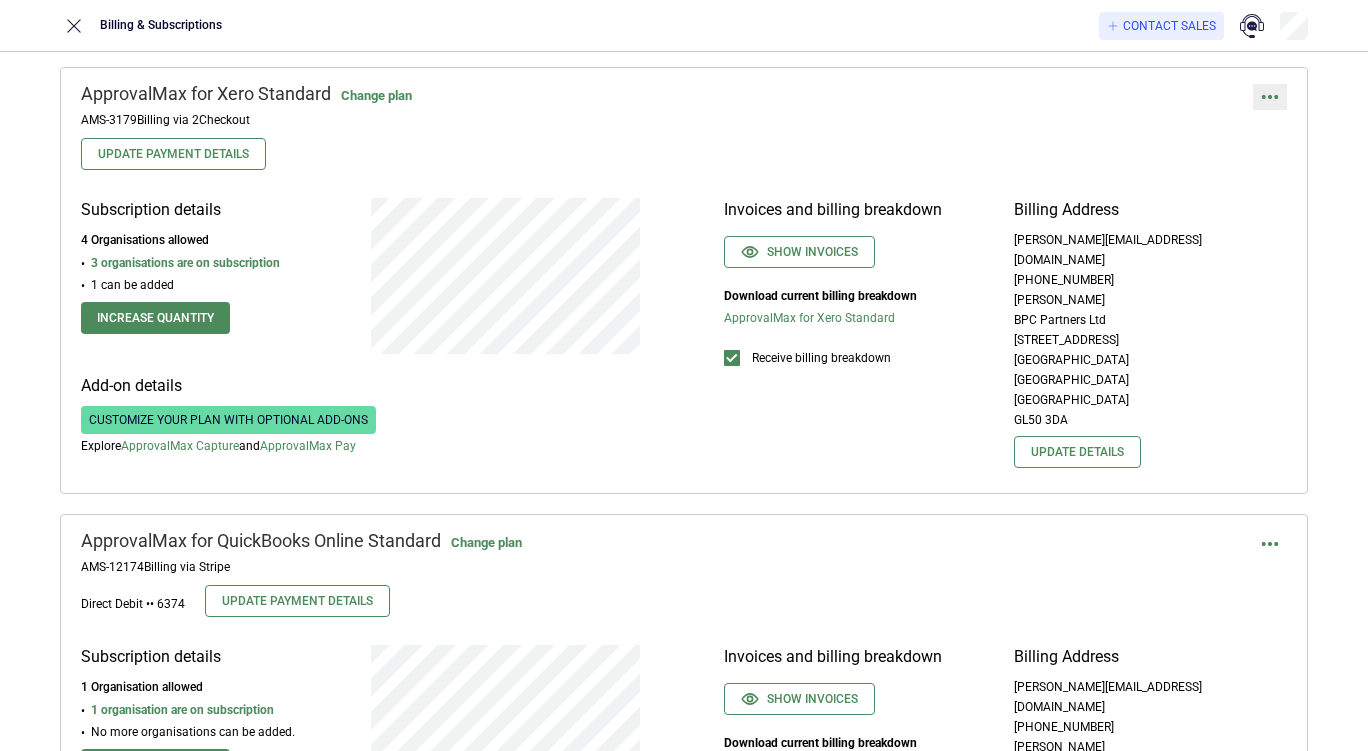 click at bounding box center [1270, 97] 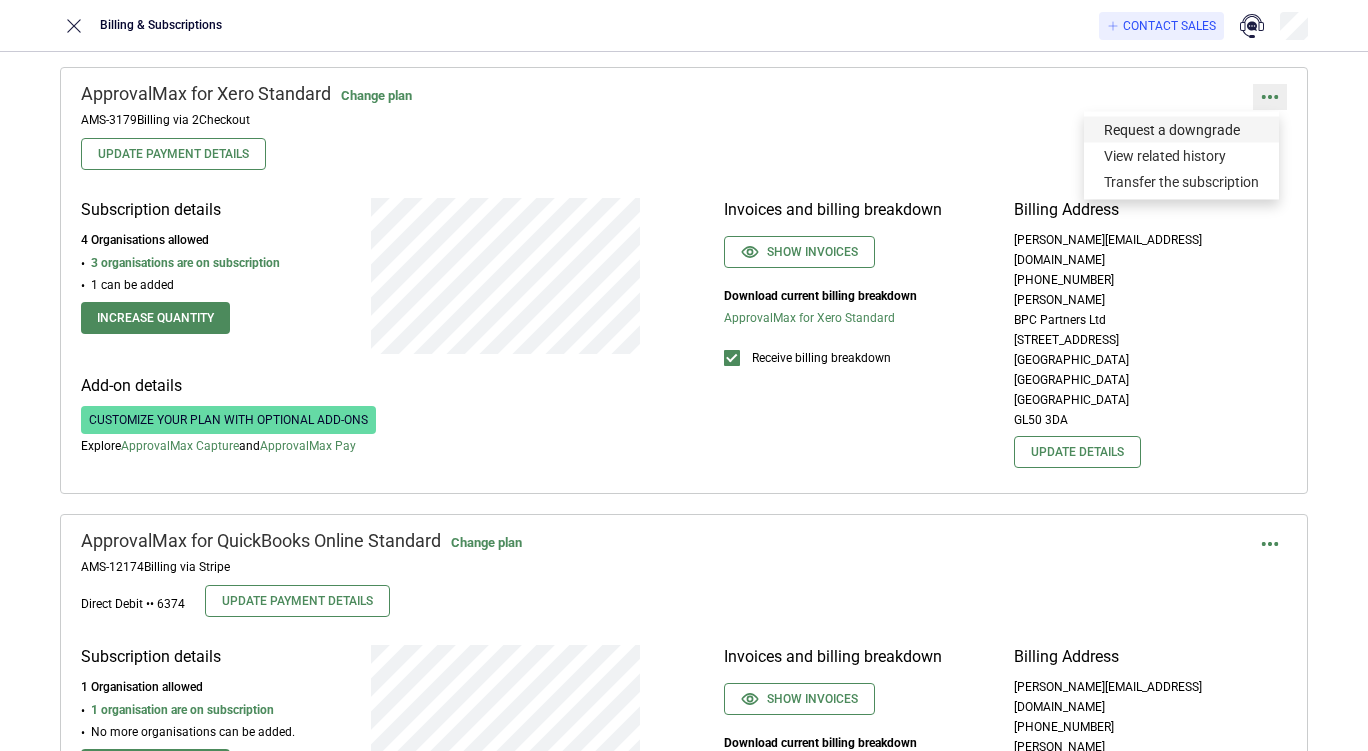 click on "Request a downgrade" at bounding box center [1181, 130] 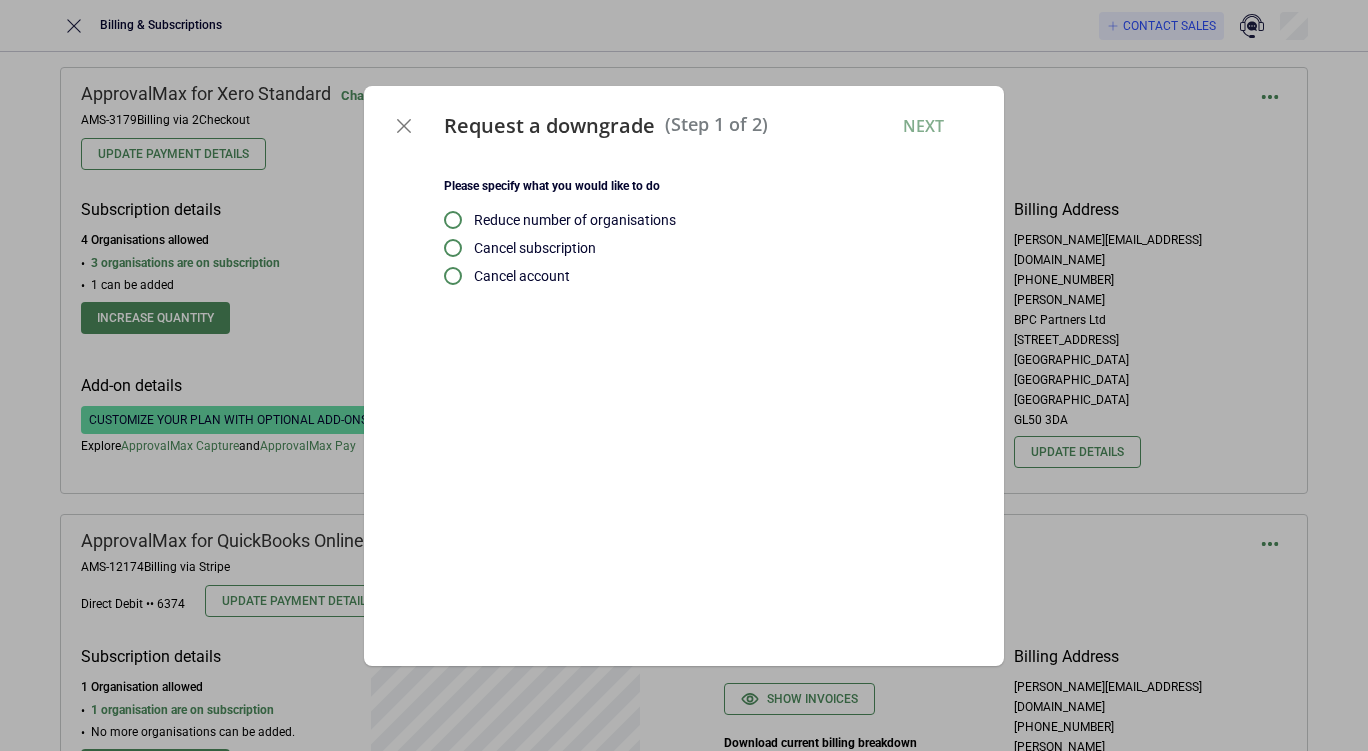 click on "Reduce number of organisations" at bounding box center (709, 220) 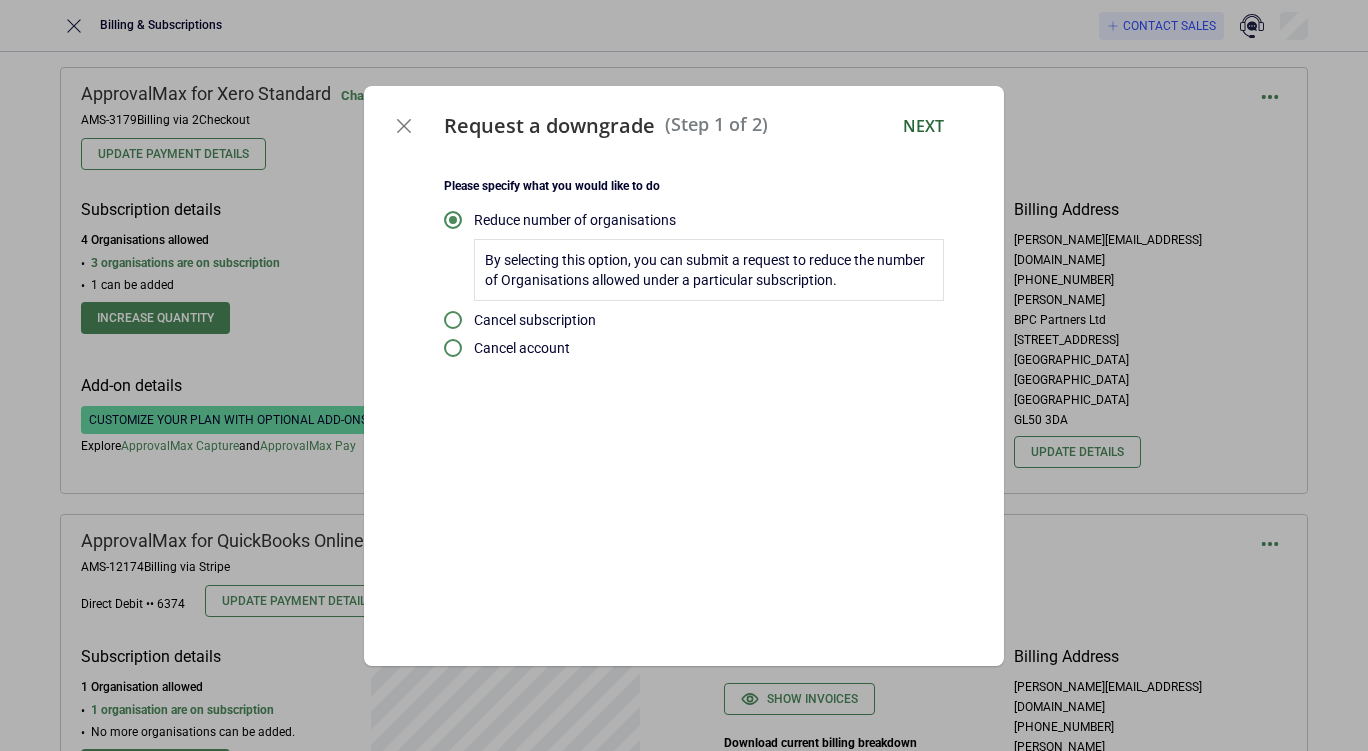 click on "Next" at bounding box center (923, 126) 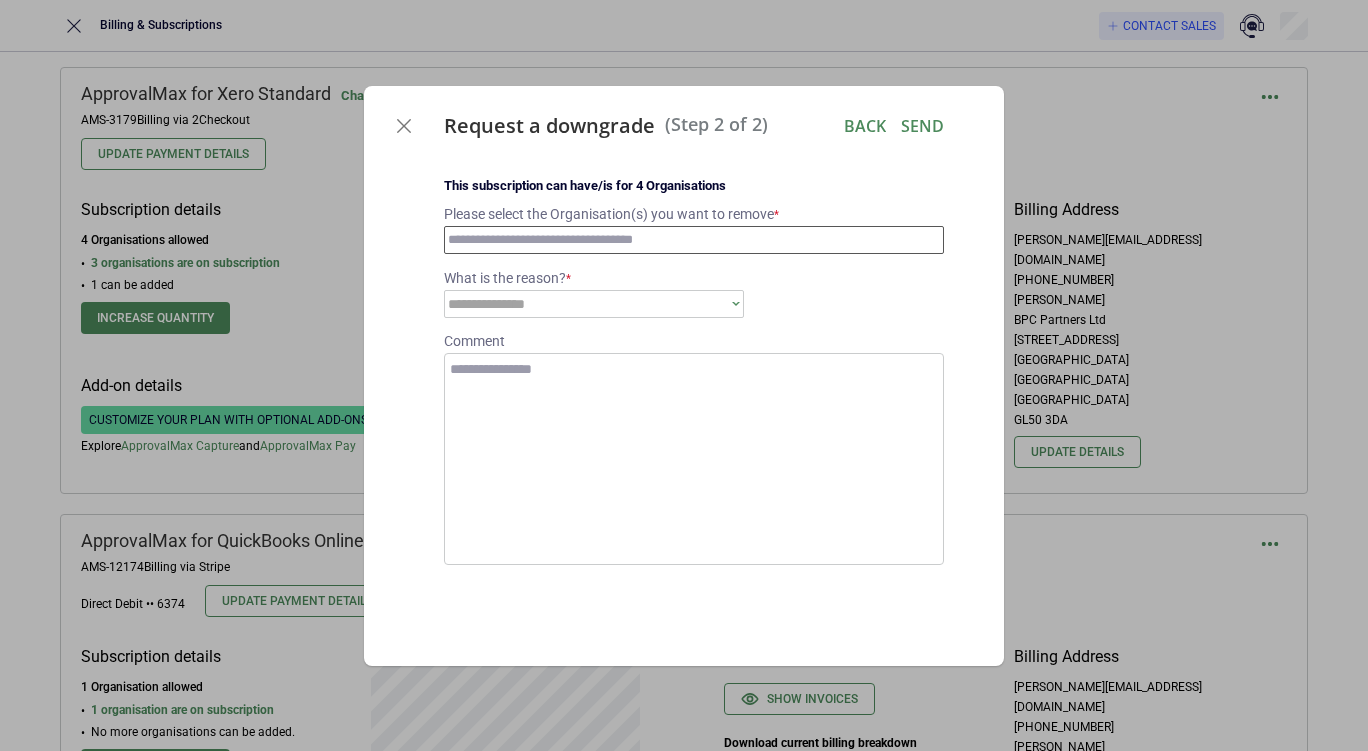 click at bounding box center (694, 240) 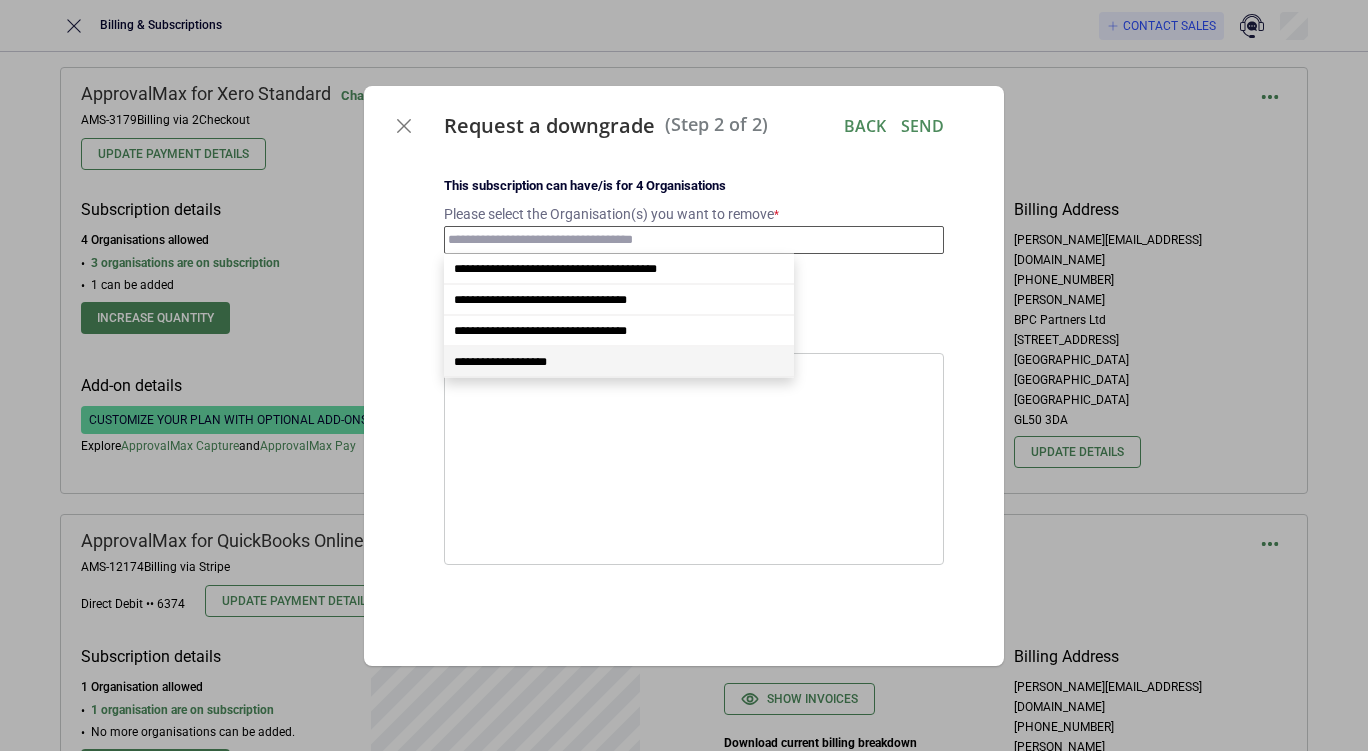 click on "**********" at bounding box center (500, 362) 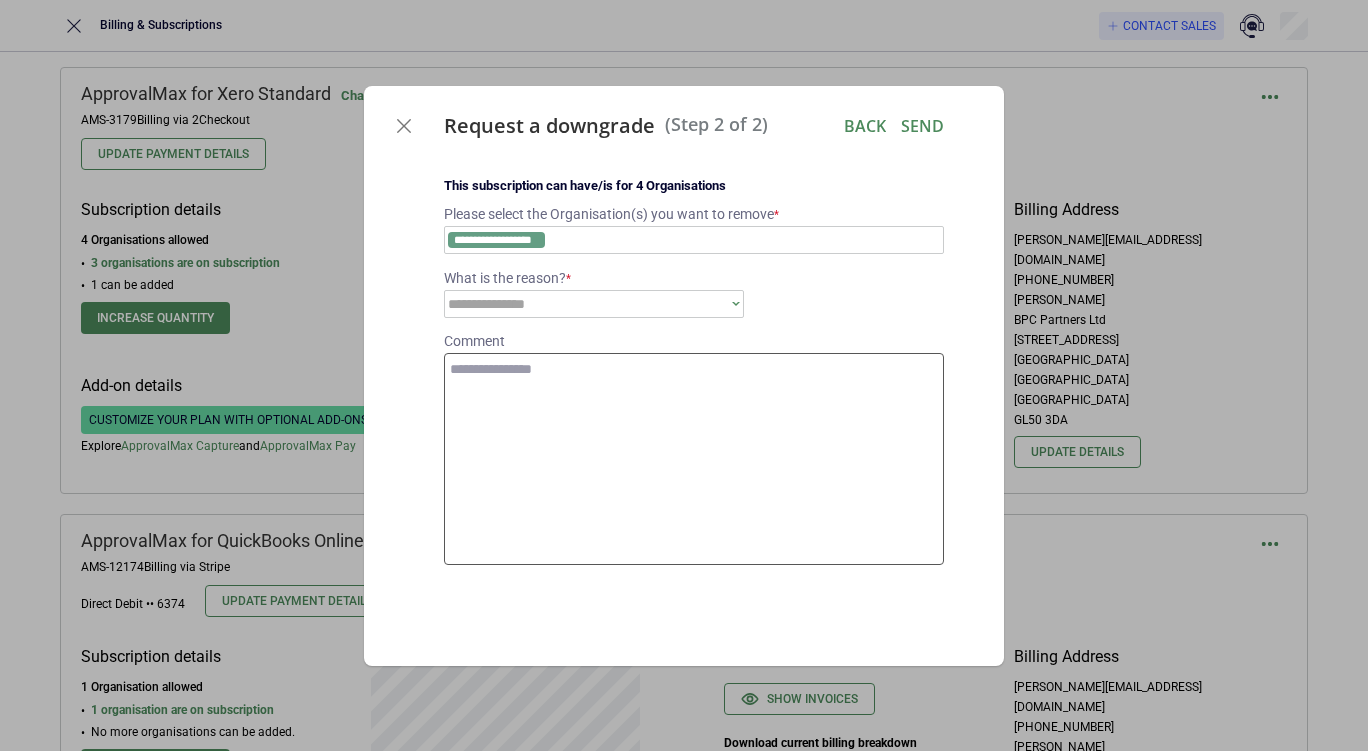 click at bounding box center [694, 459] 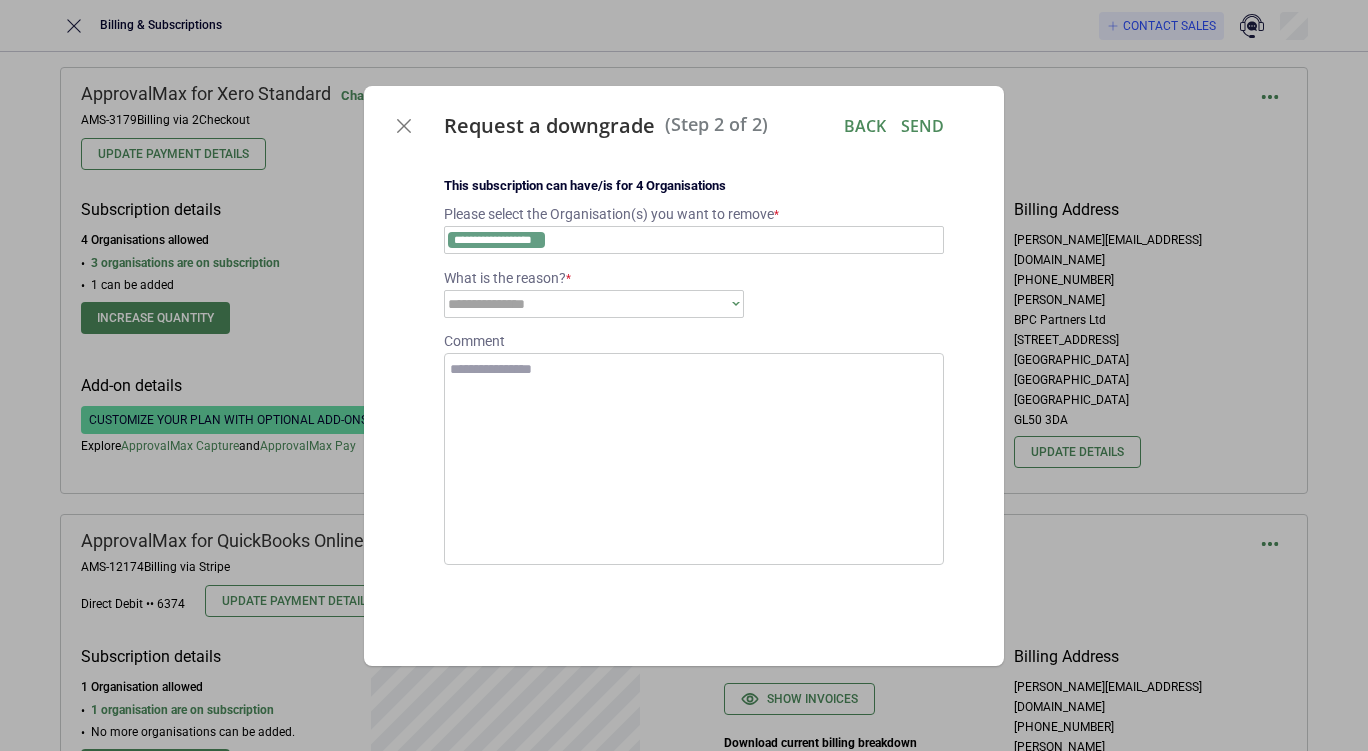 click on "**********" at bounding box center [587, 304] 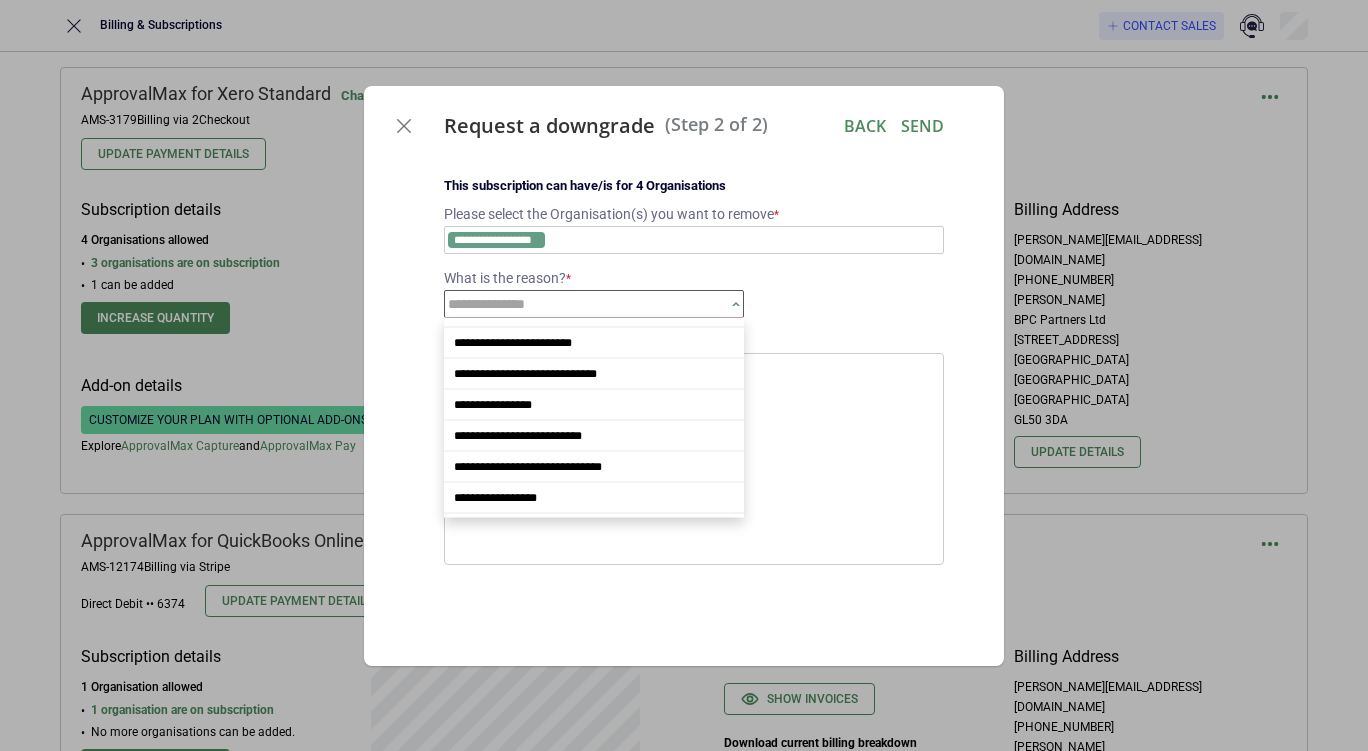 scroll, scrollTop: 115, scrollLeft: 0, axis: vertical 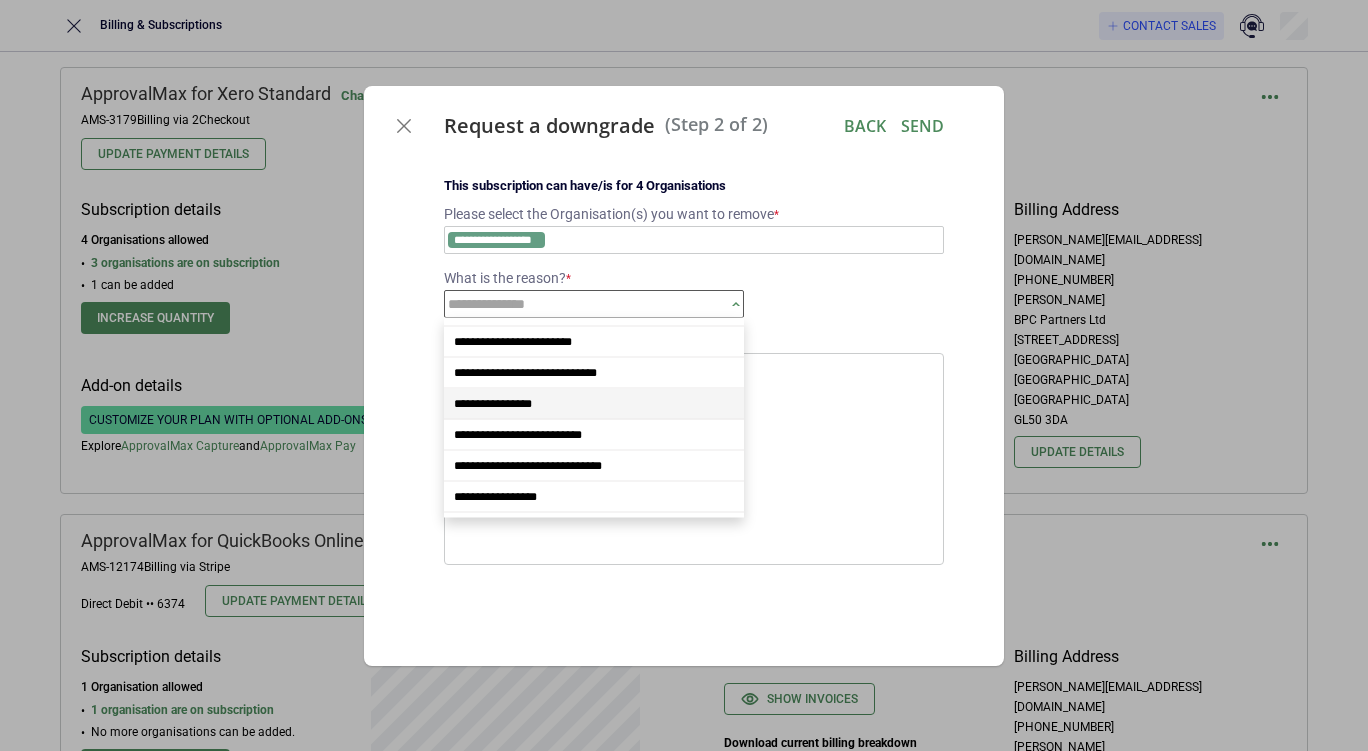 click on "**********" at bounding box center [594, 404] 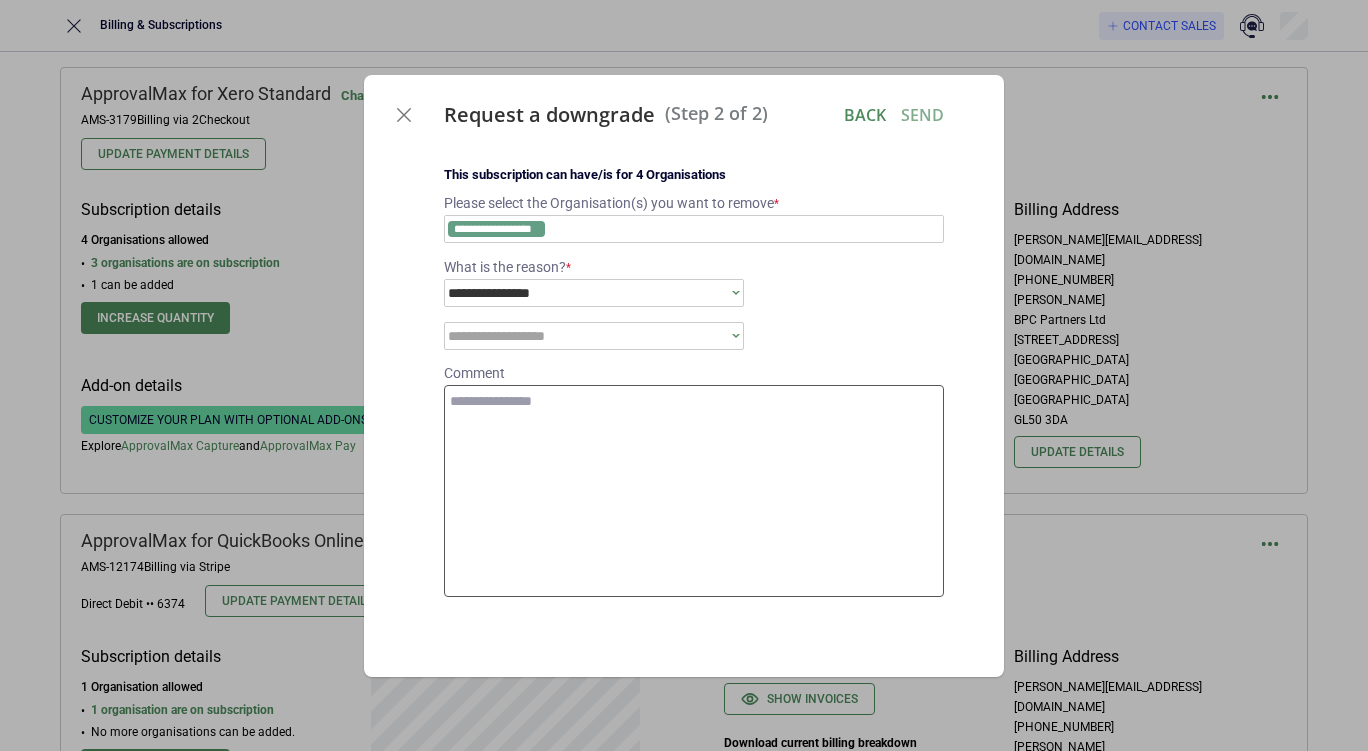 click at bounding box center [694, 491] 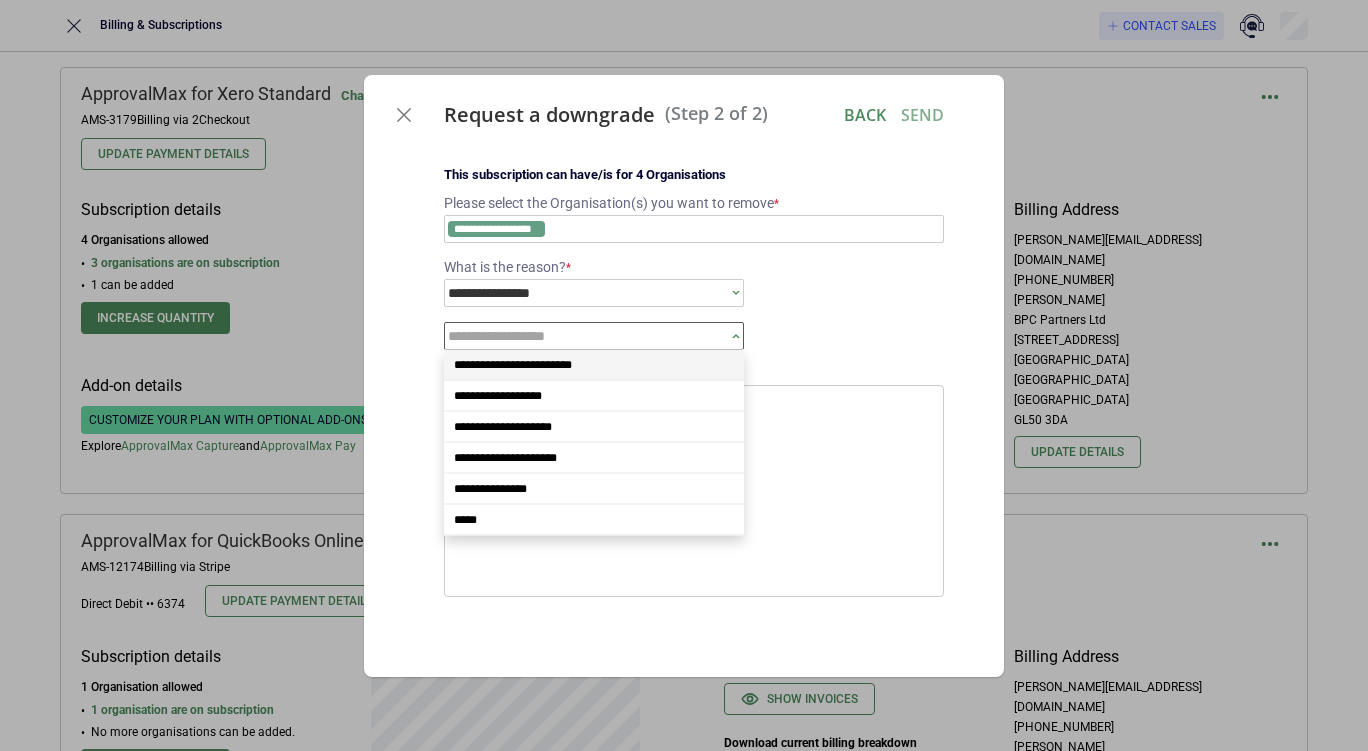 click on "**********" at bounding box center (587, 336) 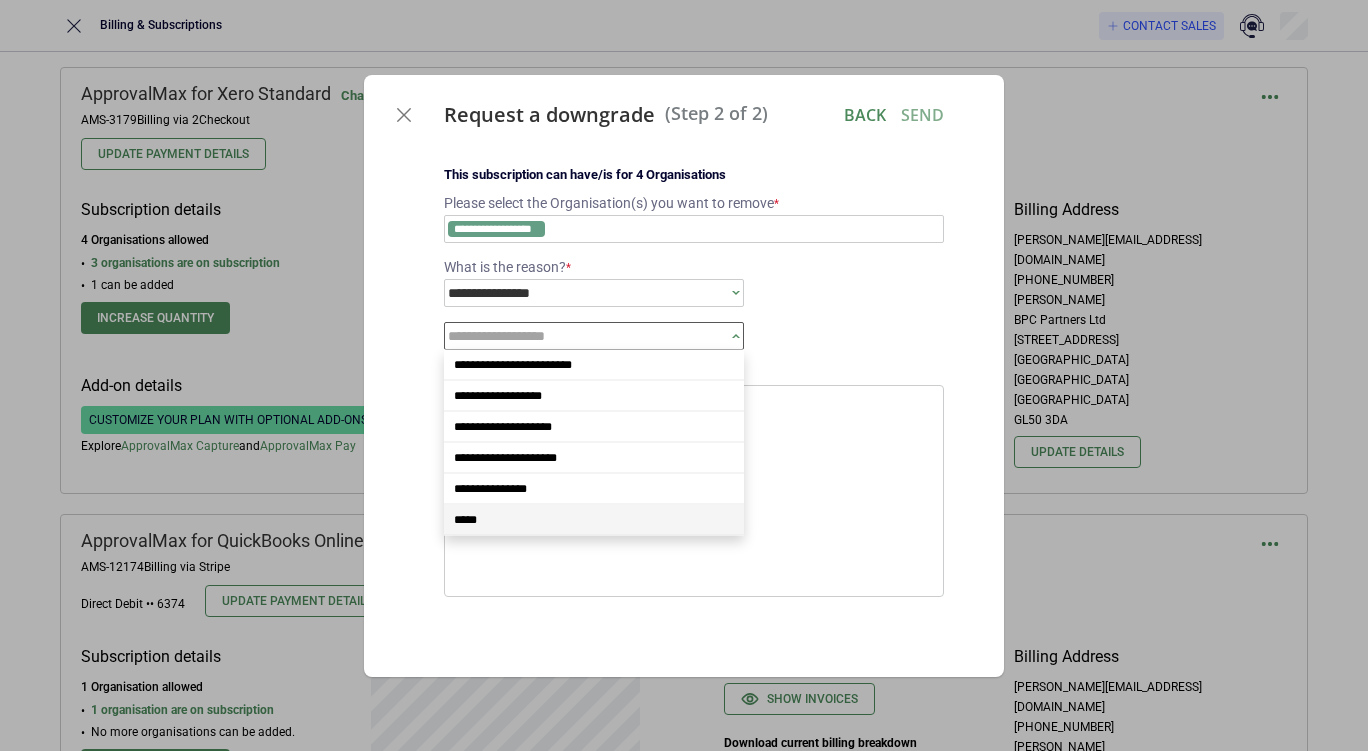 click on "*****" at bounding box center [594, 520] 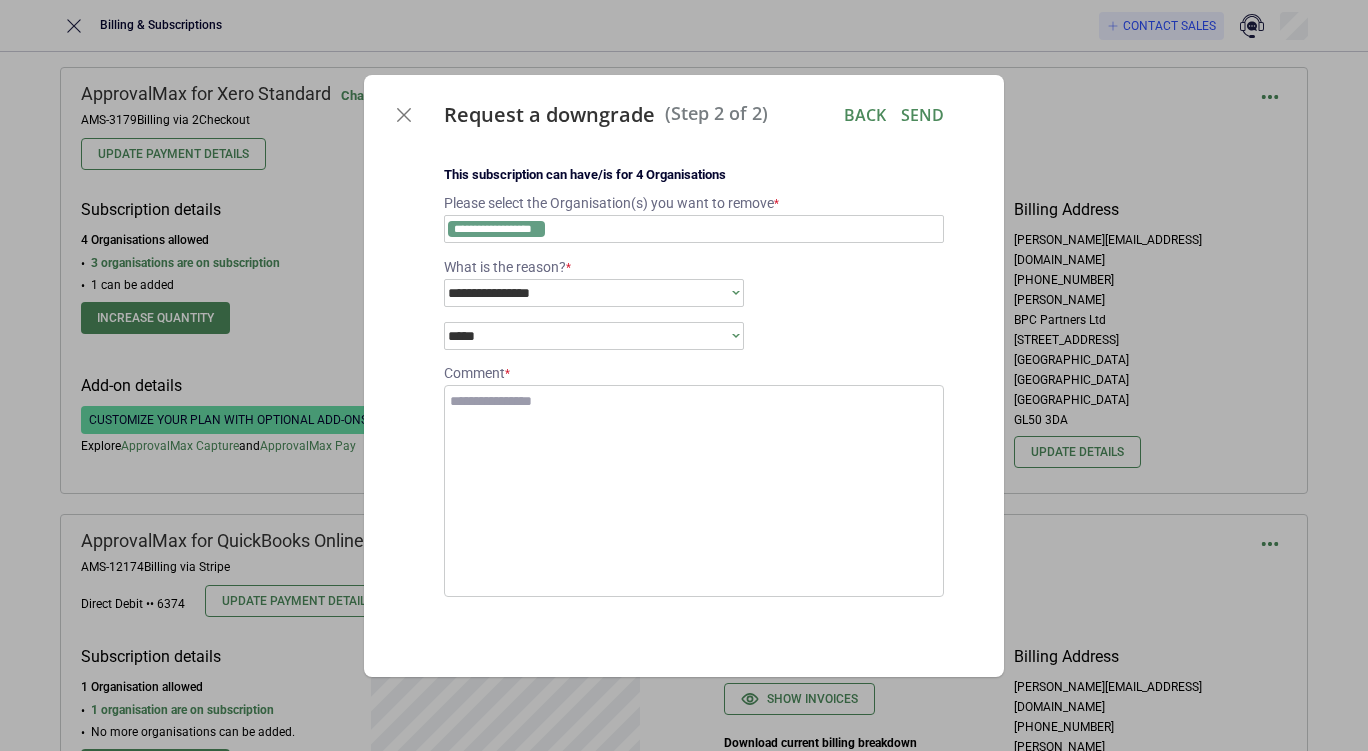 click on "**********" at bounding box center [587, 293] 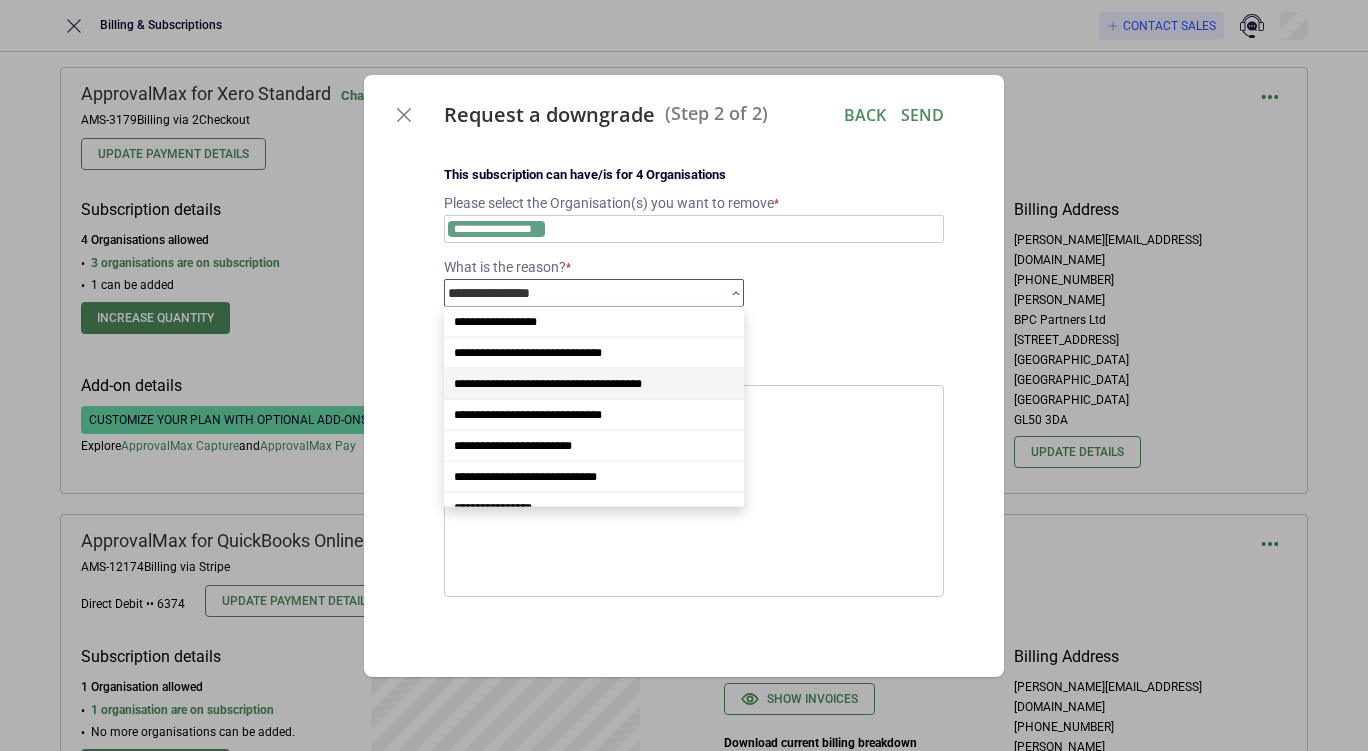 drag, startPoint x: 735, startPoint y: 330, endPoint x: 726, endPoint y: 386, distance: 56.718605 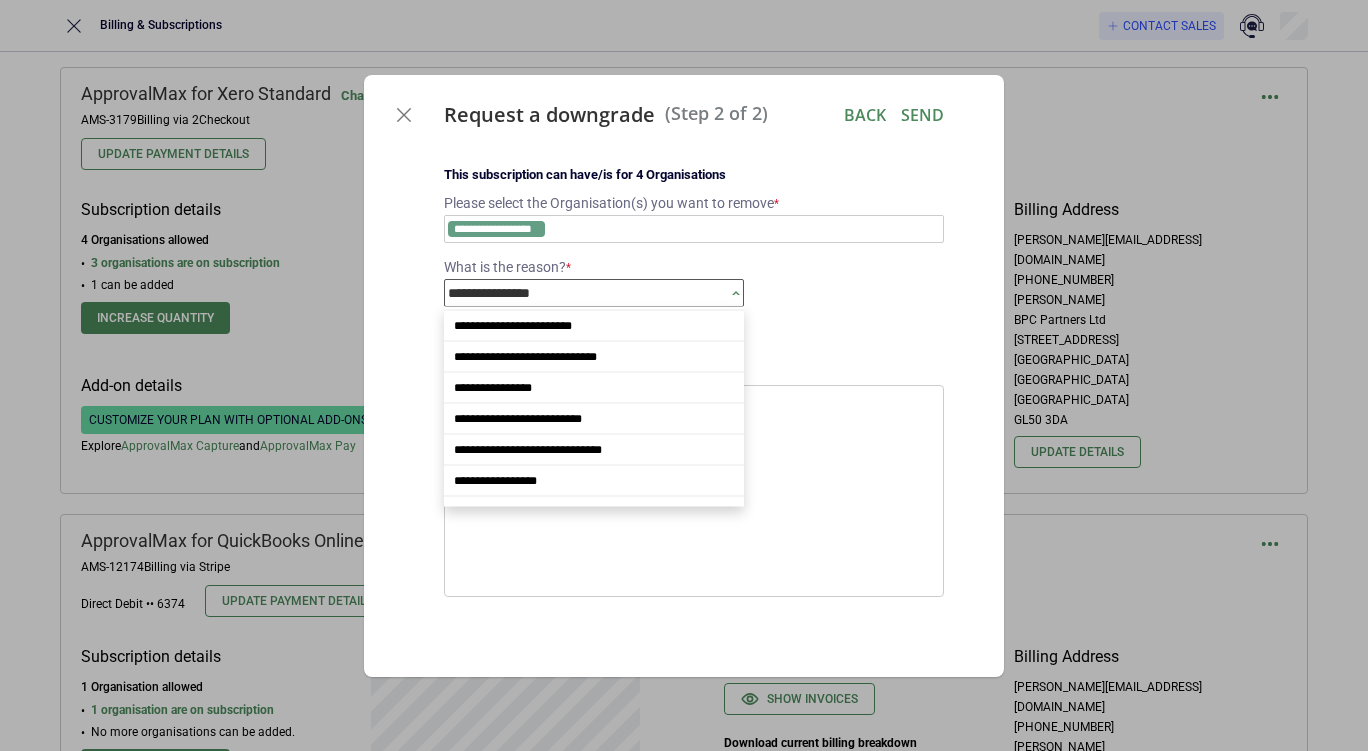 scroll, scrollTop: 172, scrollLeft: 0, axis: vertical 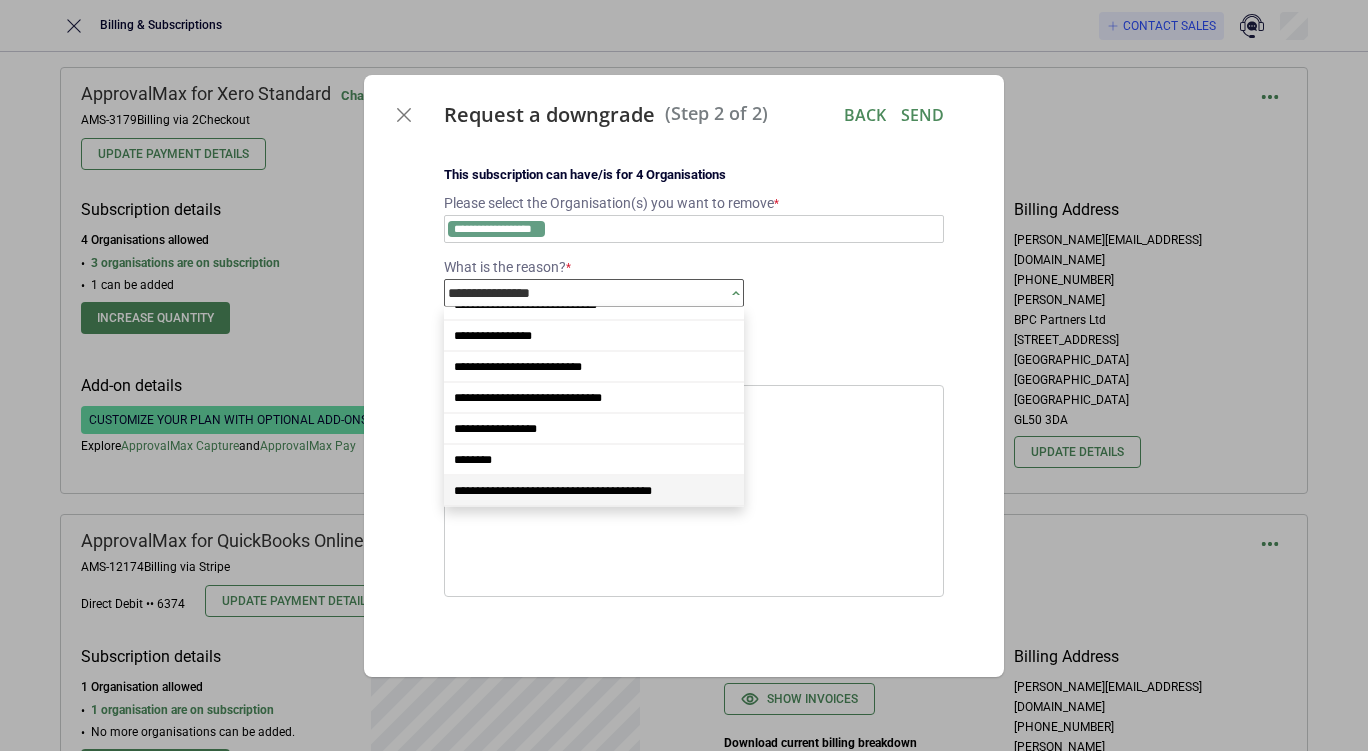 click on "**********" at bounding box center [553, 491] 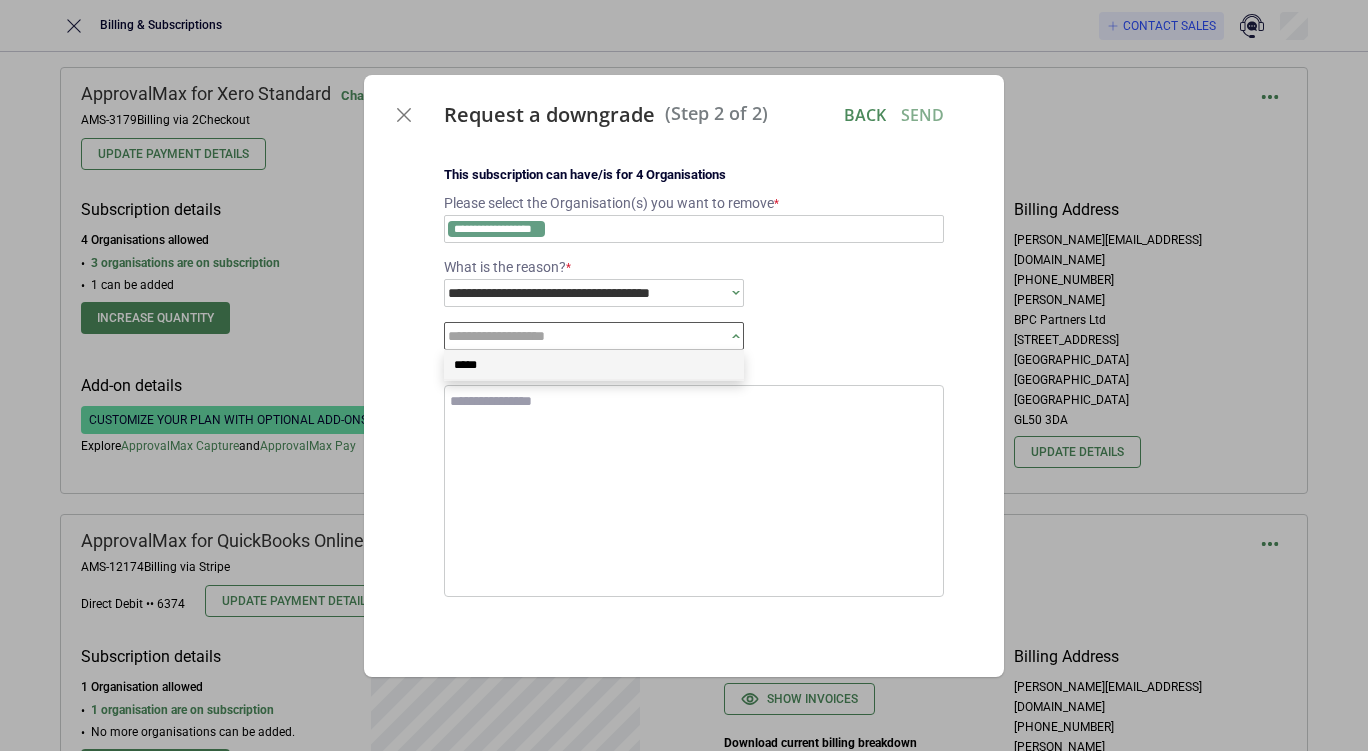 click on "**********" at bounding box center (587, 336) 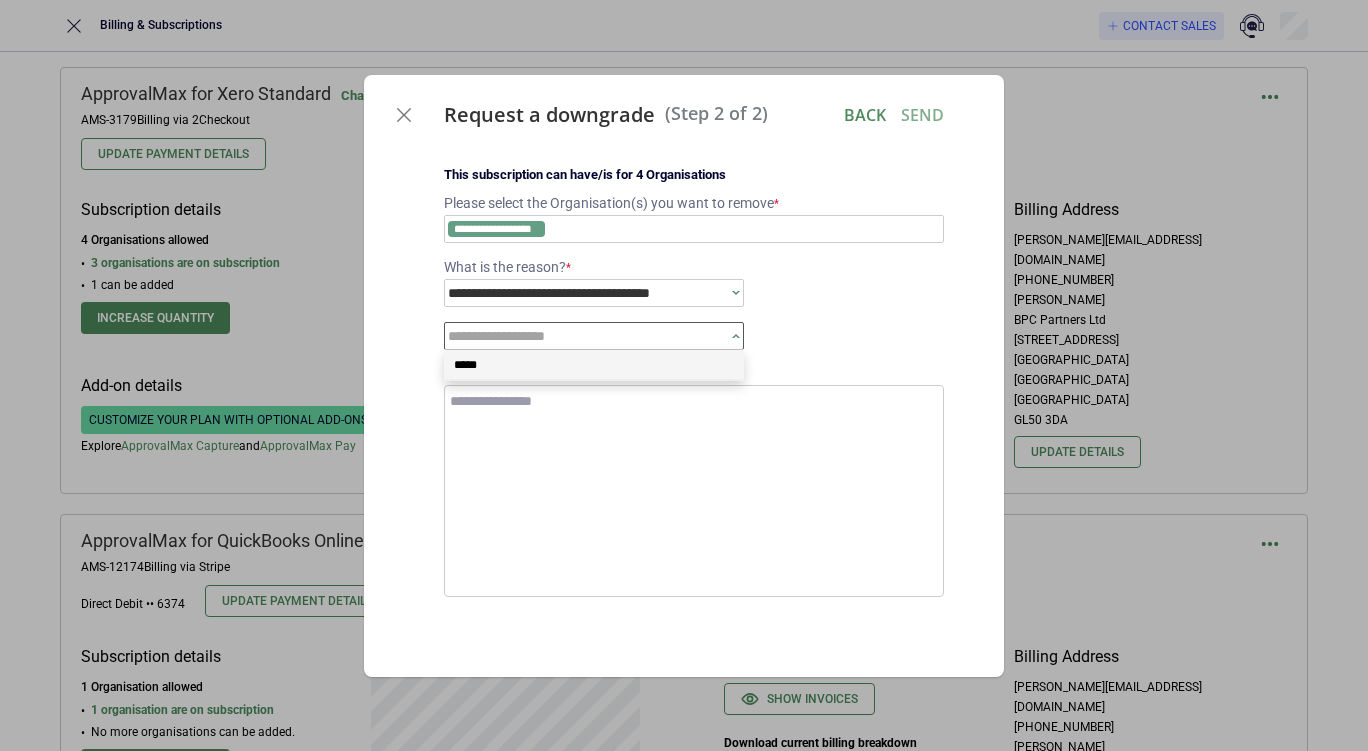 click on "*****" at bounding box center (594, 365) 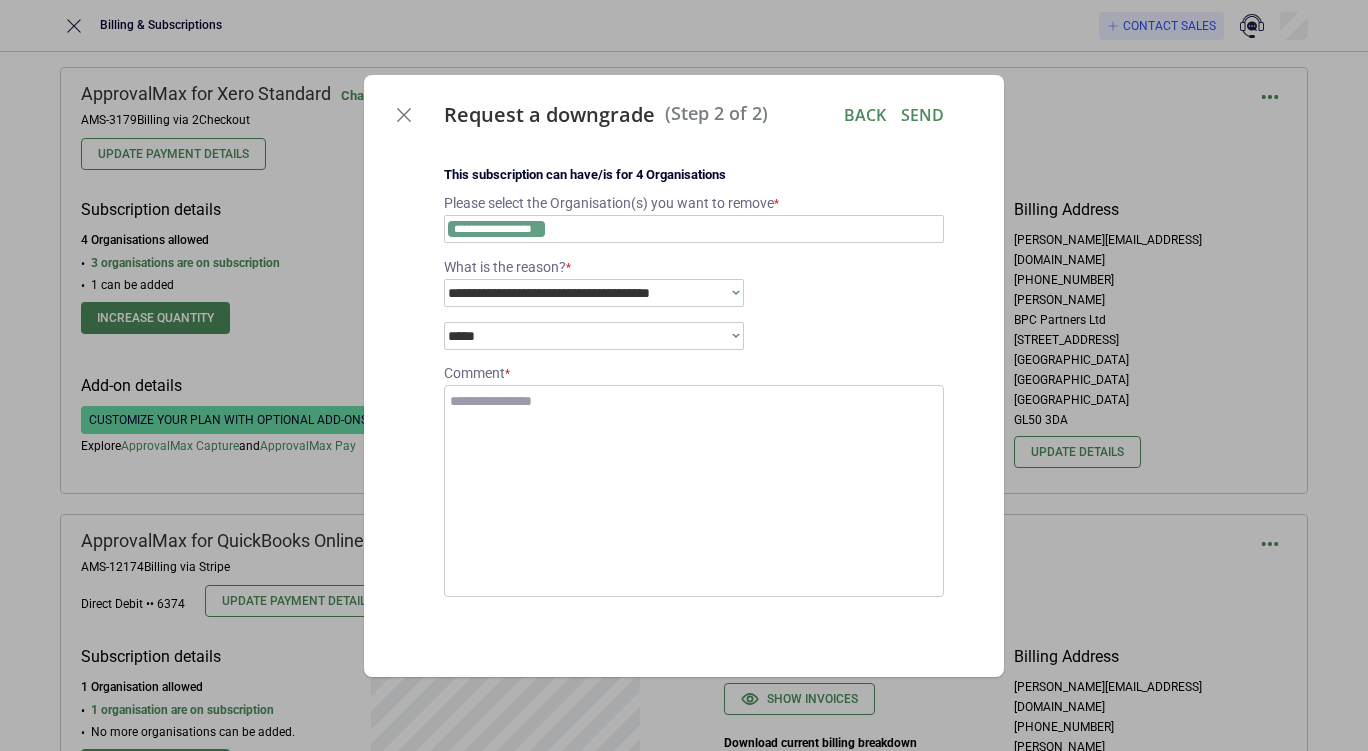 click on "Comment  *" at bounding box center [694, 373] 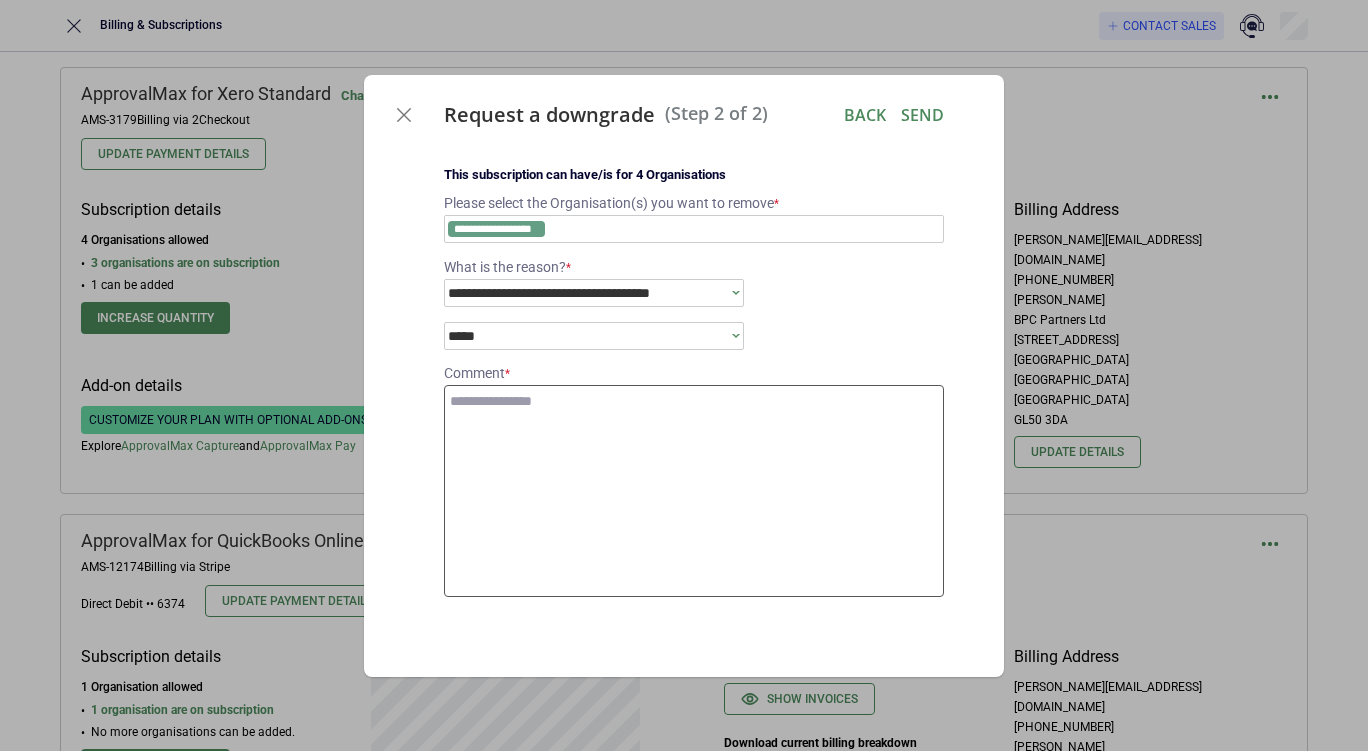 click at bounding box center [694, 491] 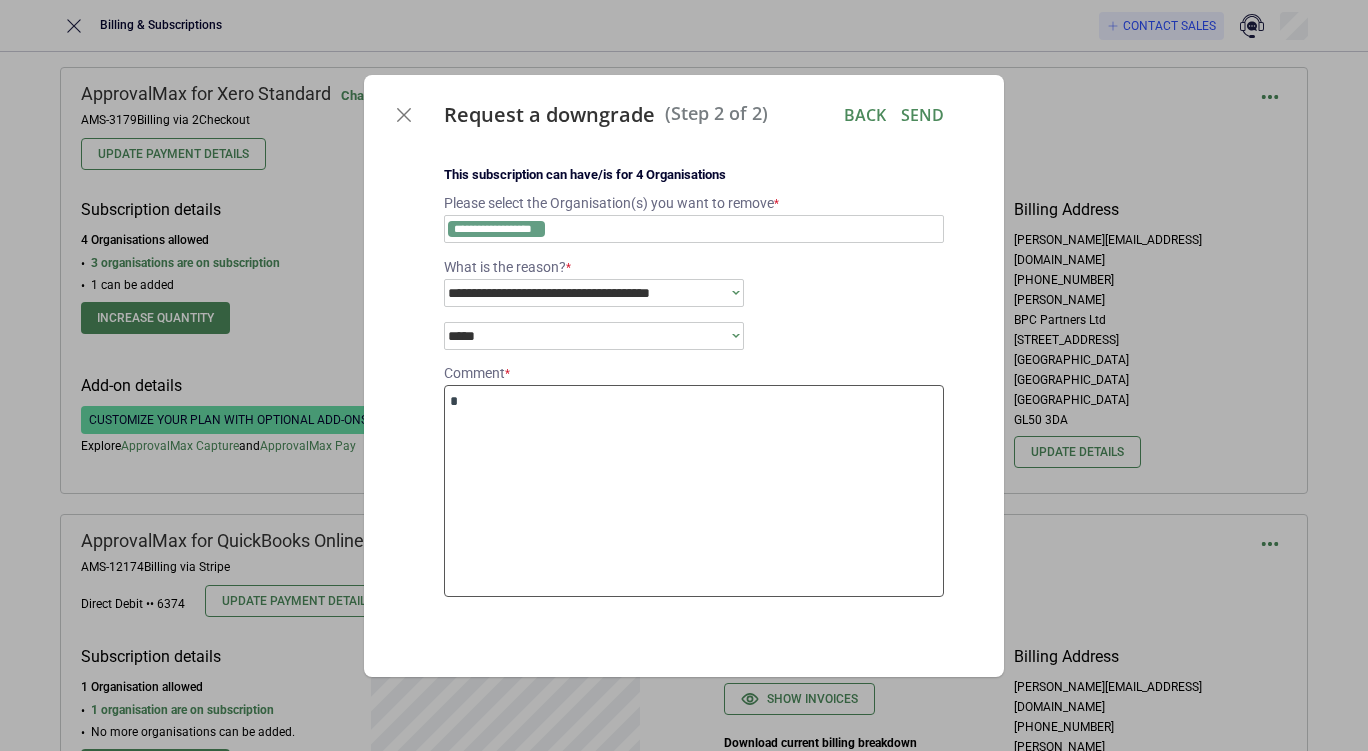 type on "*" 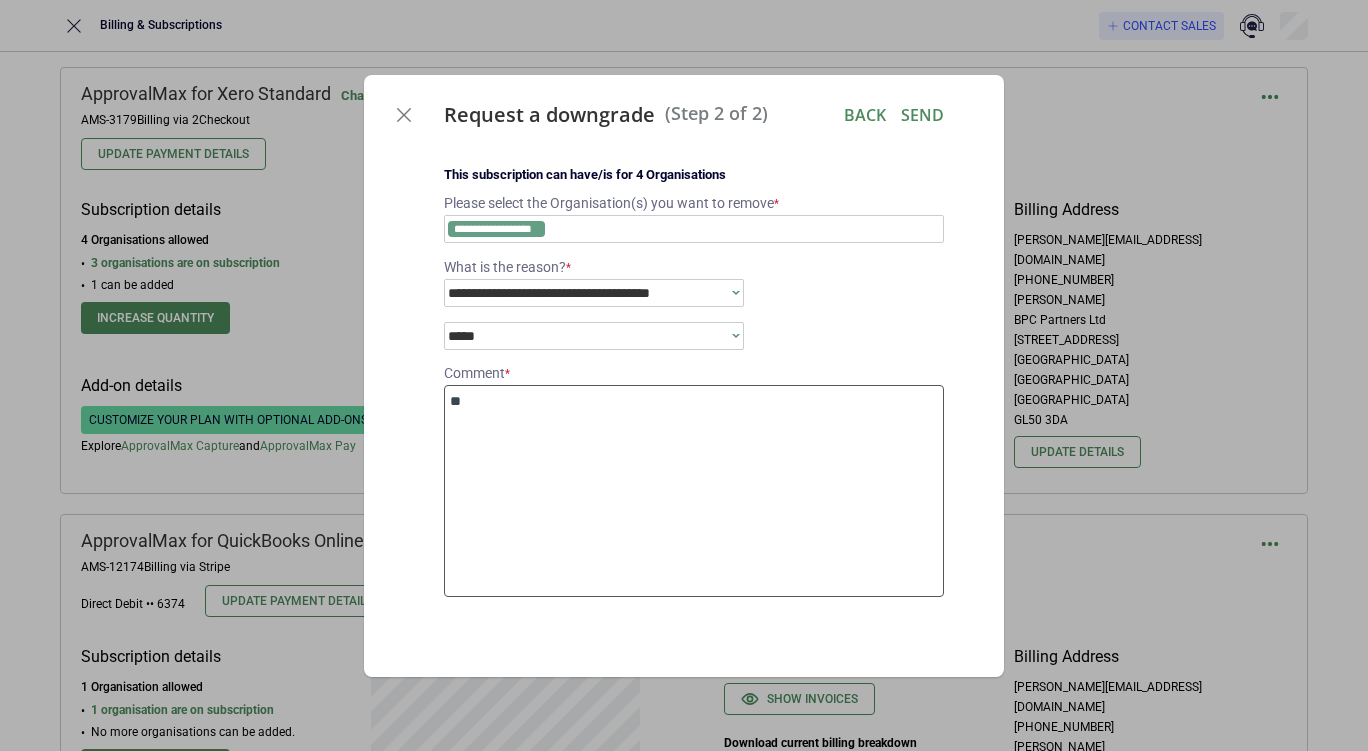 type on "*" 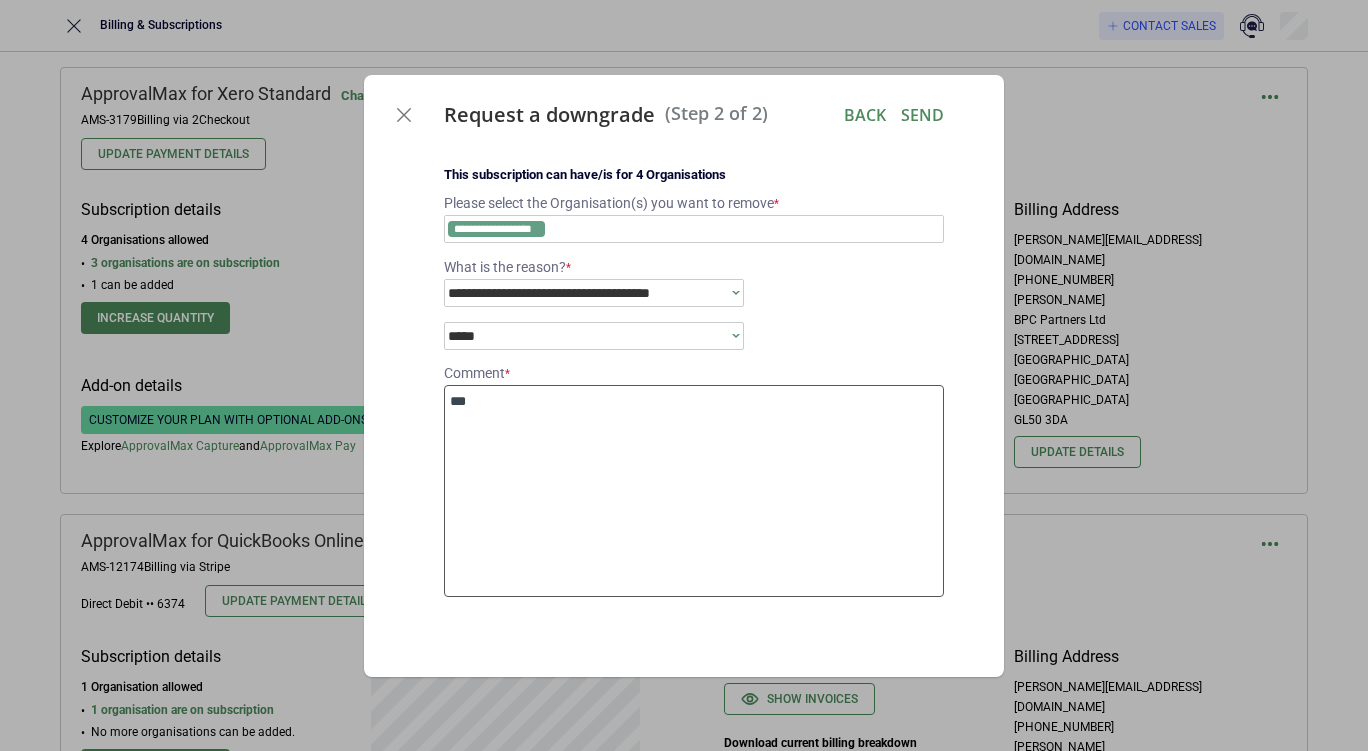 type on "*" 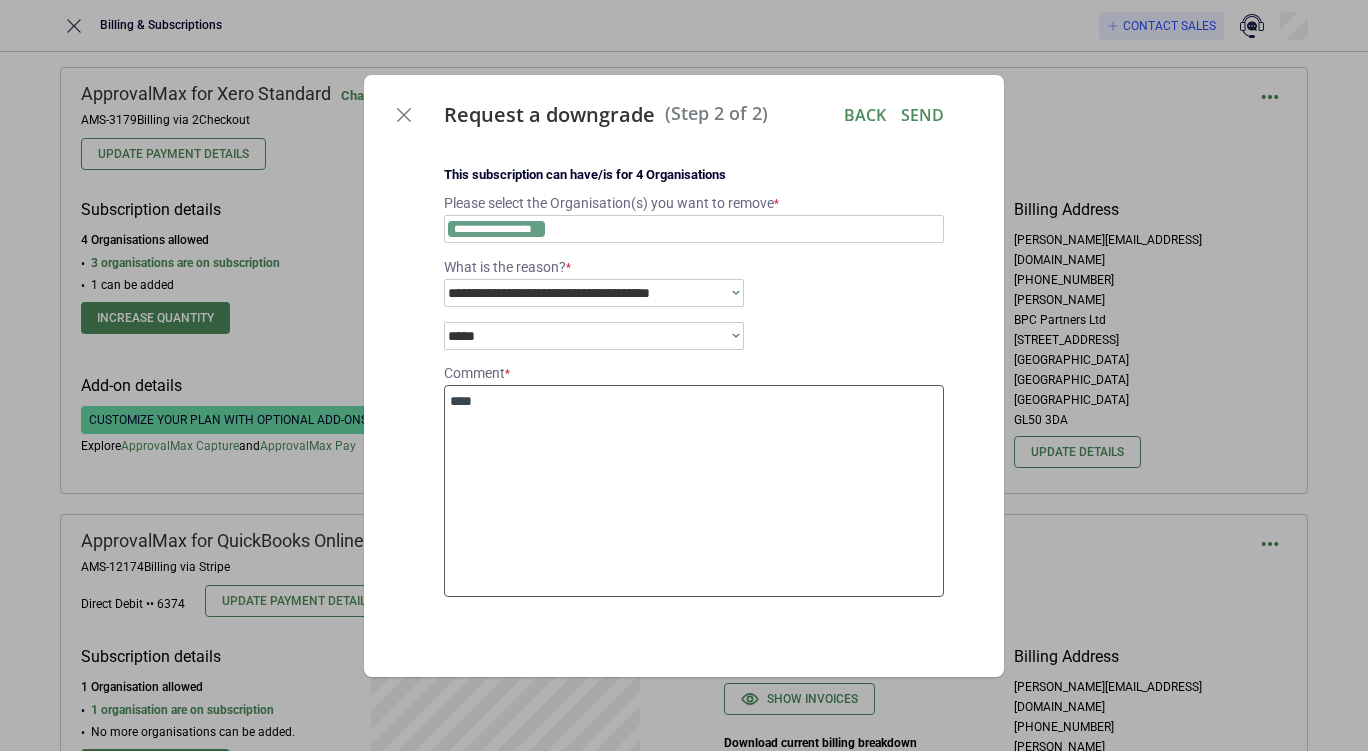 type on "*" 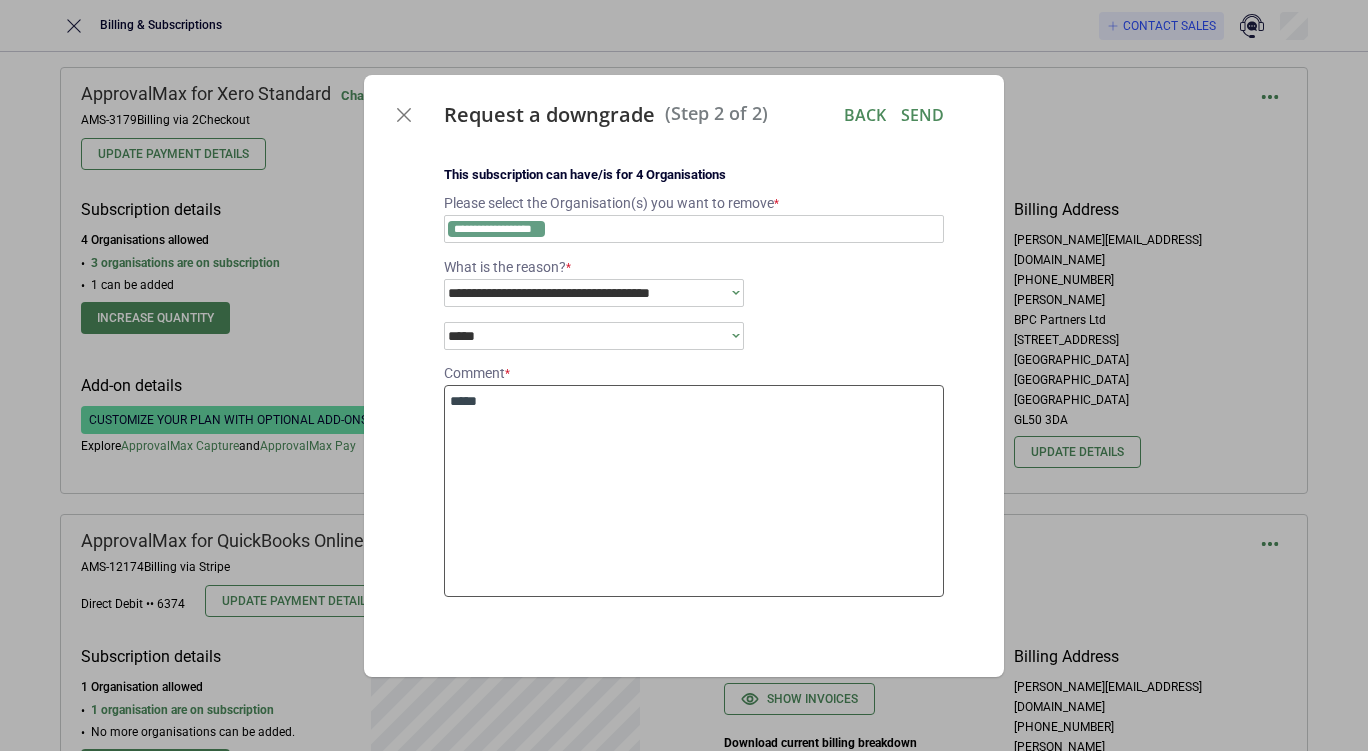 type on "*" 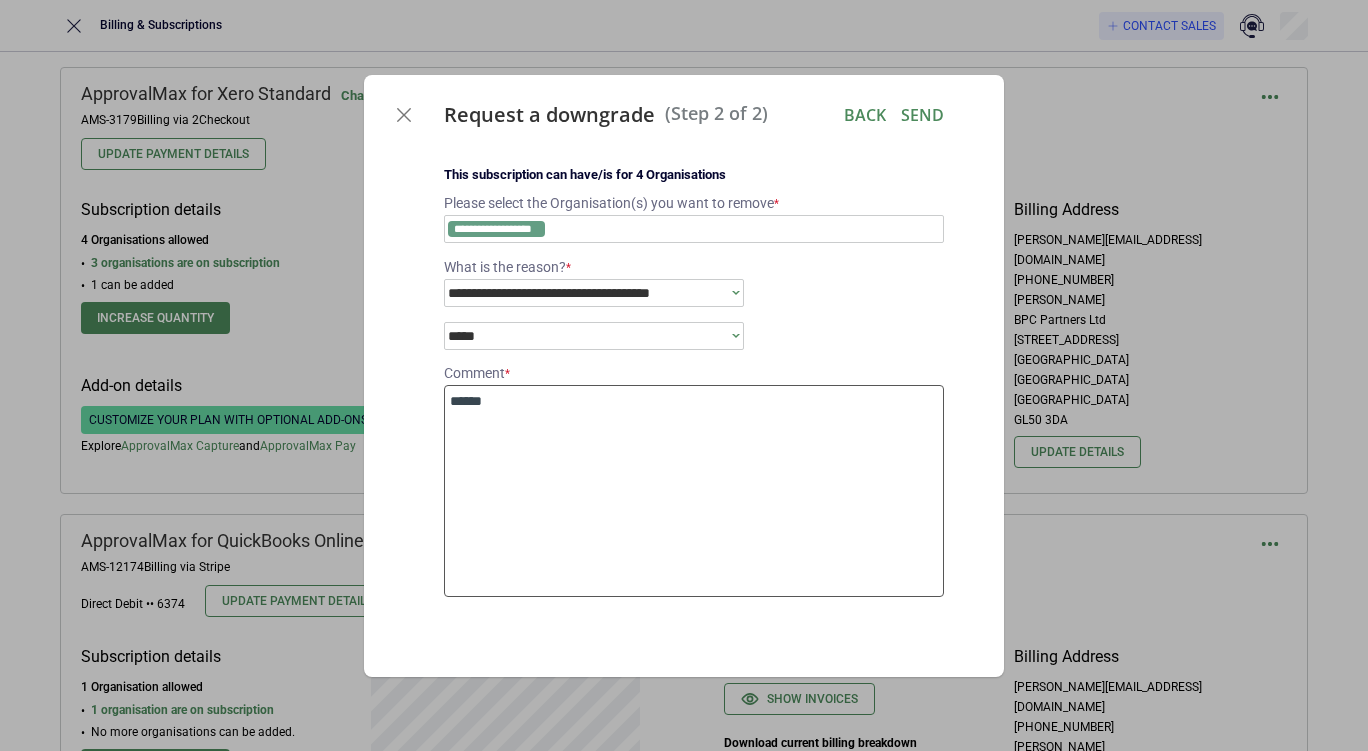 type on "*" 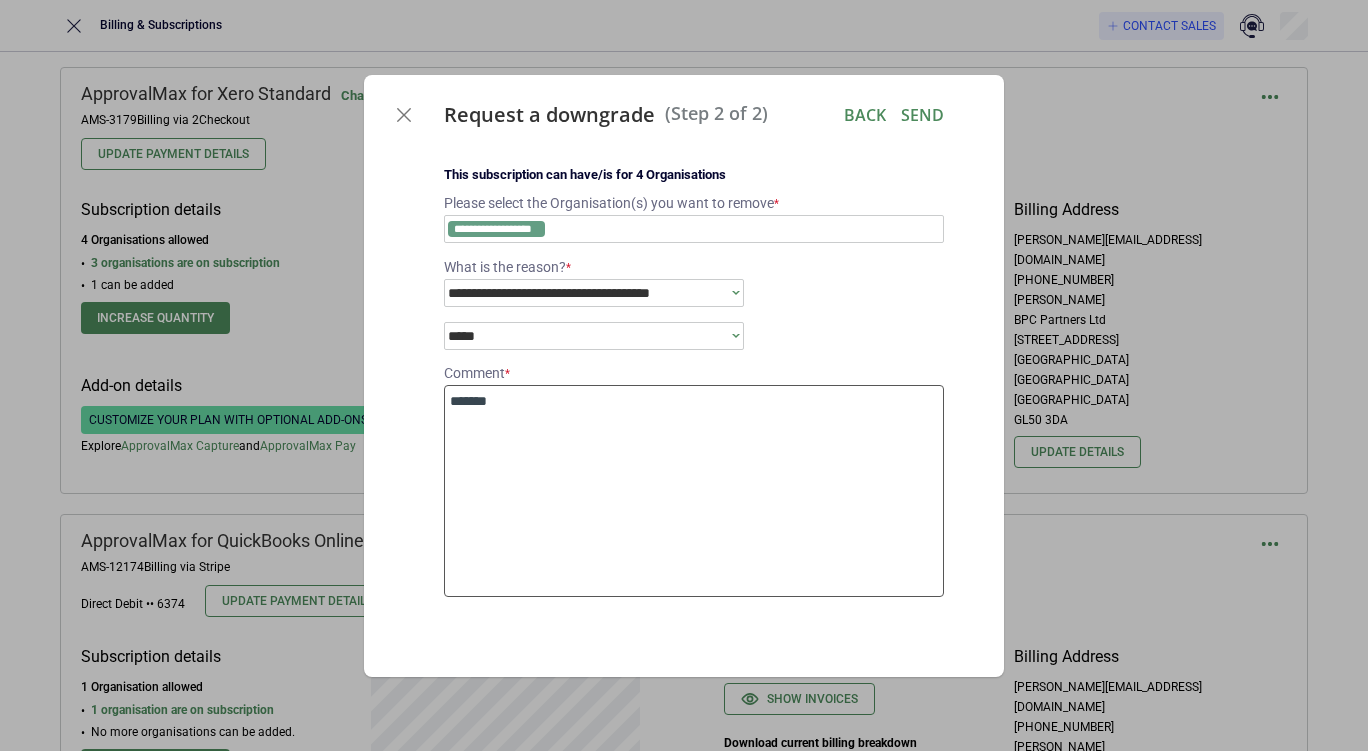 type on "*" 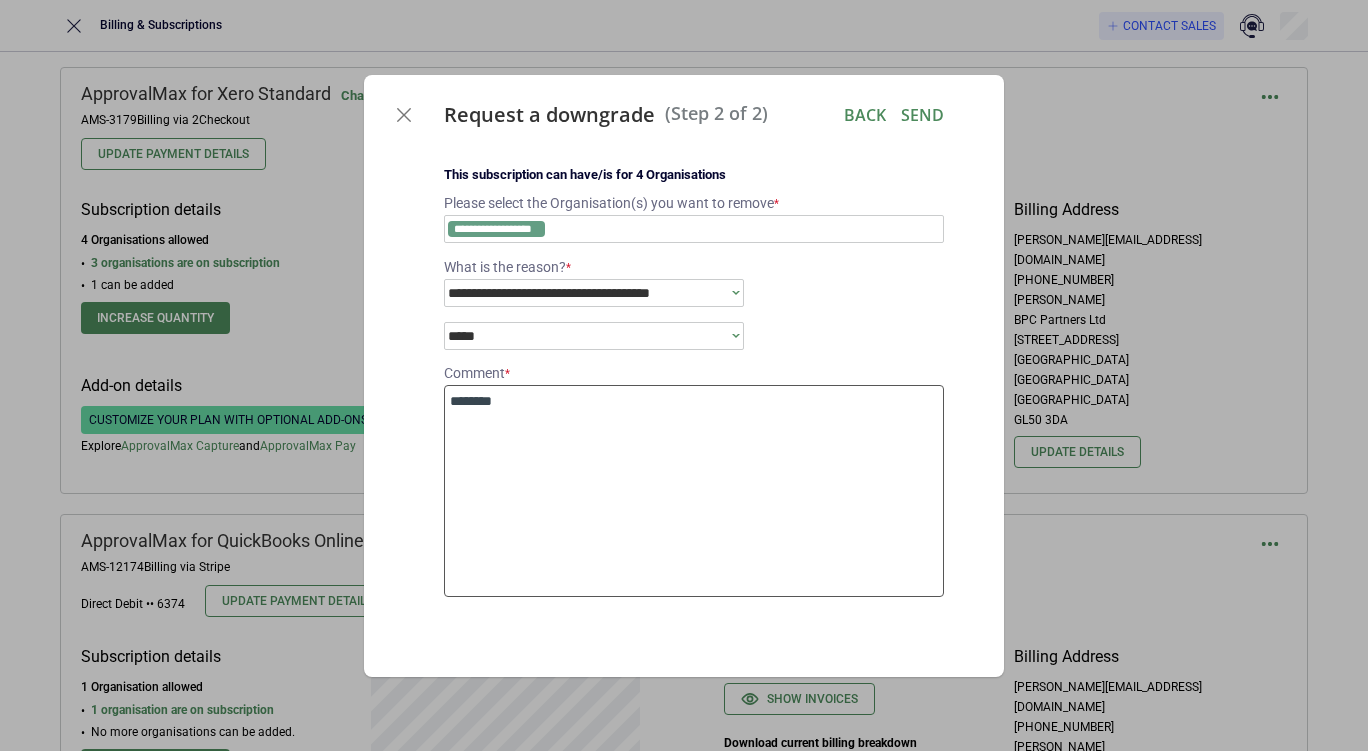 type on "*" 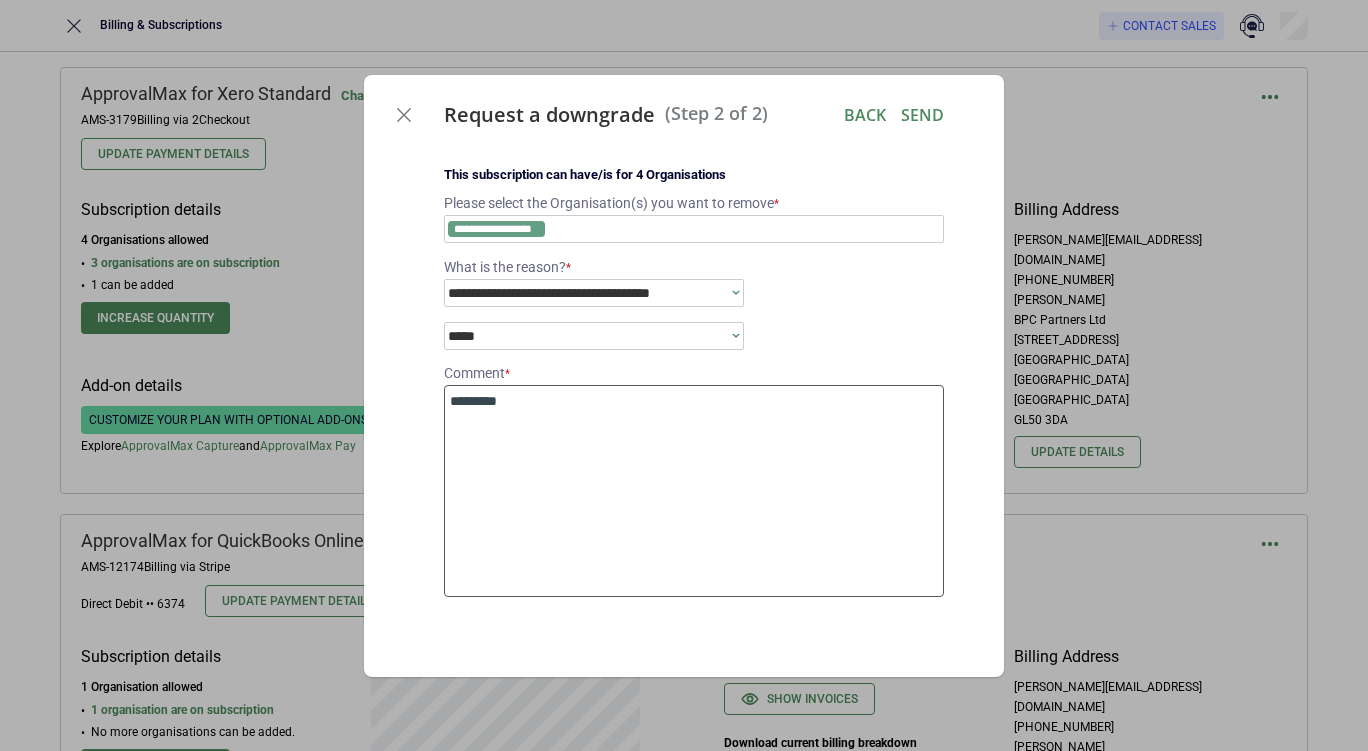 type on "*" 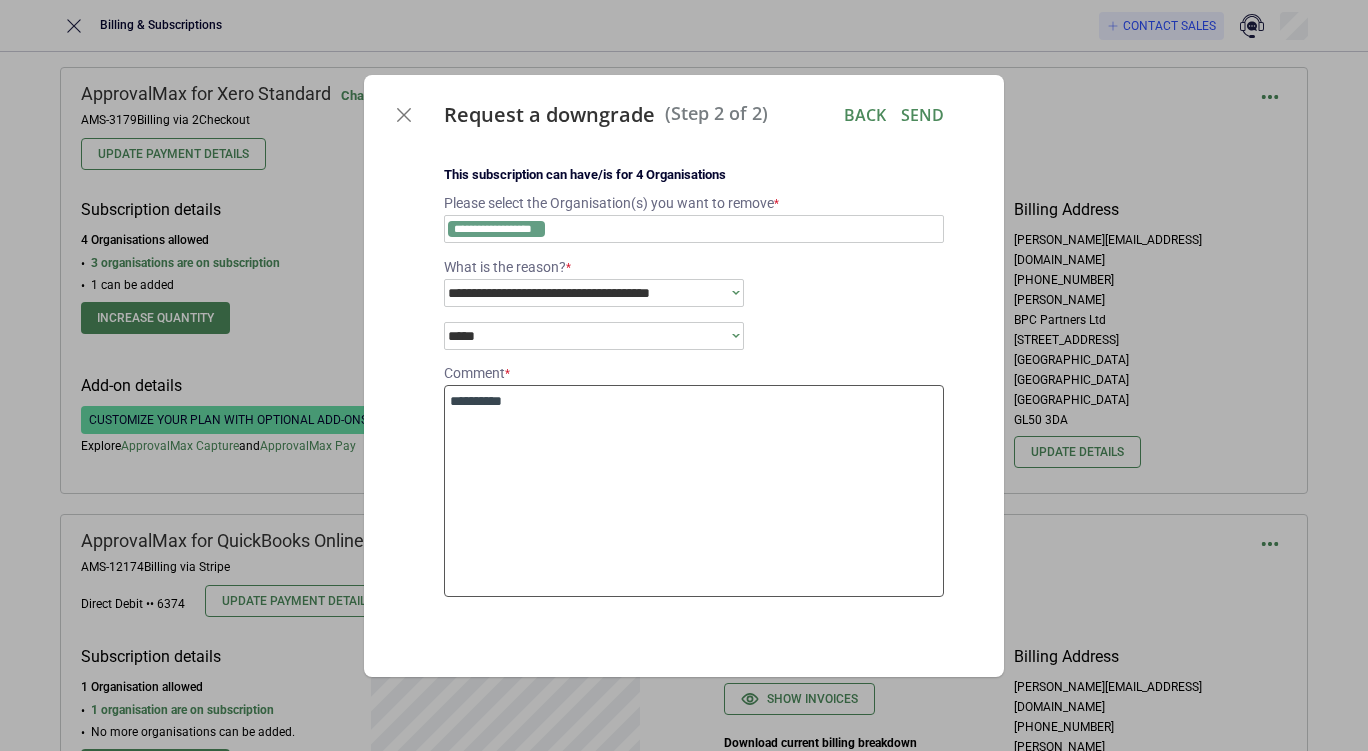 type on "*" 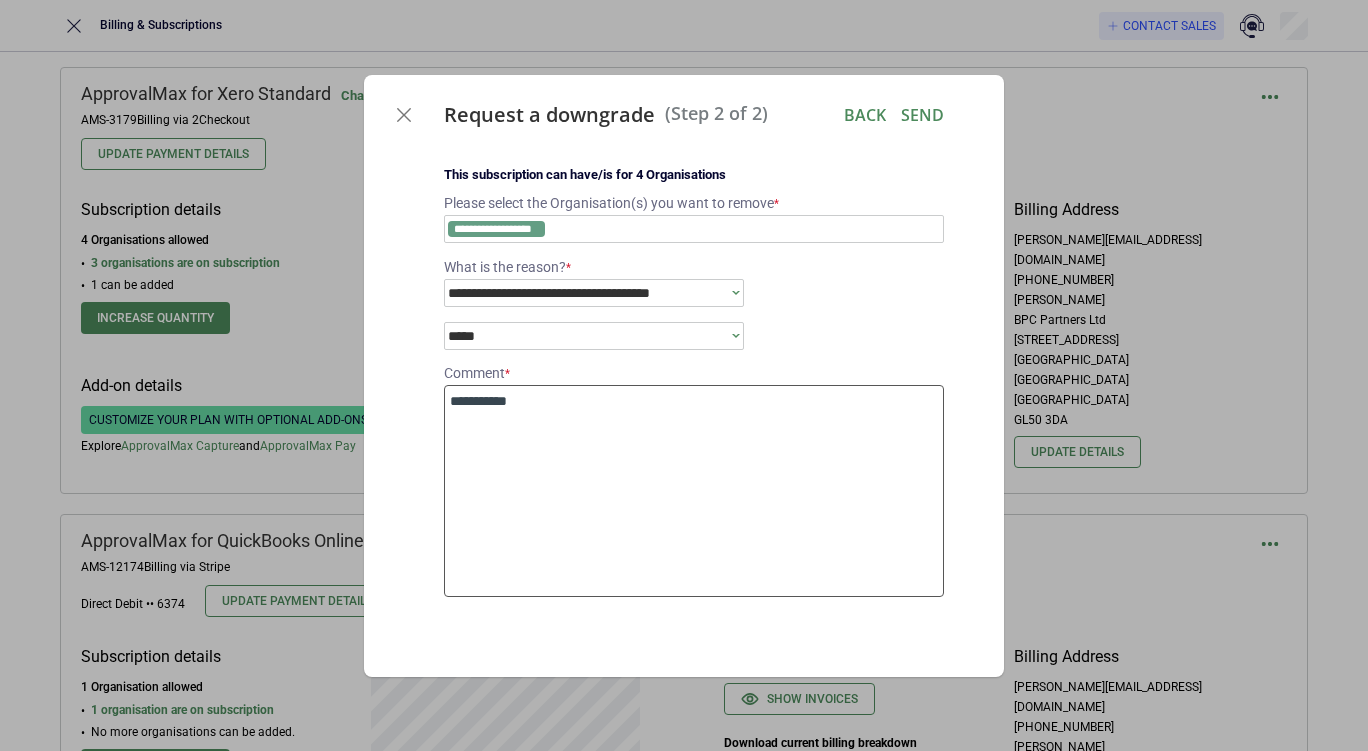 type on "*" 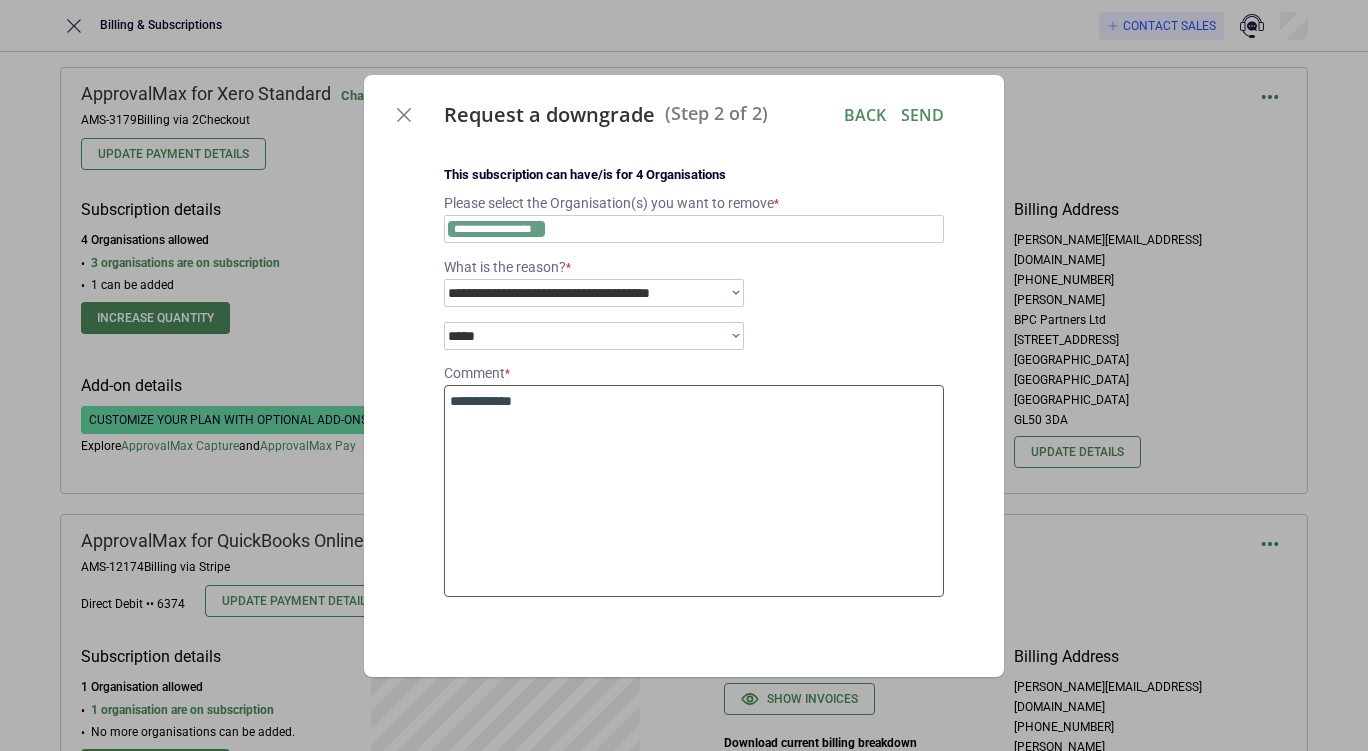 type on "*" 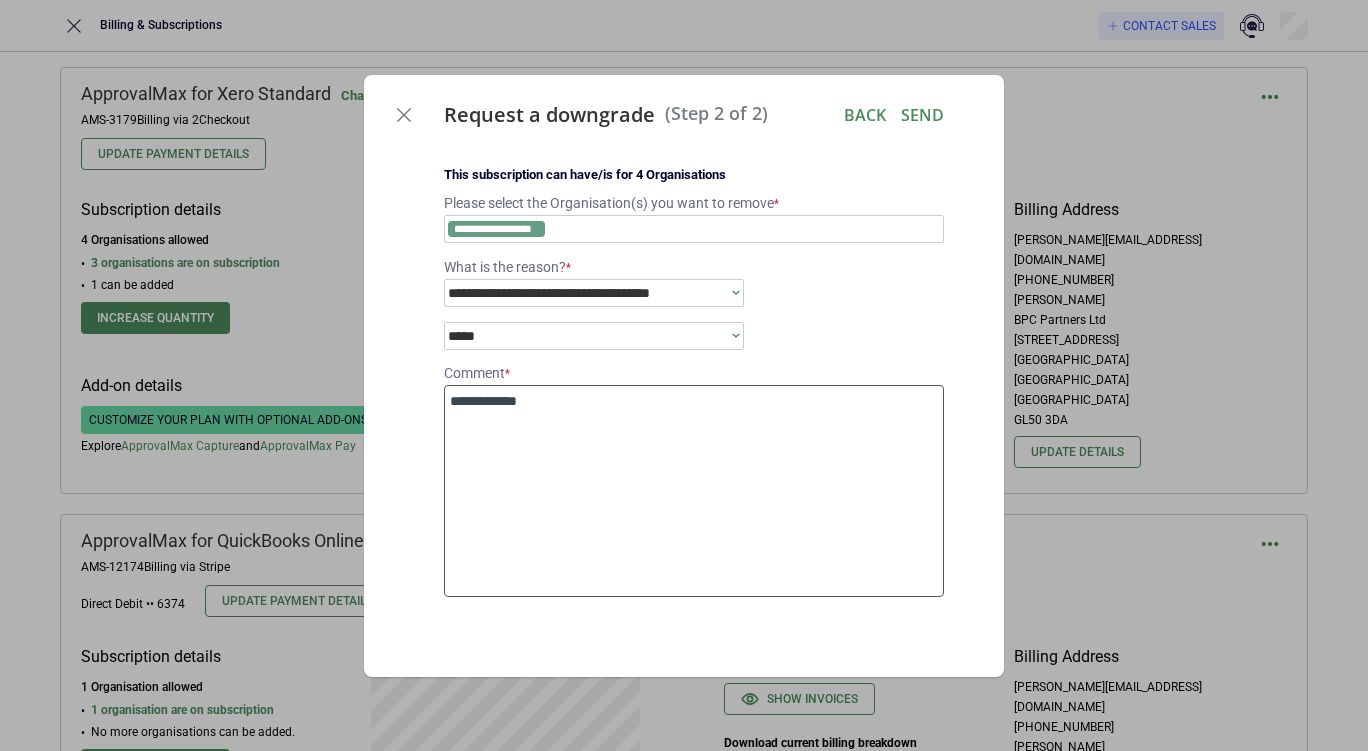 type on "*" 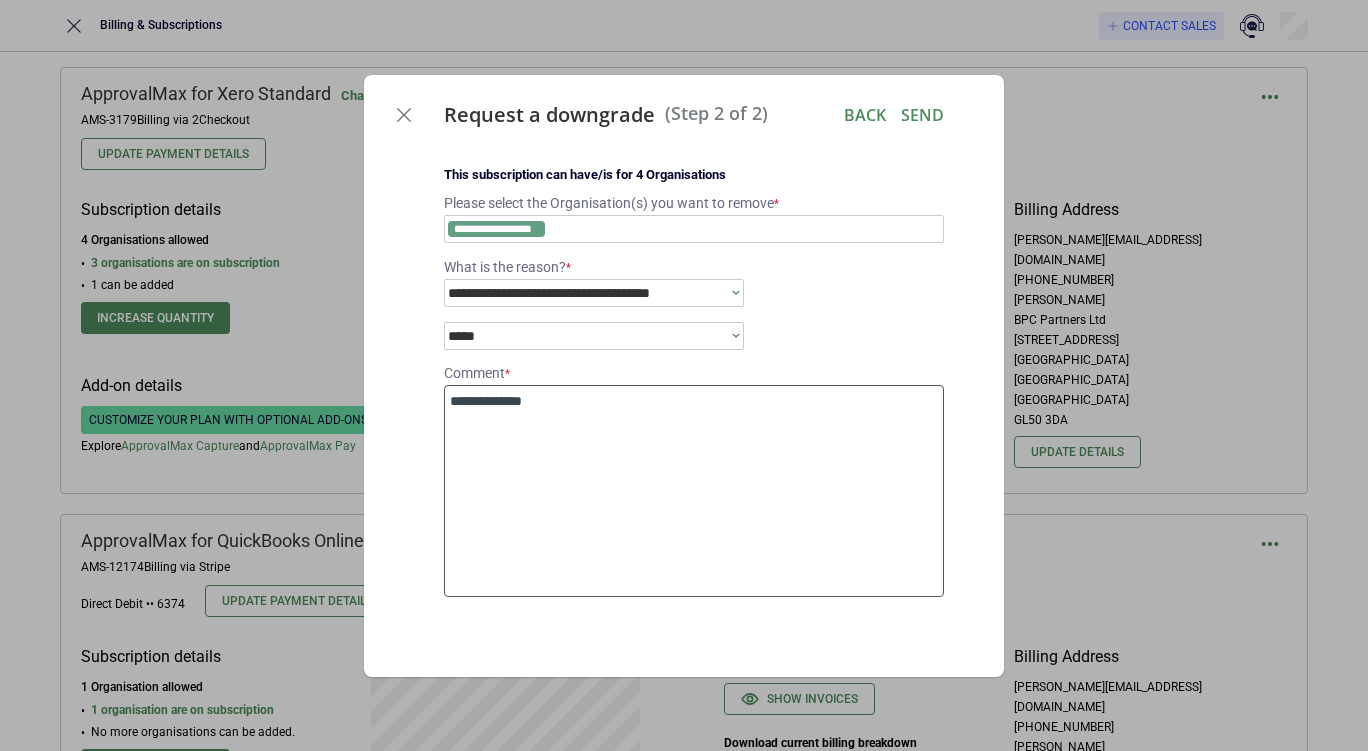 type on "*" 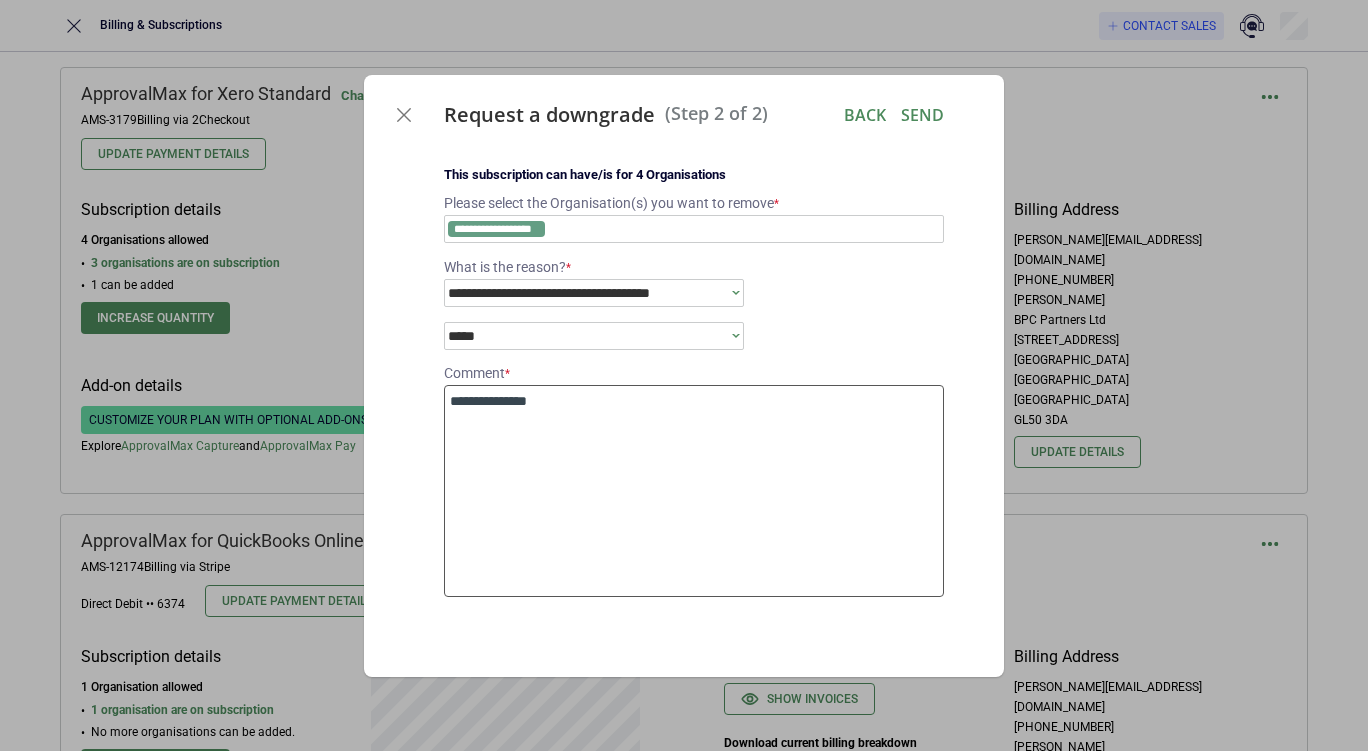 type on "*" 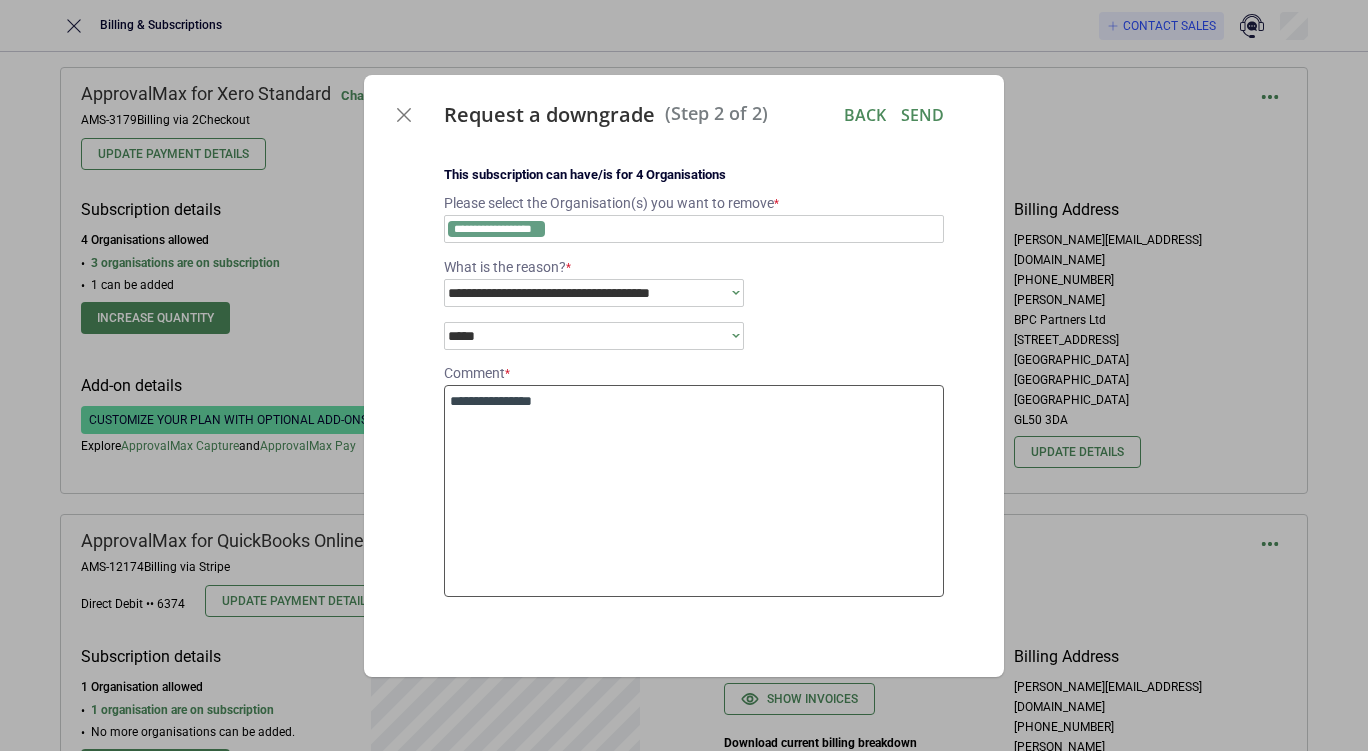 type on "*" 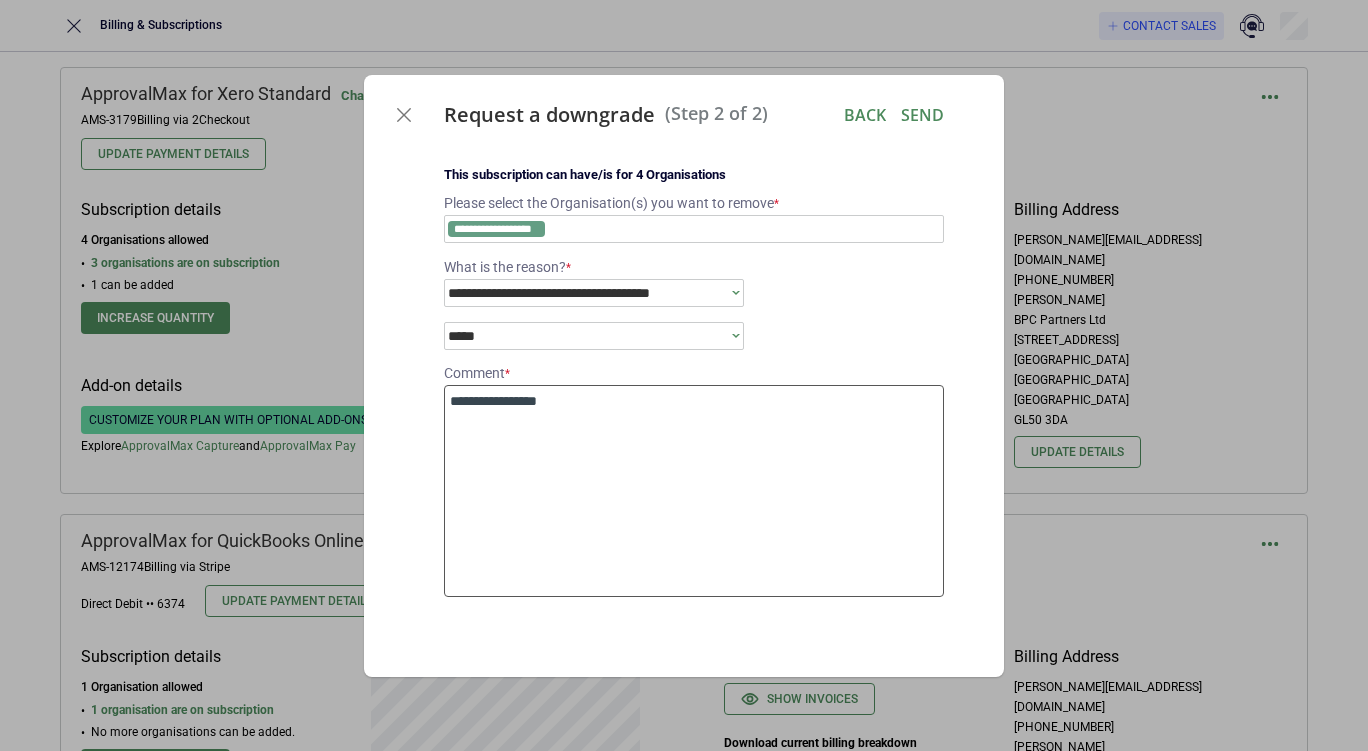 type on "*" 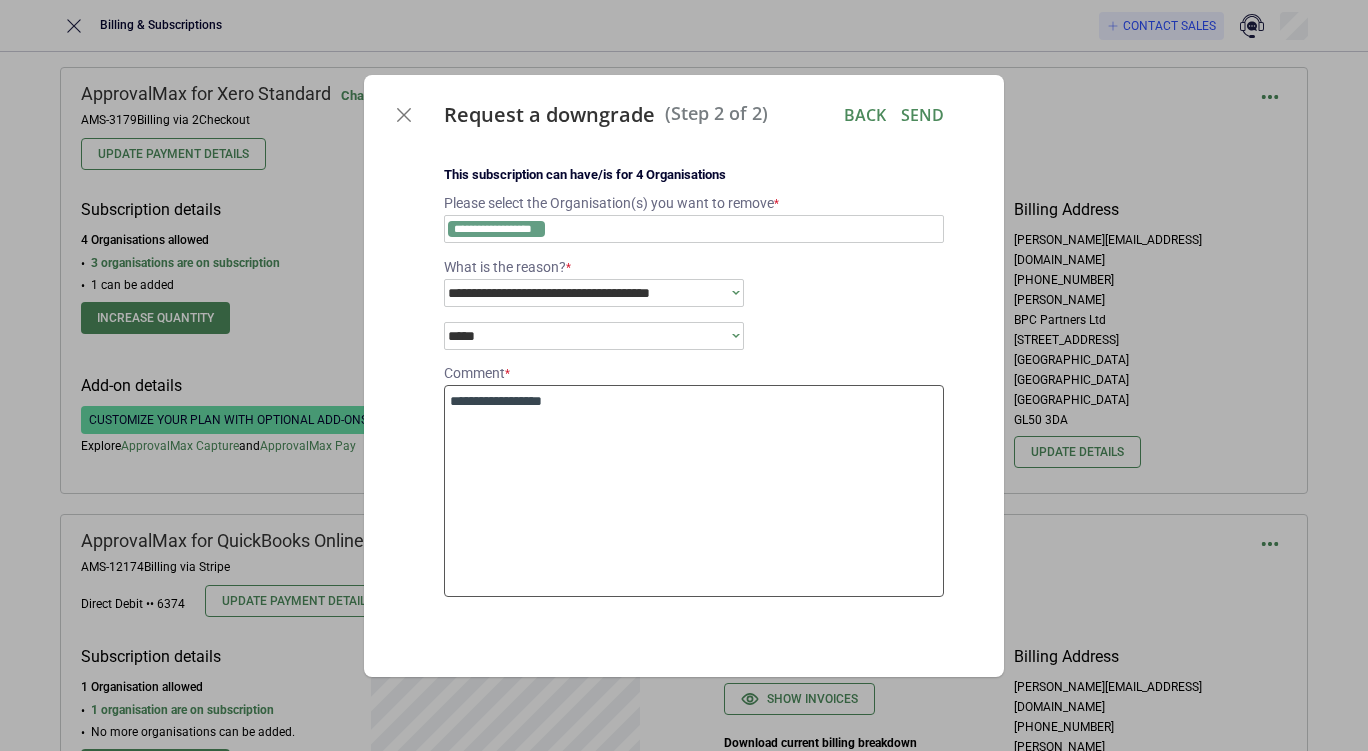 type on "*" 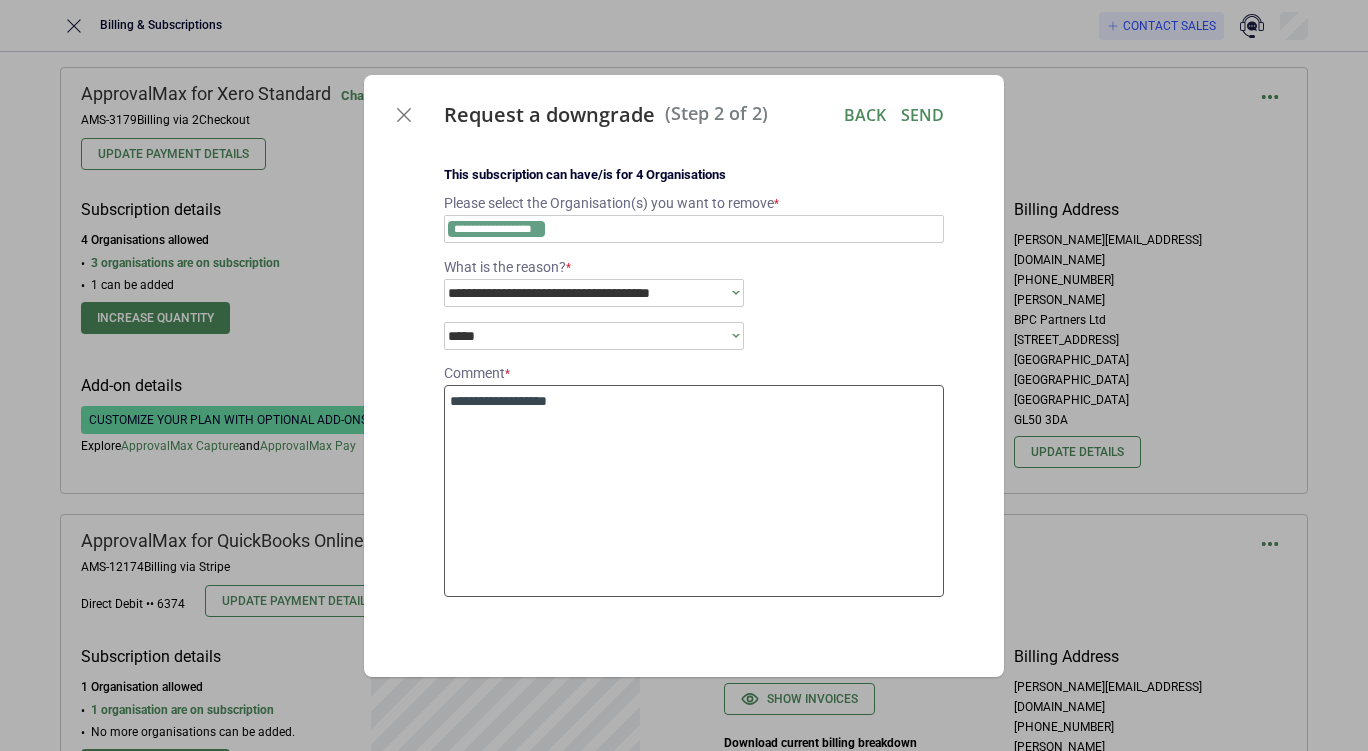 type on "*" 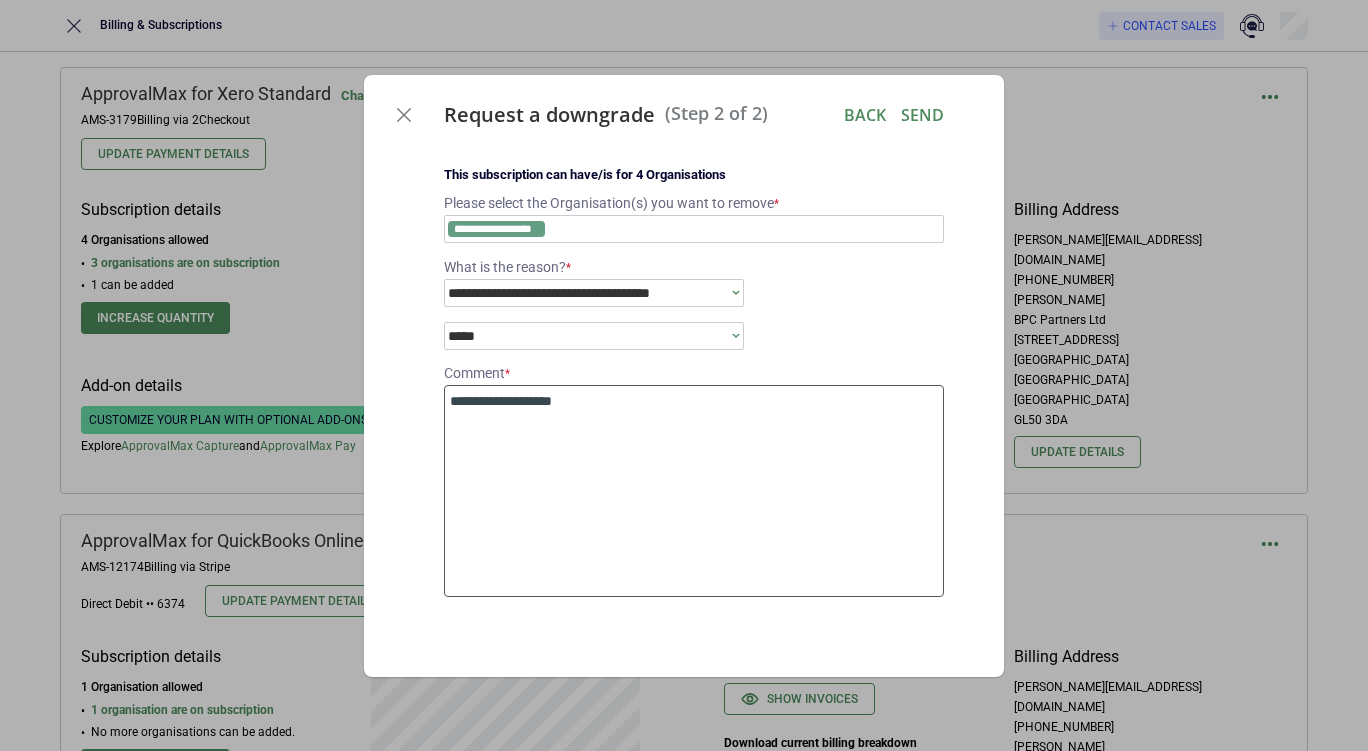 type on "*" 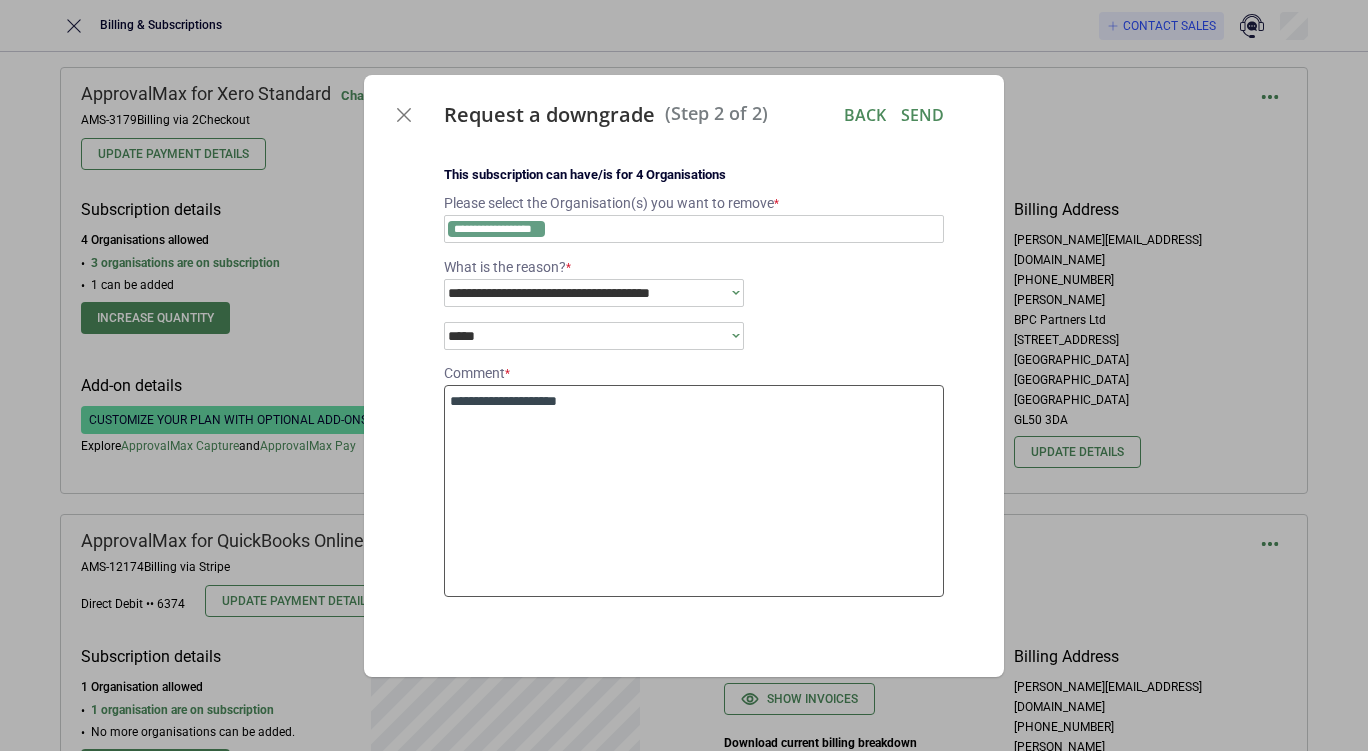 type on "*" 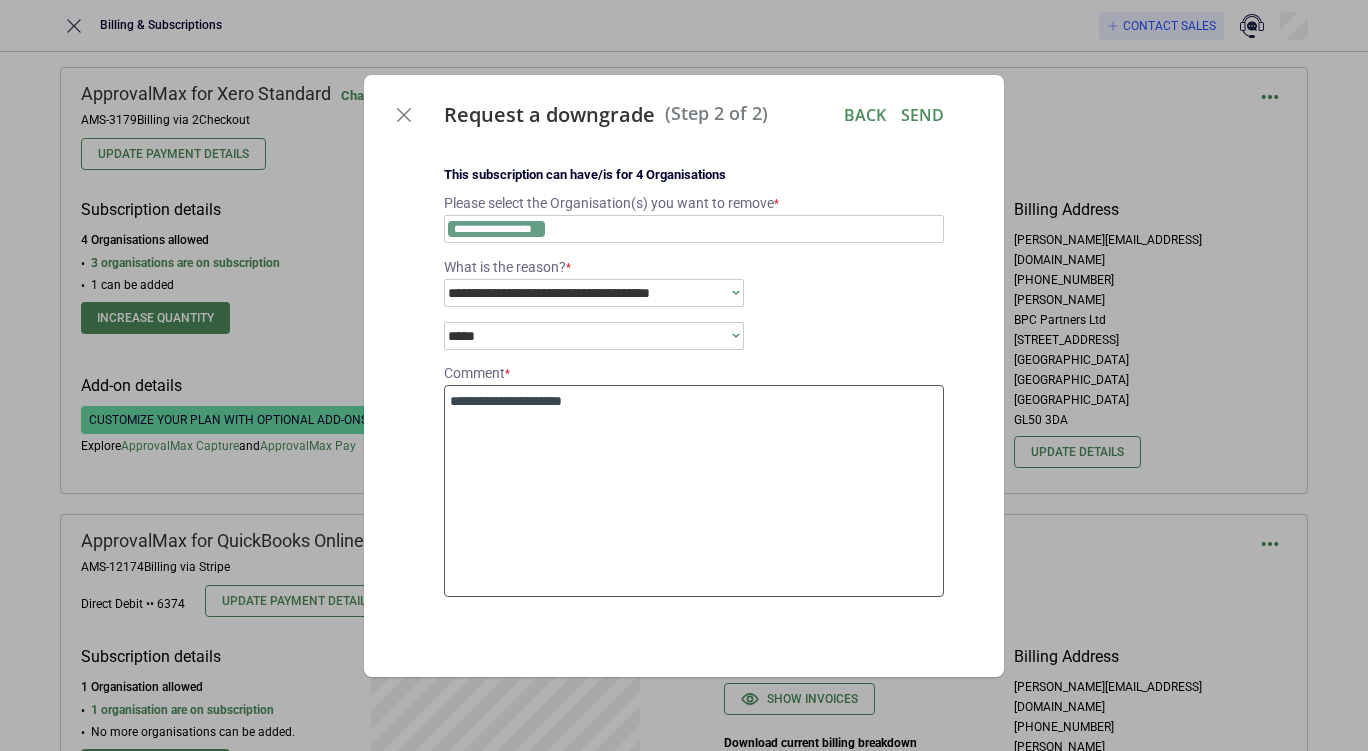 type on "*" 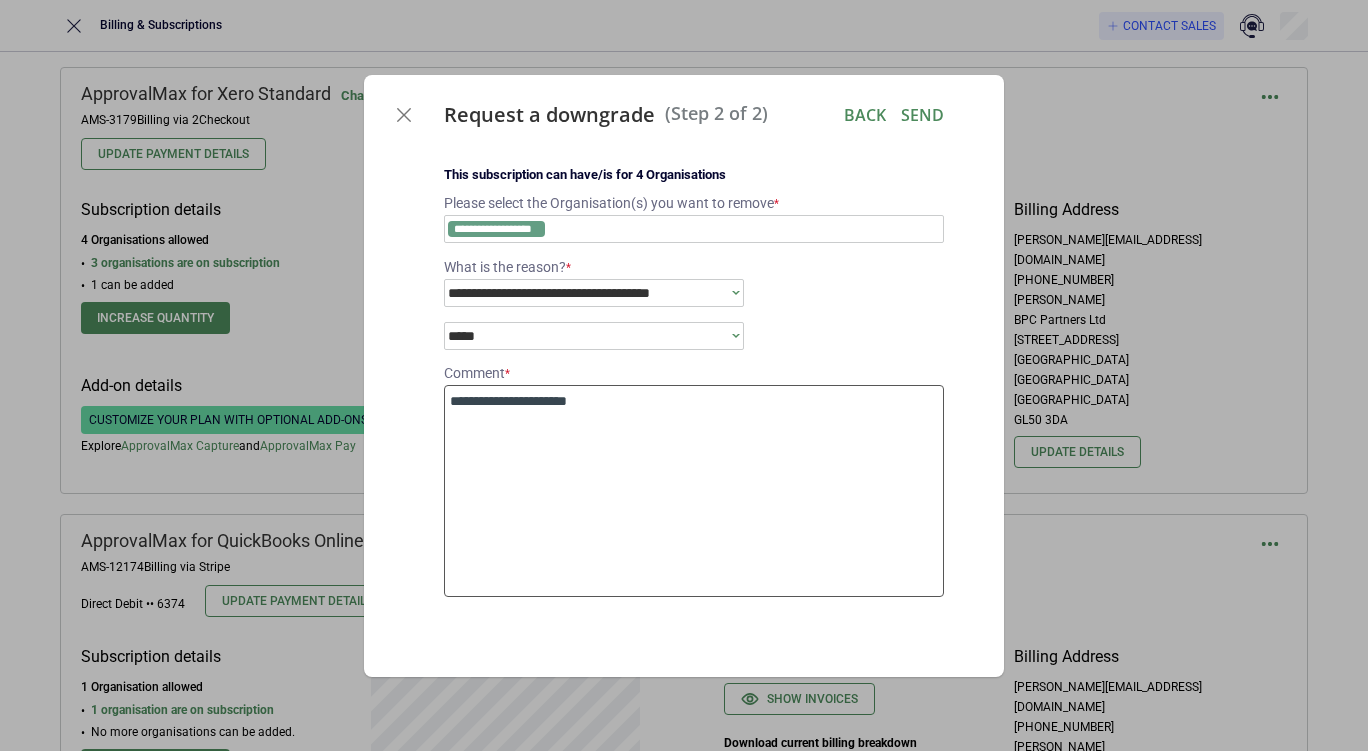 type on "*" 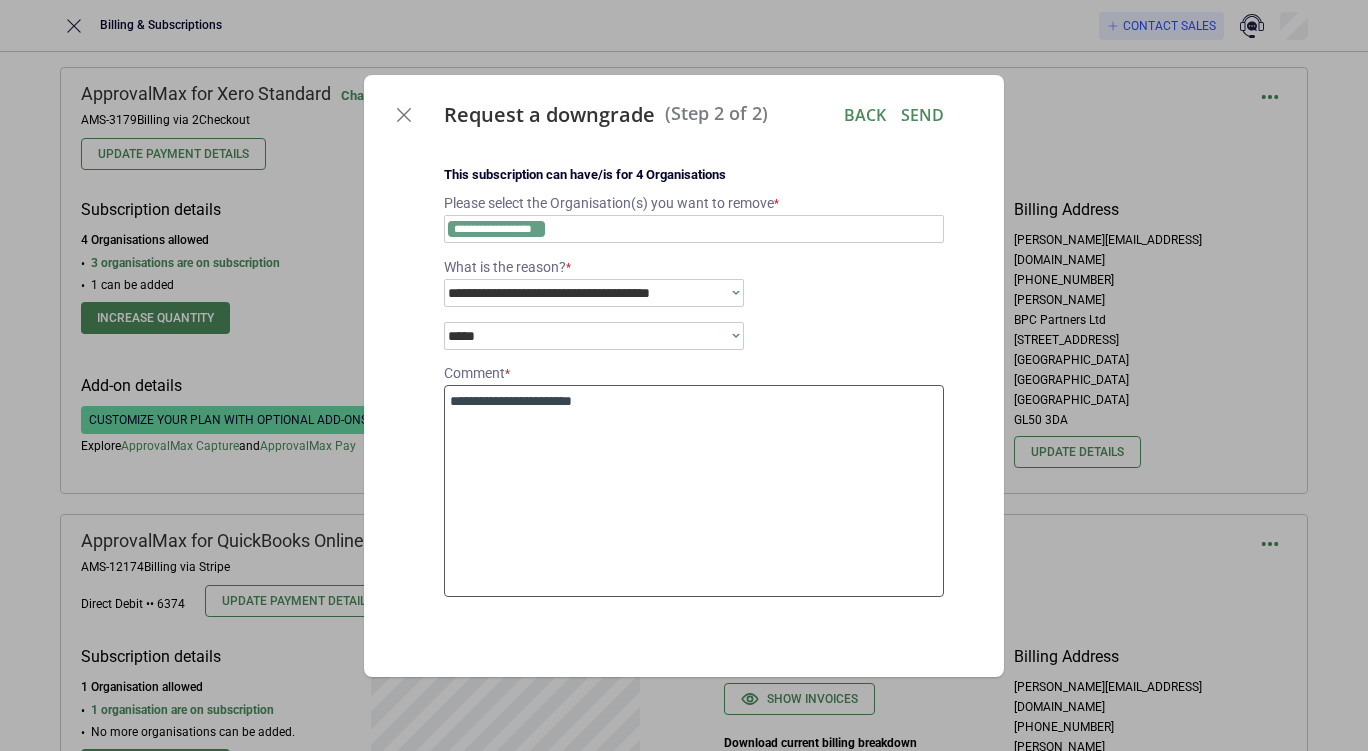 type on "*" 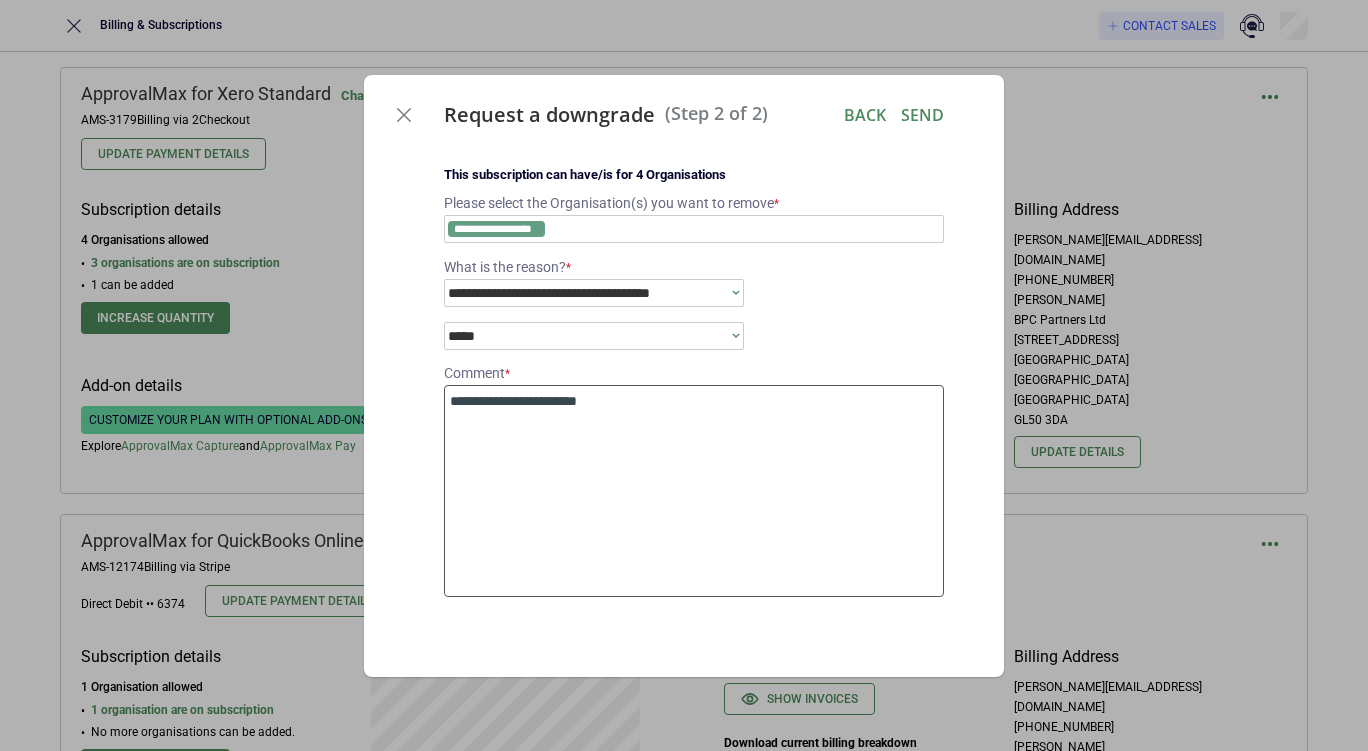 type on "*" 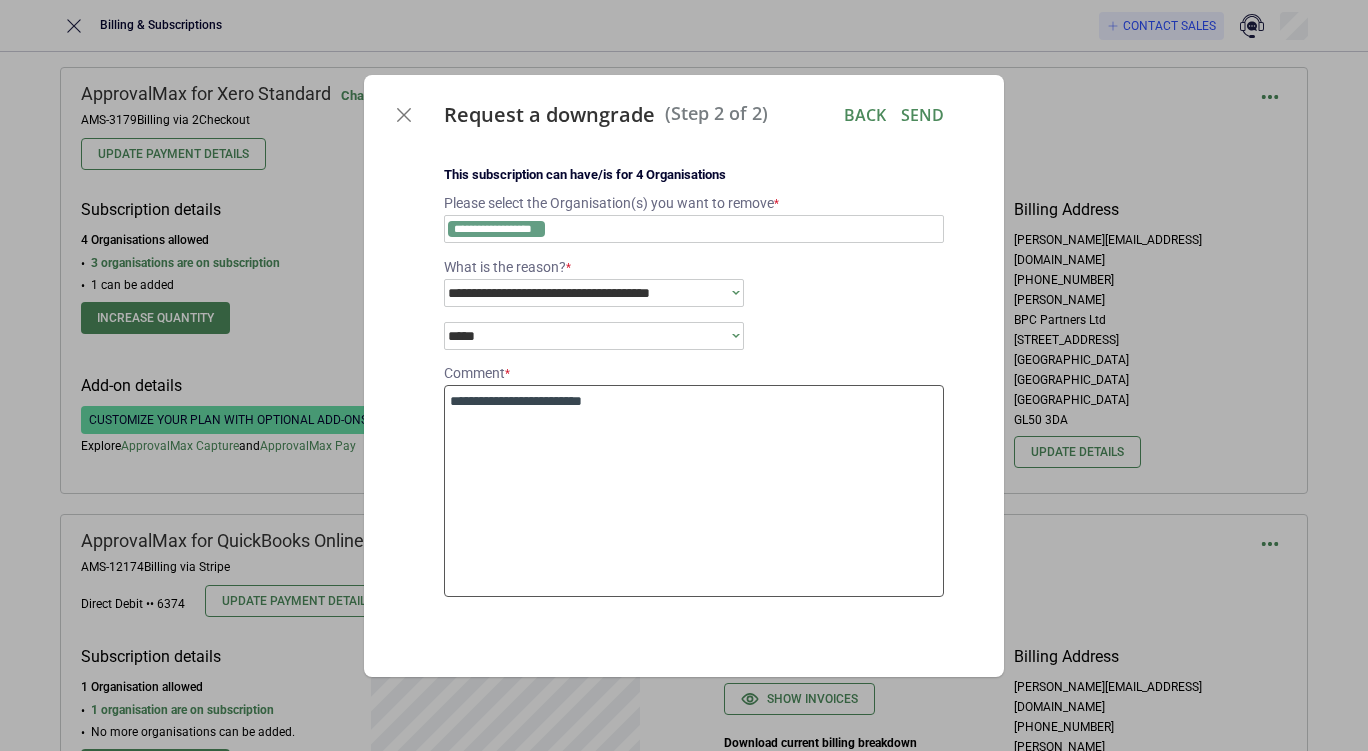 type on "*" 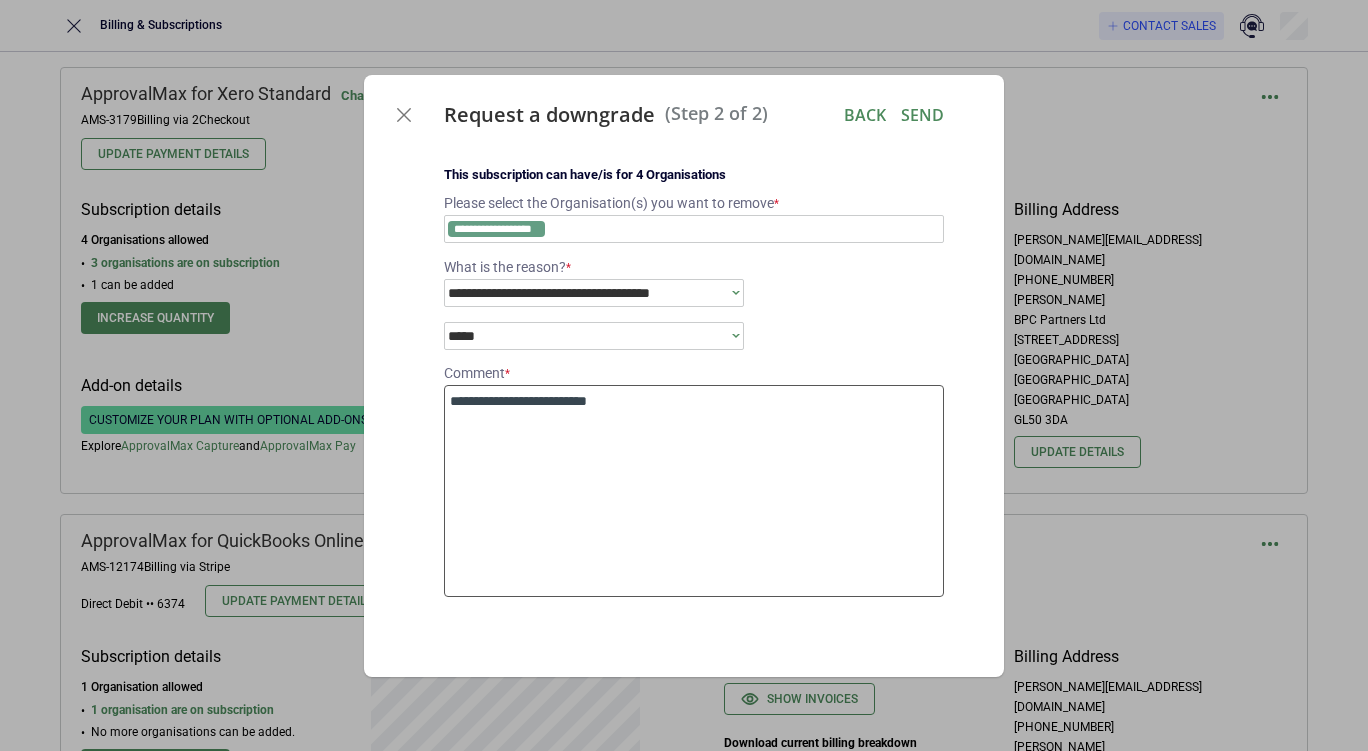 type on "*" 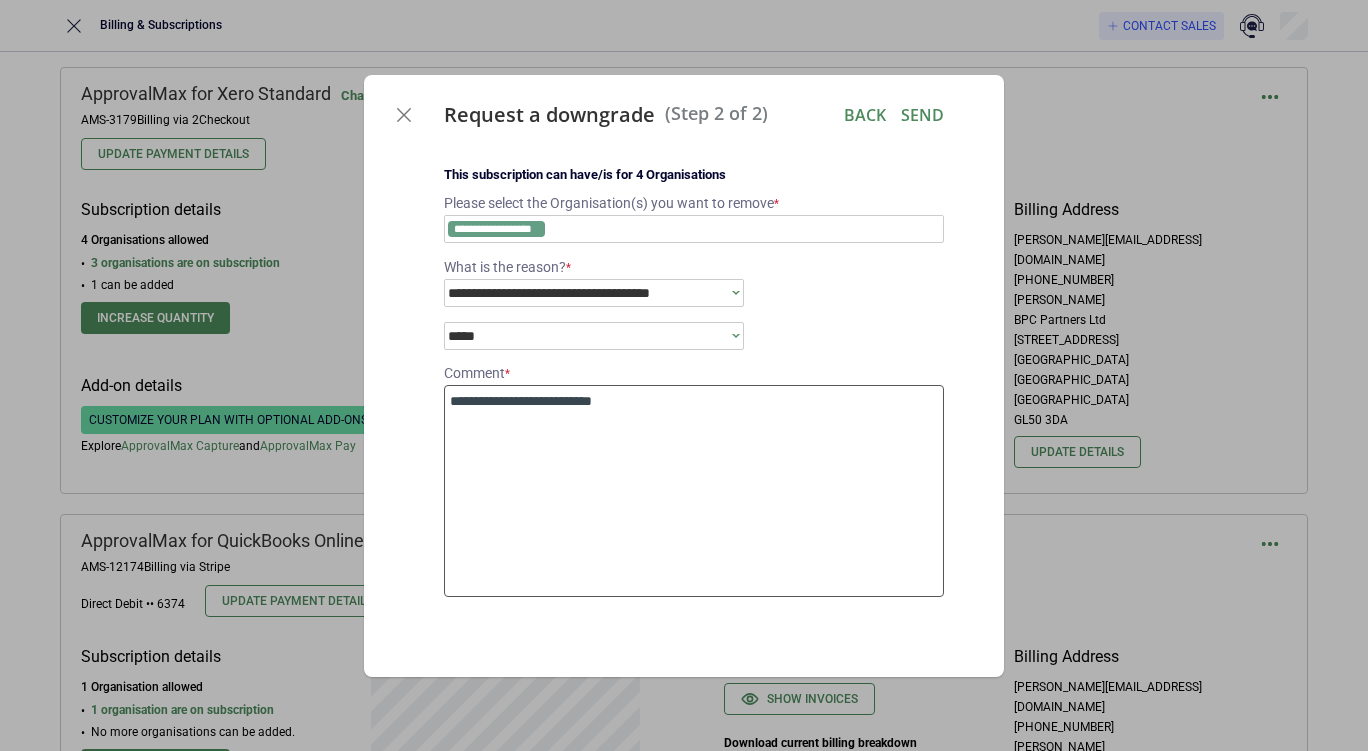 type on "*" 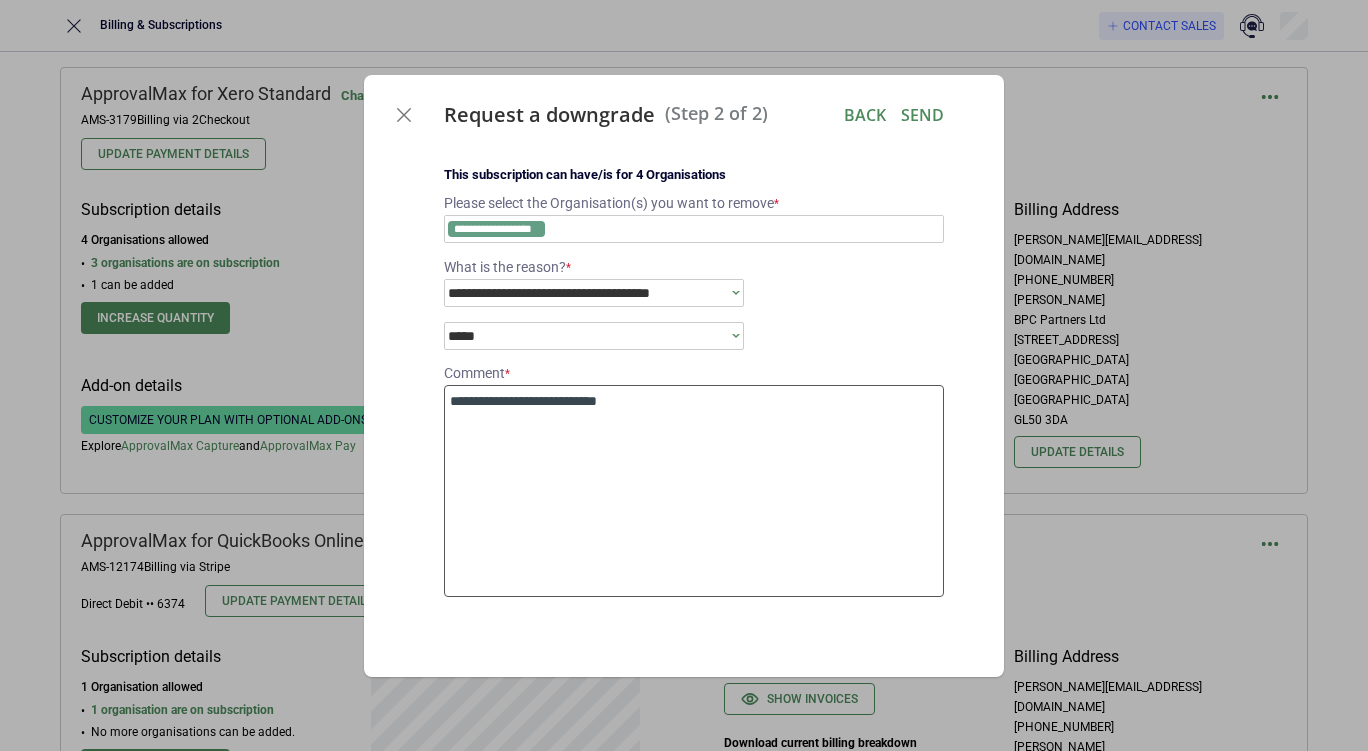 type on "*" 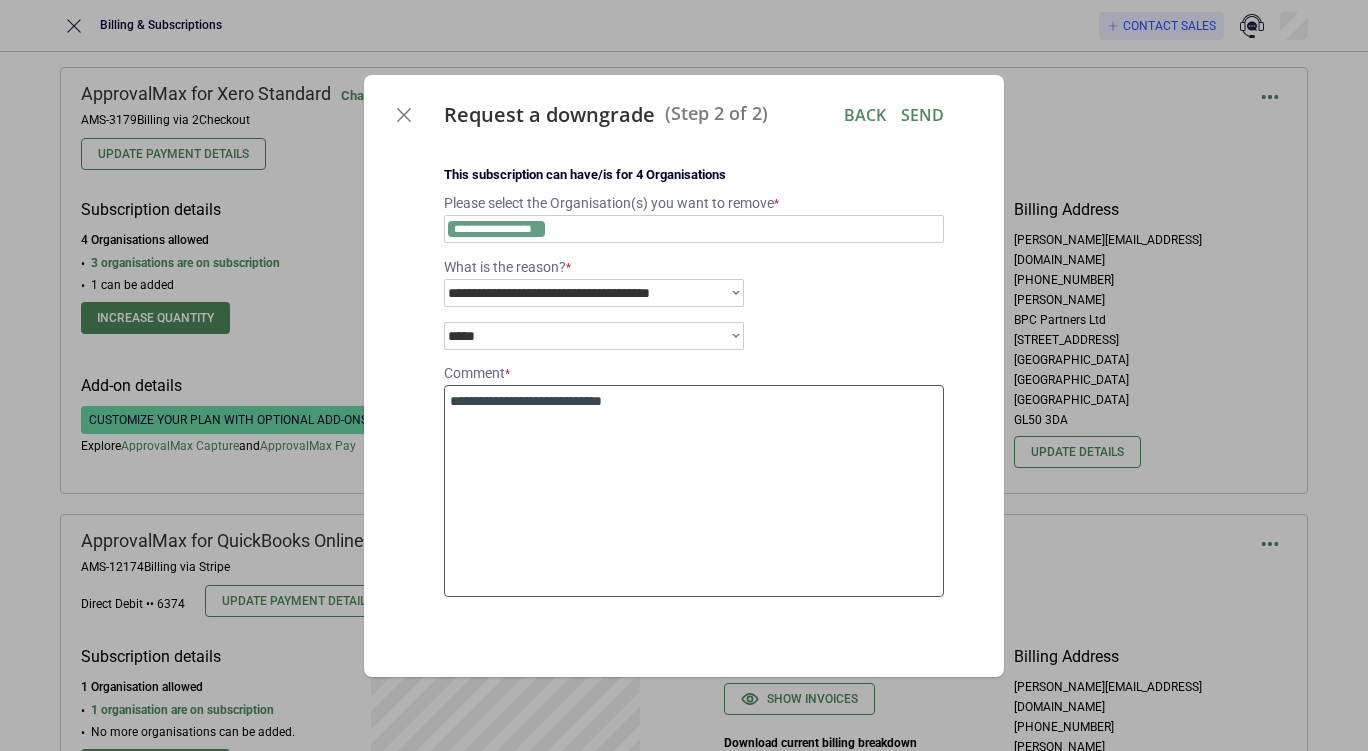 type on "*" 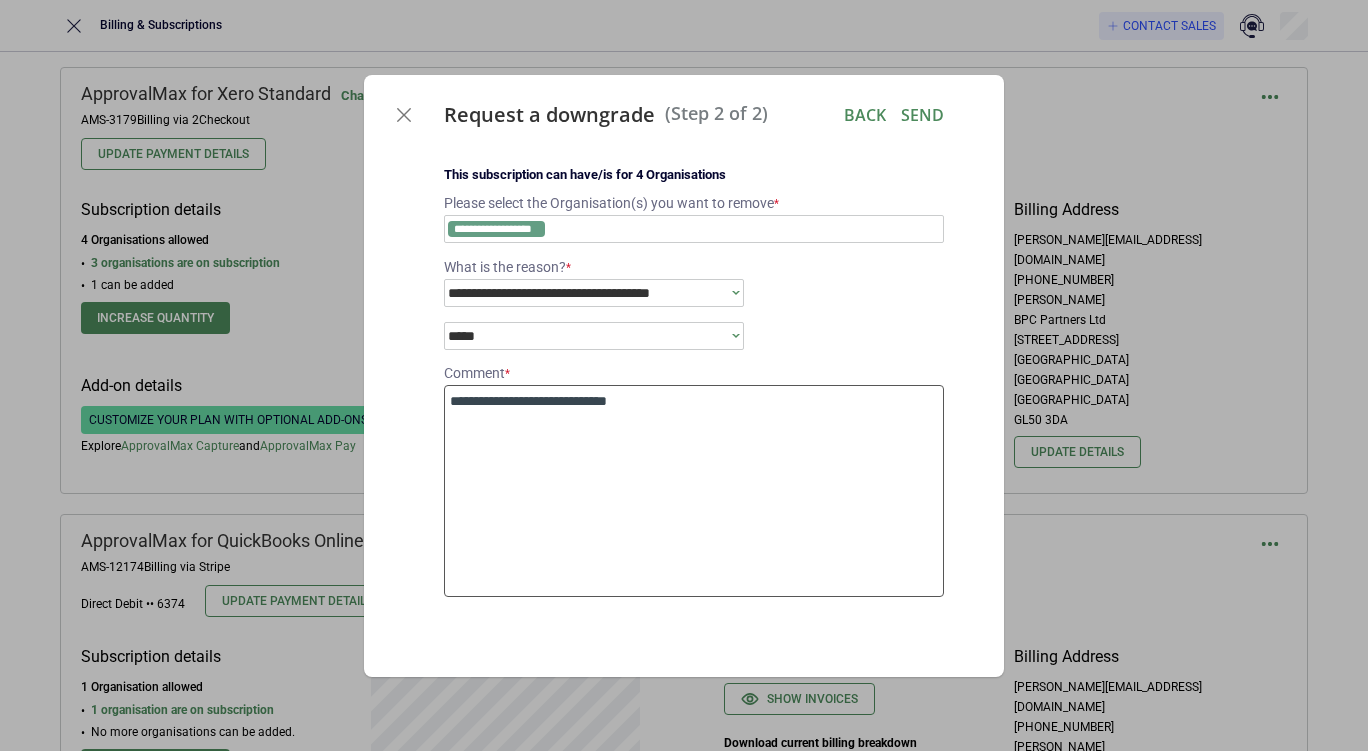 type on "*" 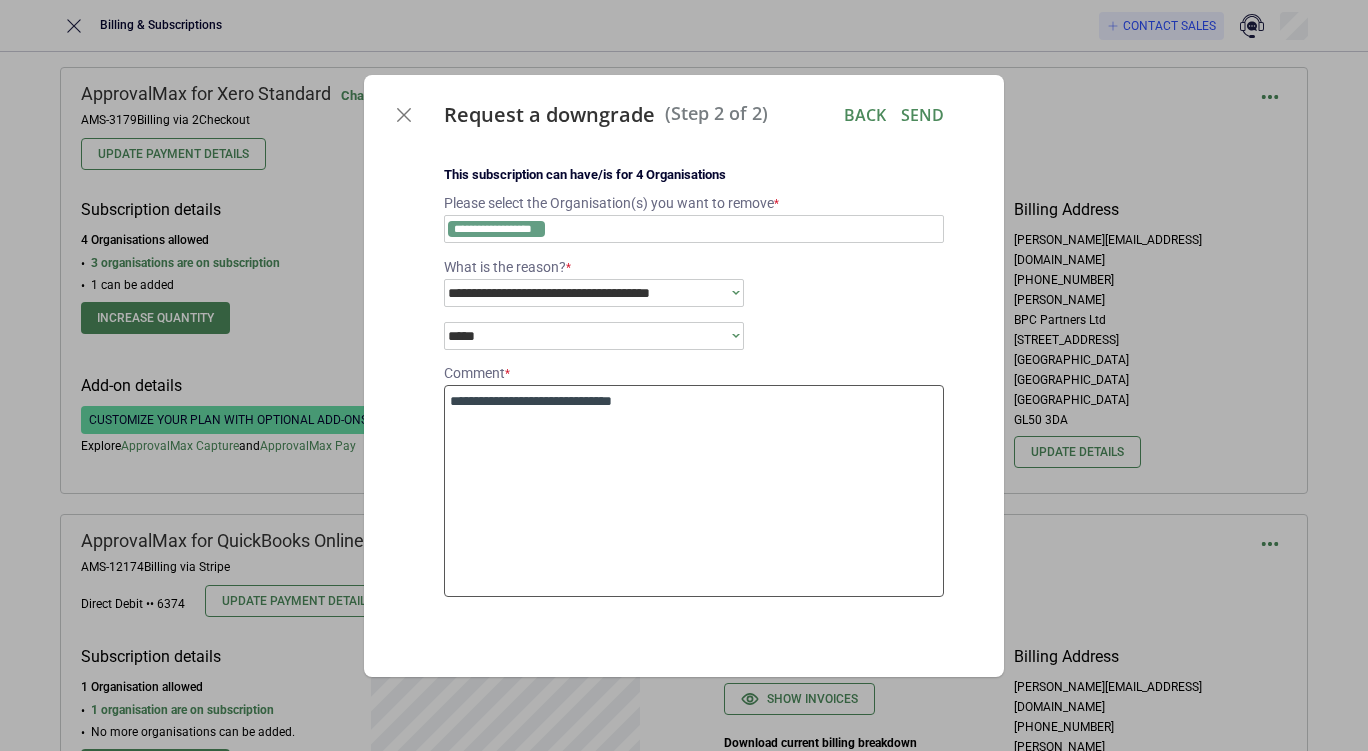 type on "*" 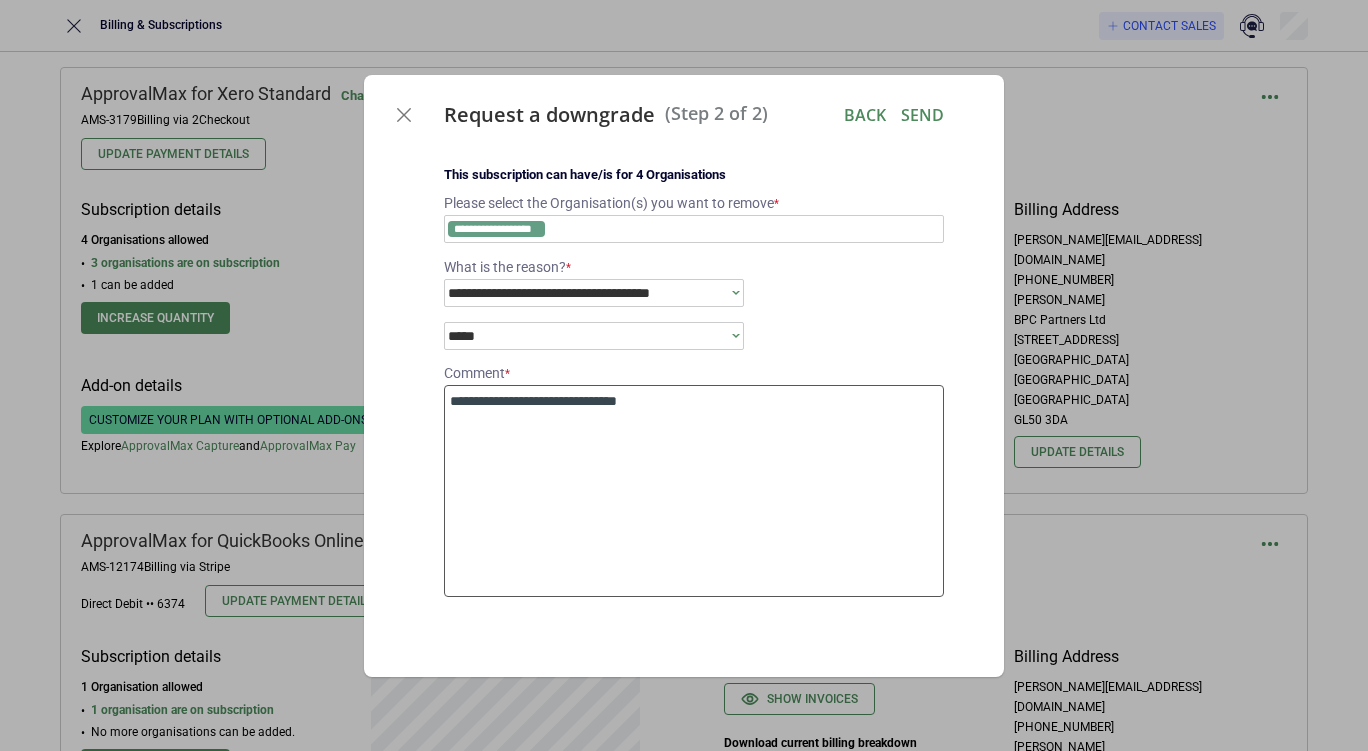 type on "*" 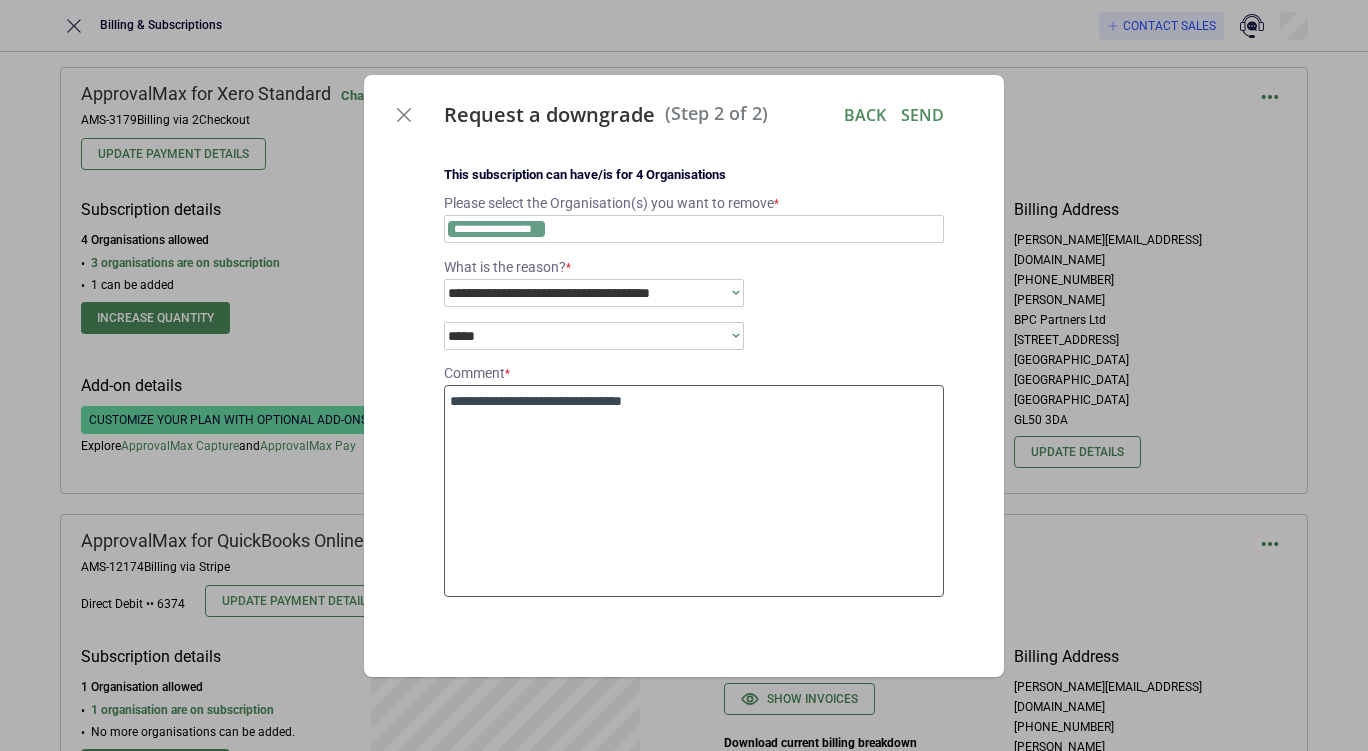 type on "*" 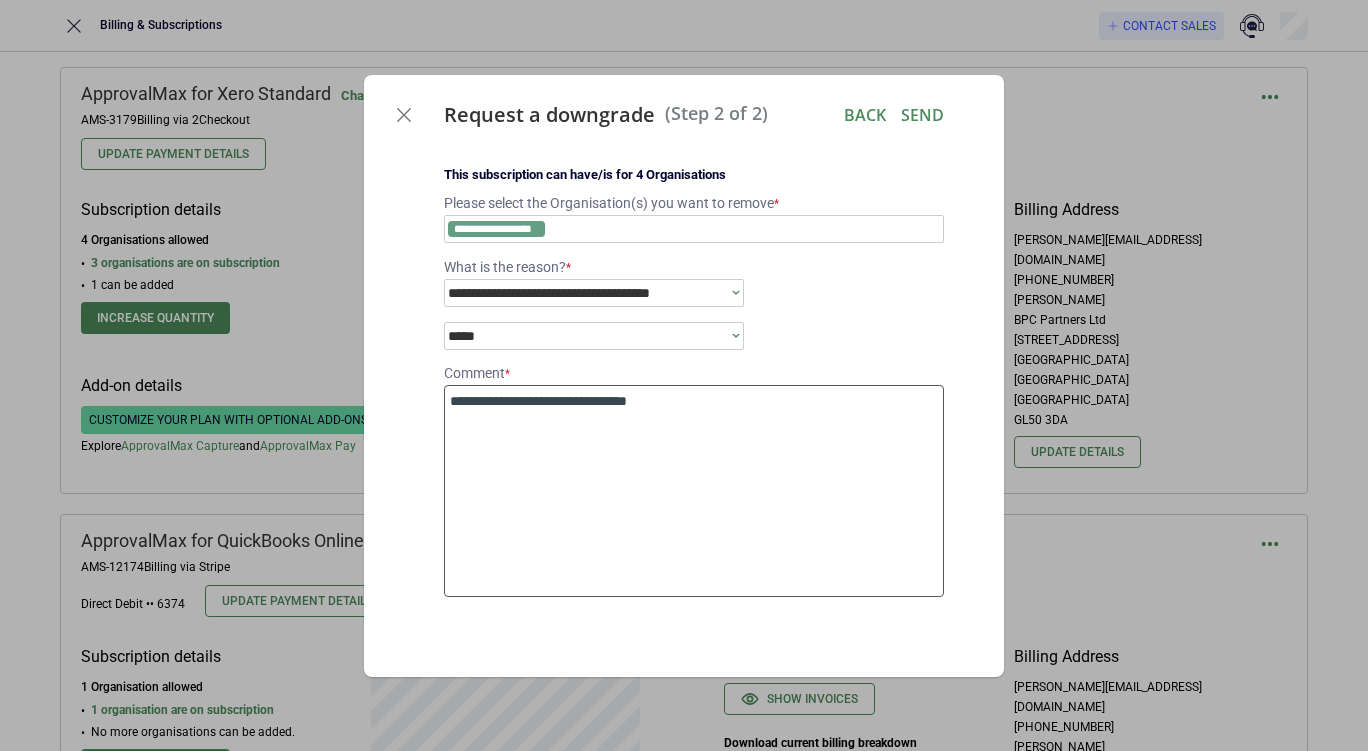type on "*" 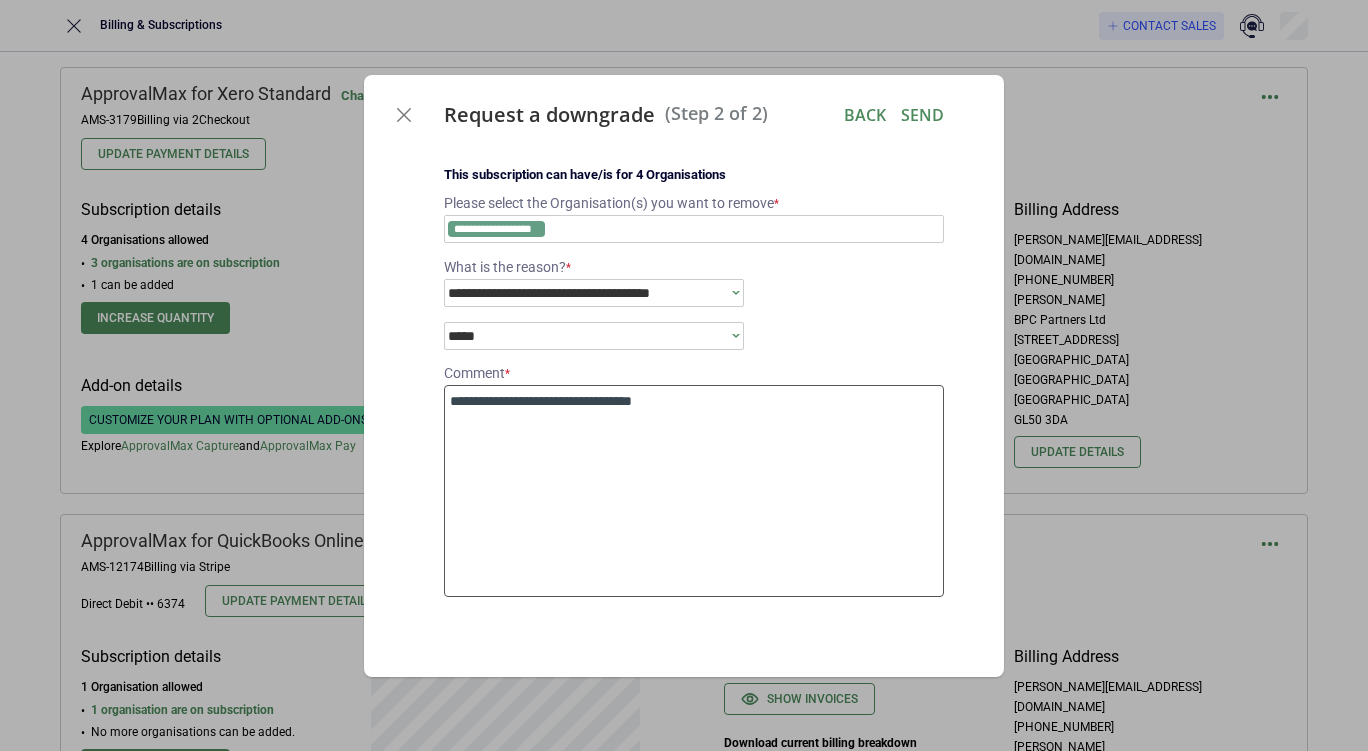 type on "*" 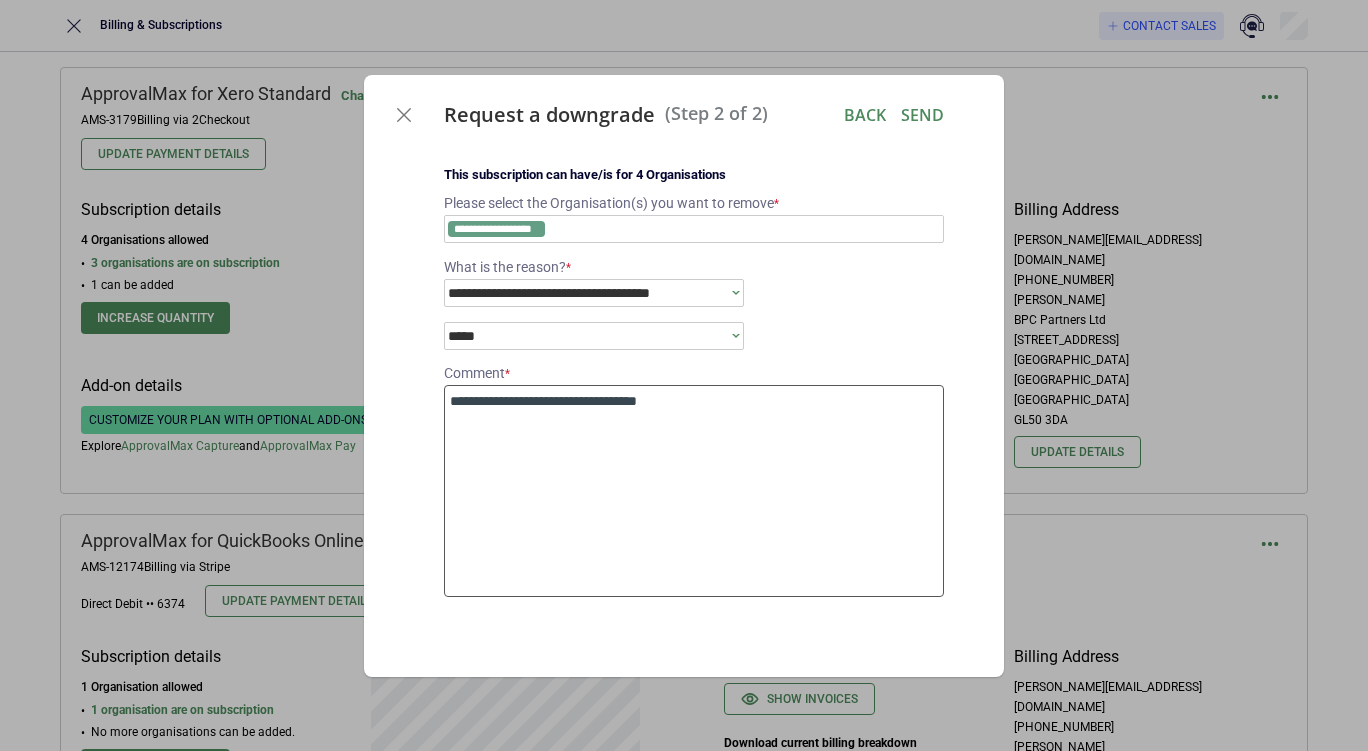 type on "*" 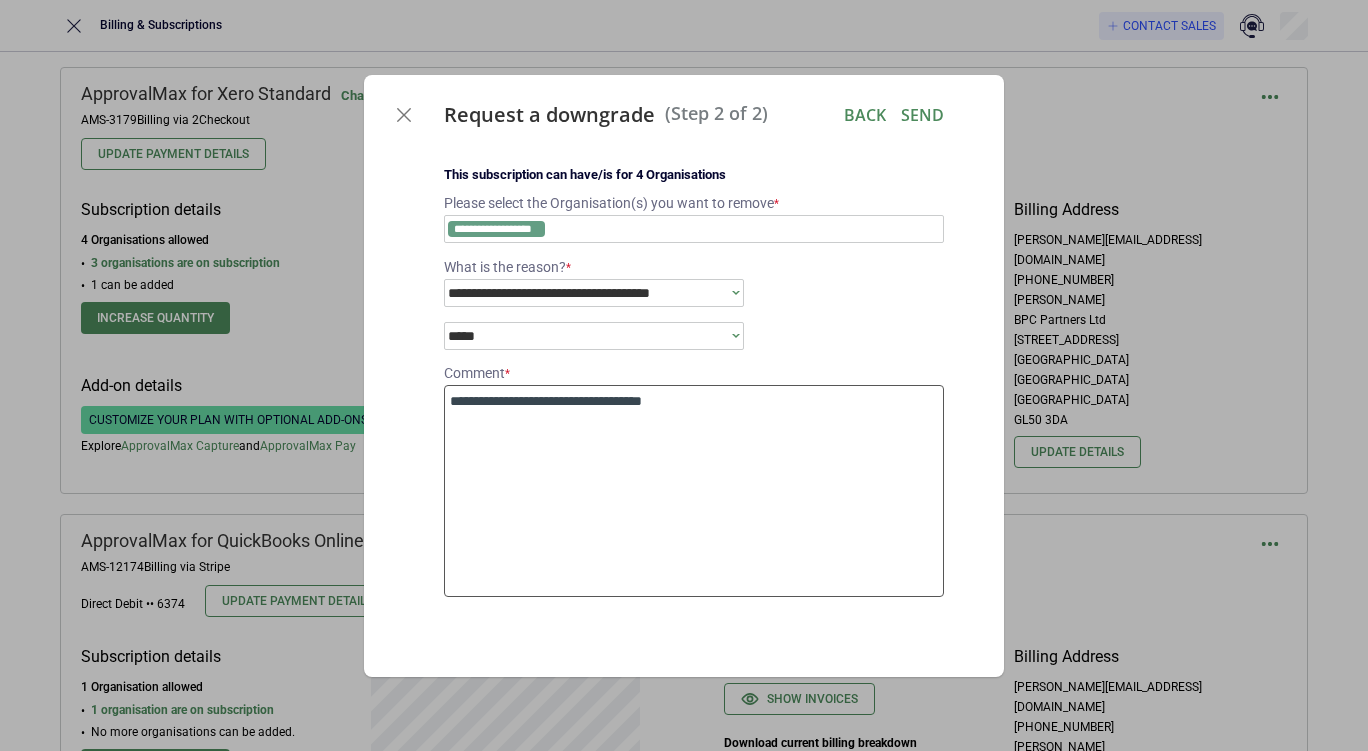 type on "*" 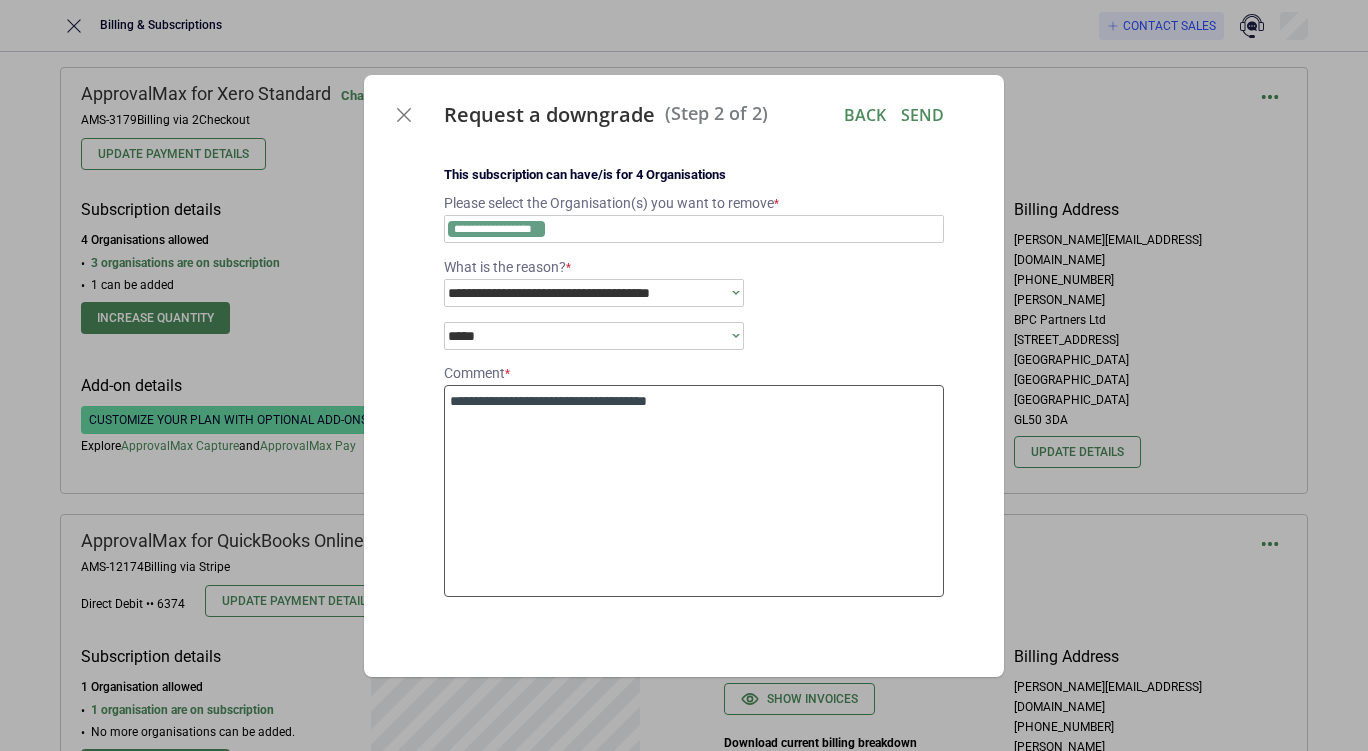 type on "*" 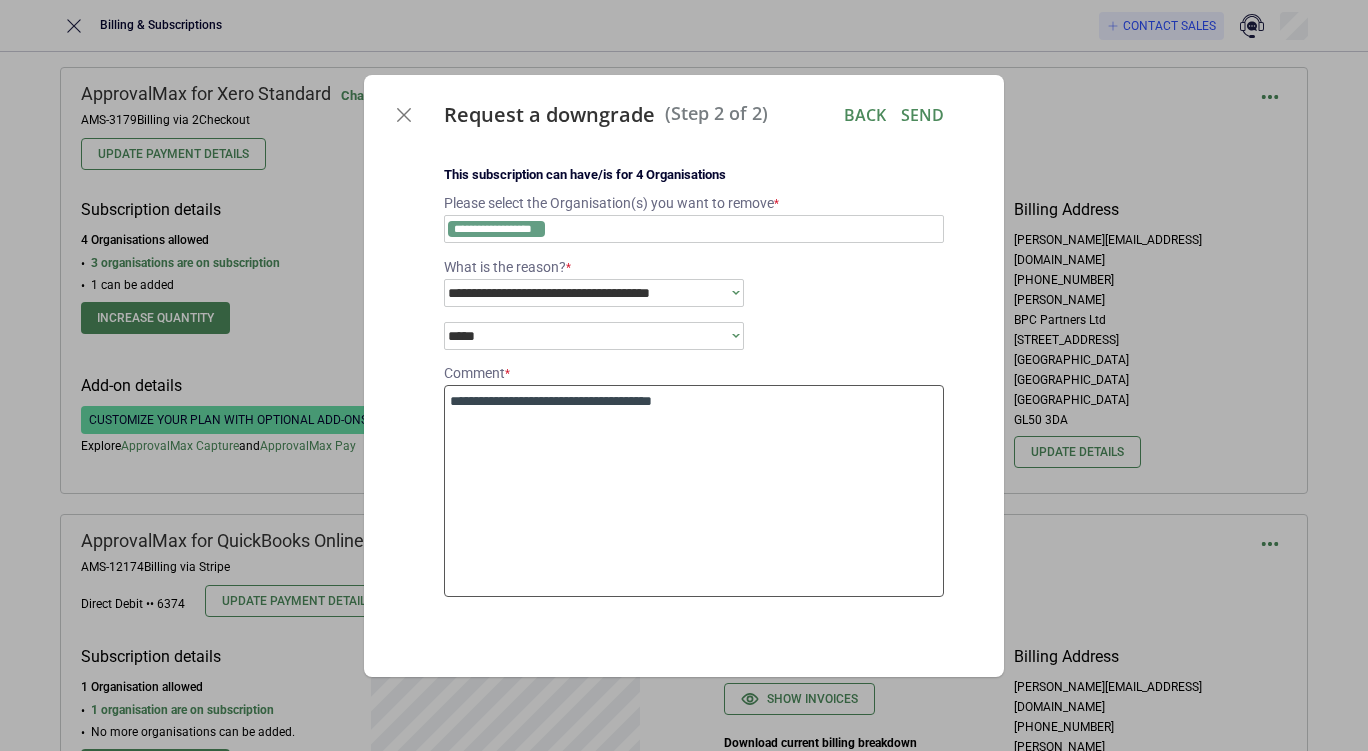 type on "*" 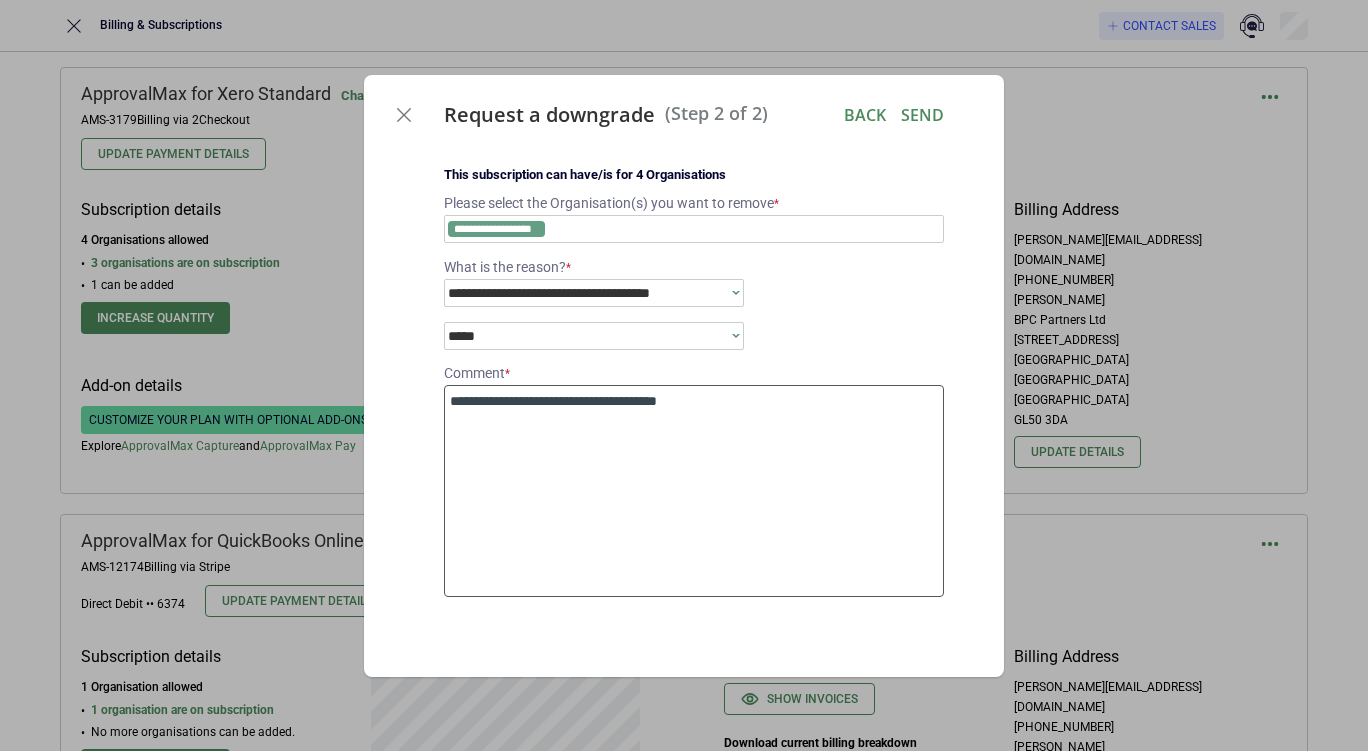 type on "*" 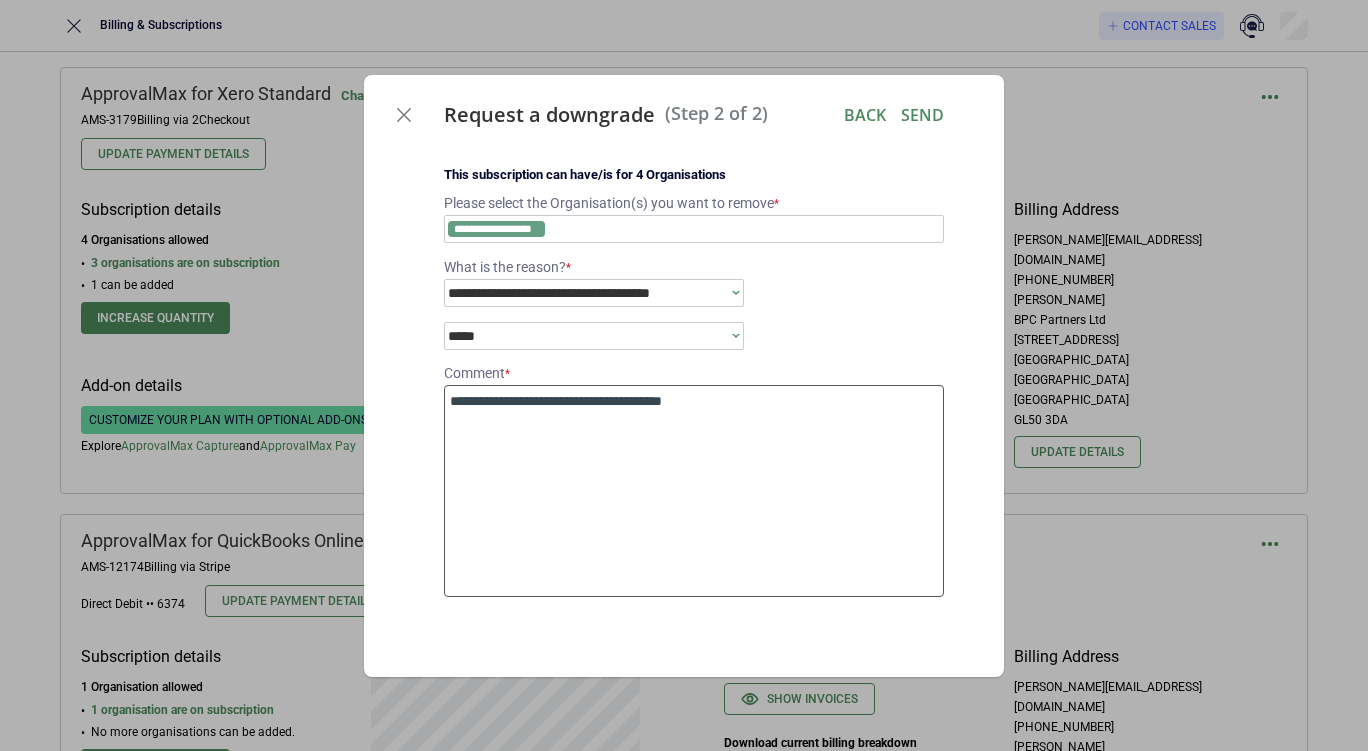 type on "*" 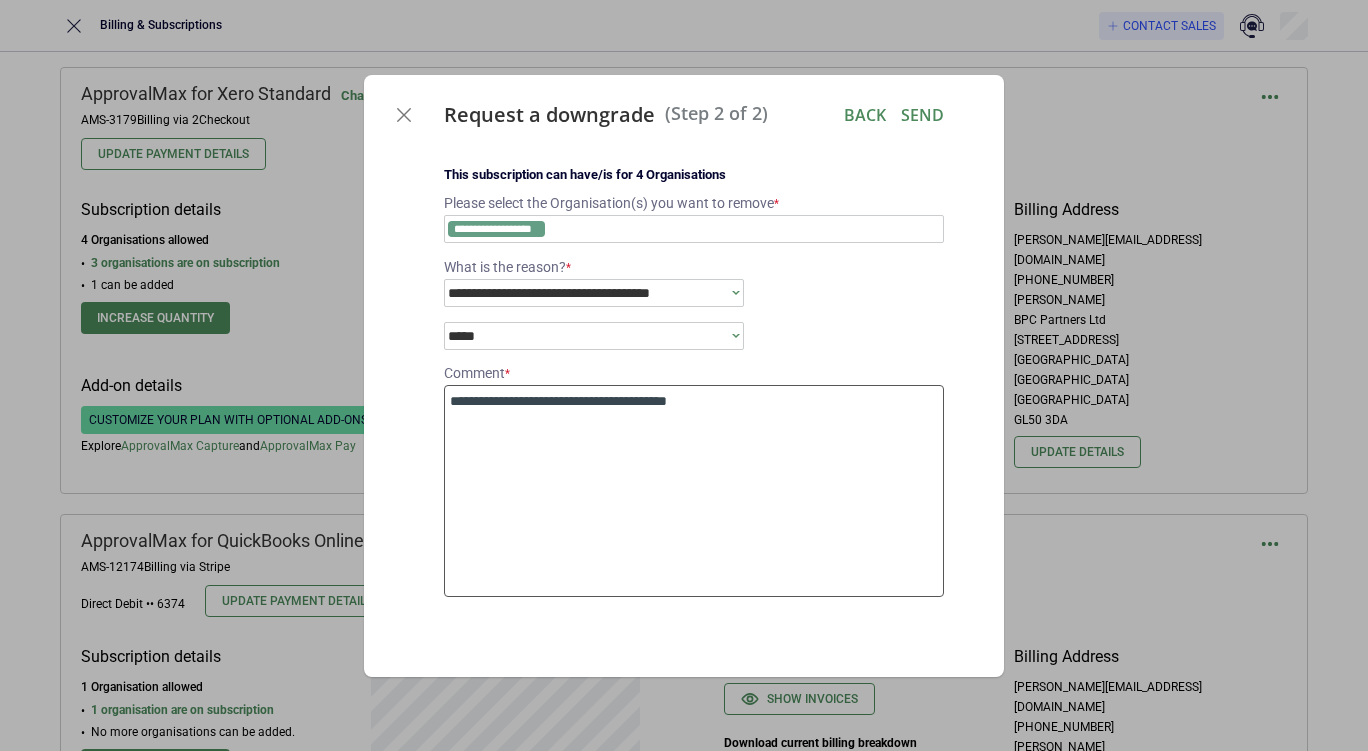 type on "*" 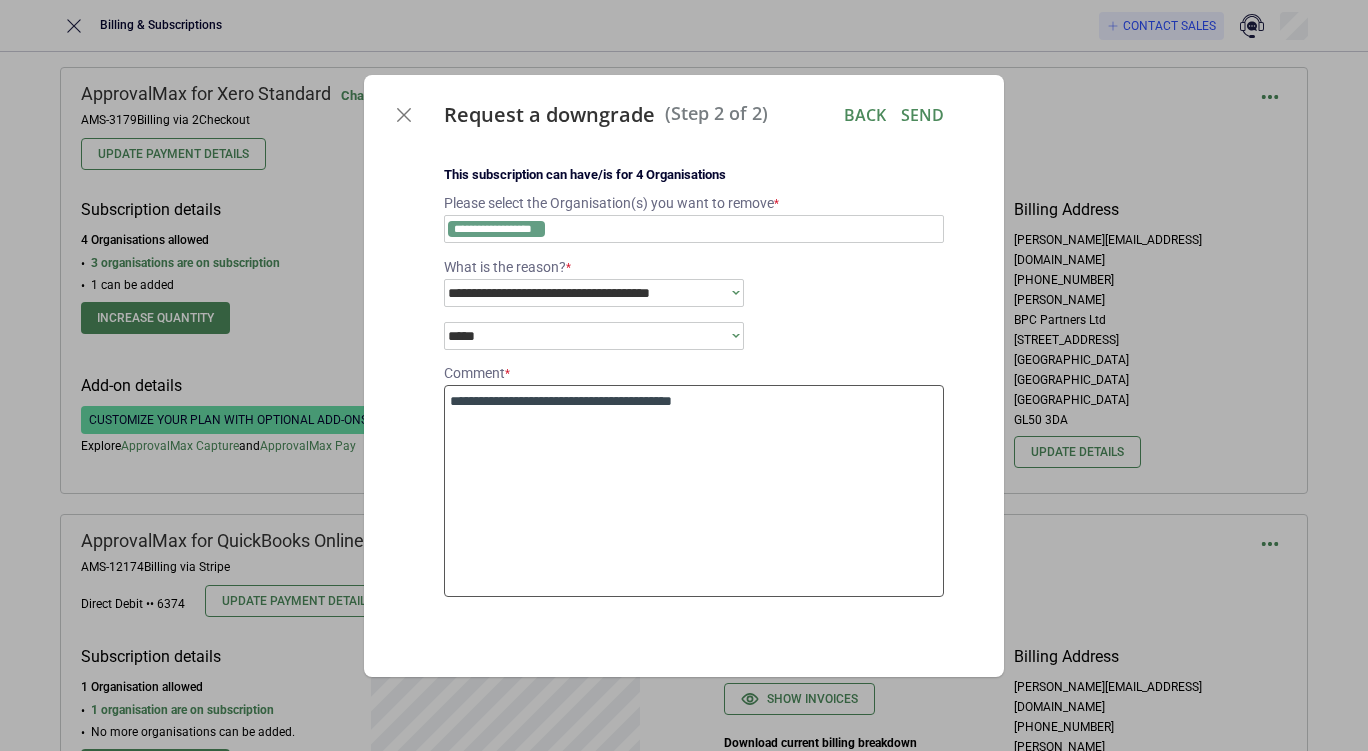 type on "*" 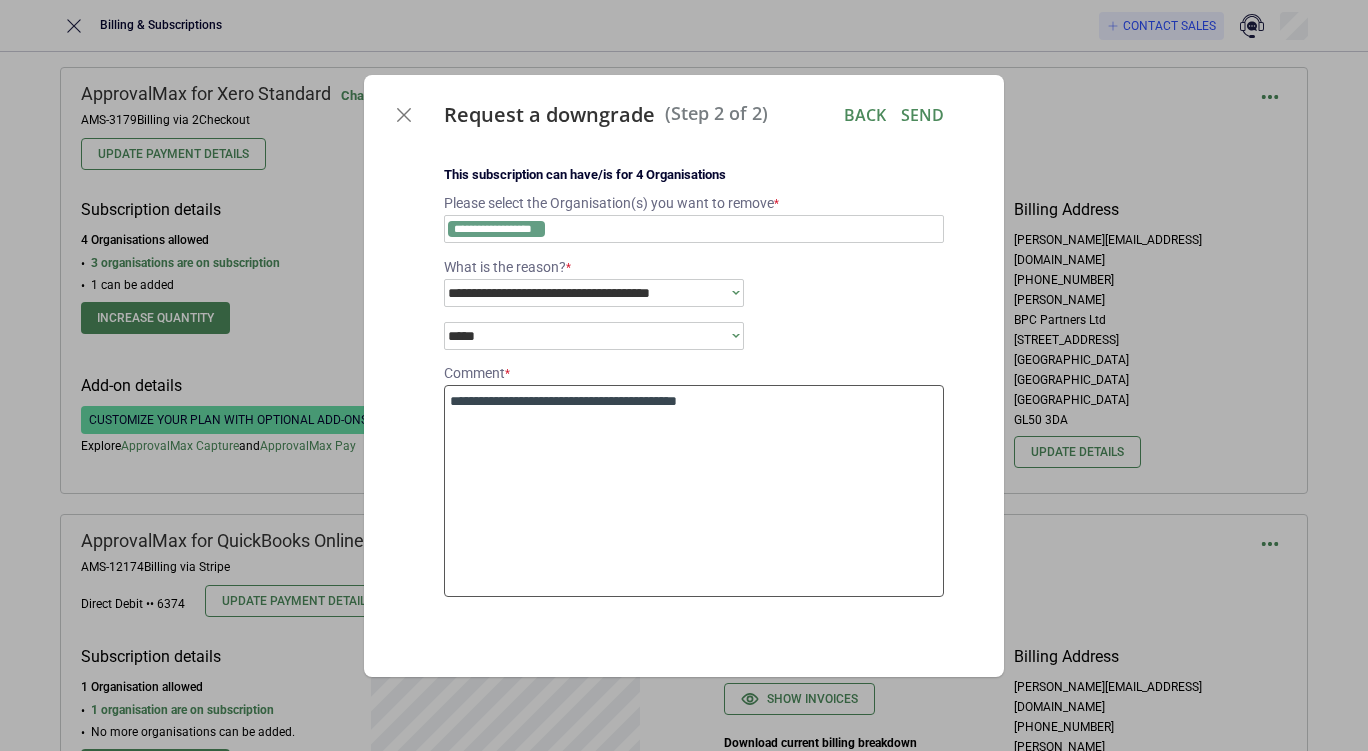 type on "*" 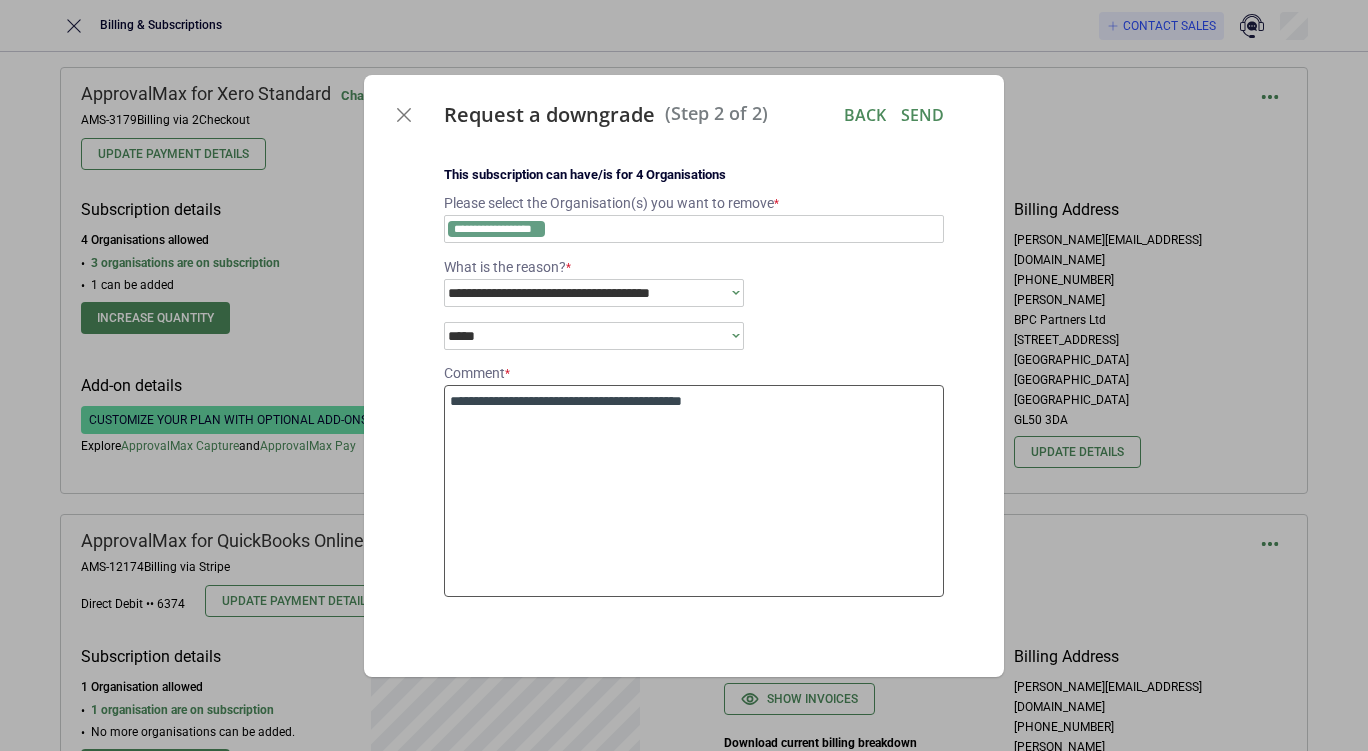 type on "*" 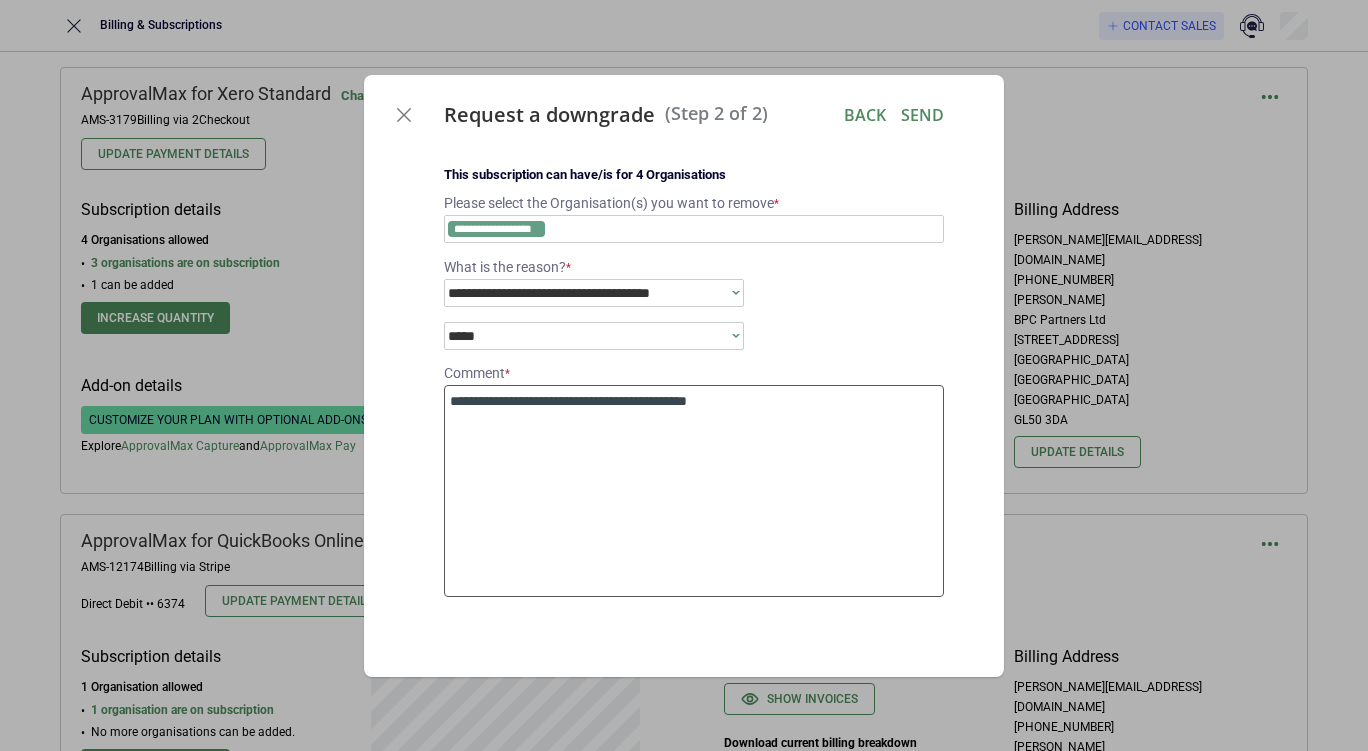 type on "*" 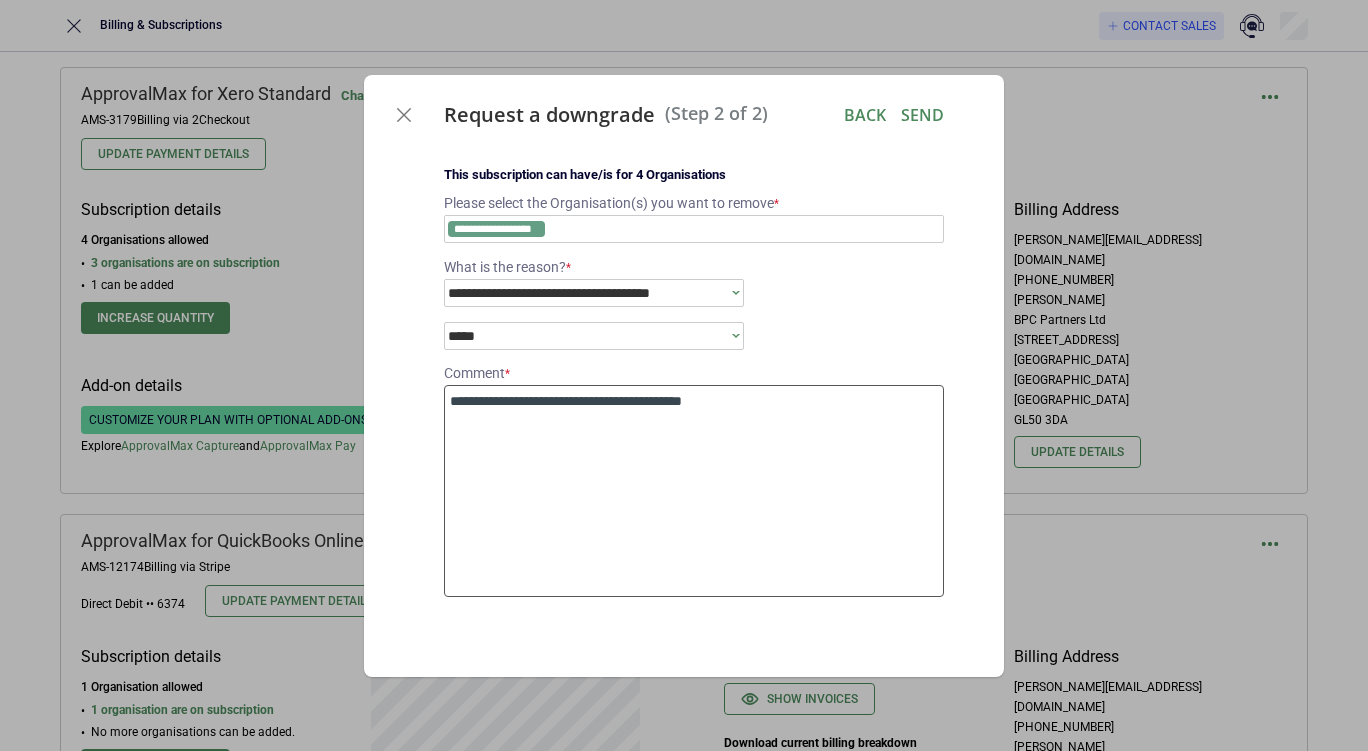 type on "*" 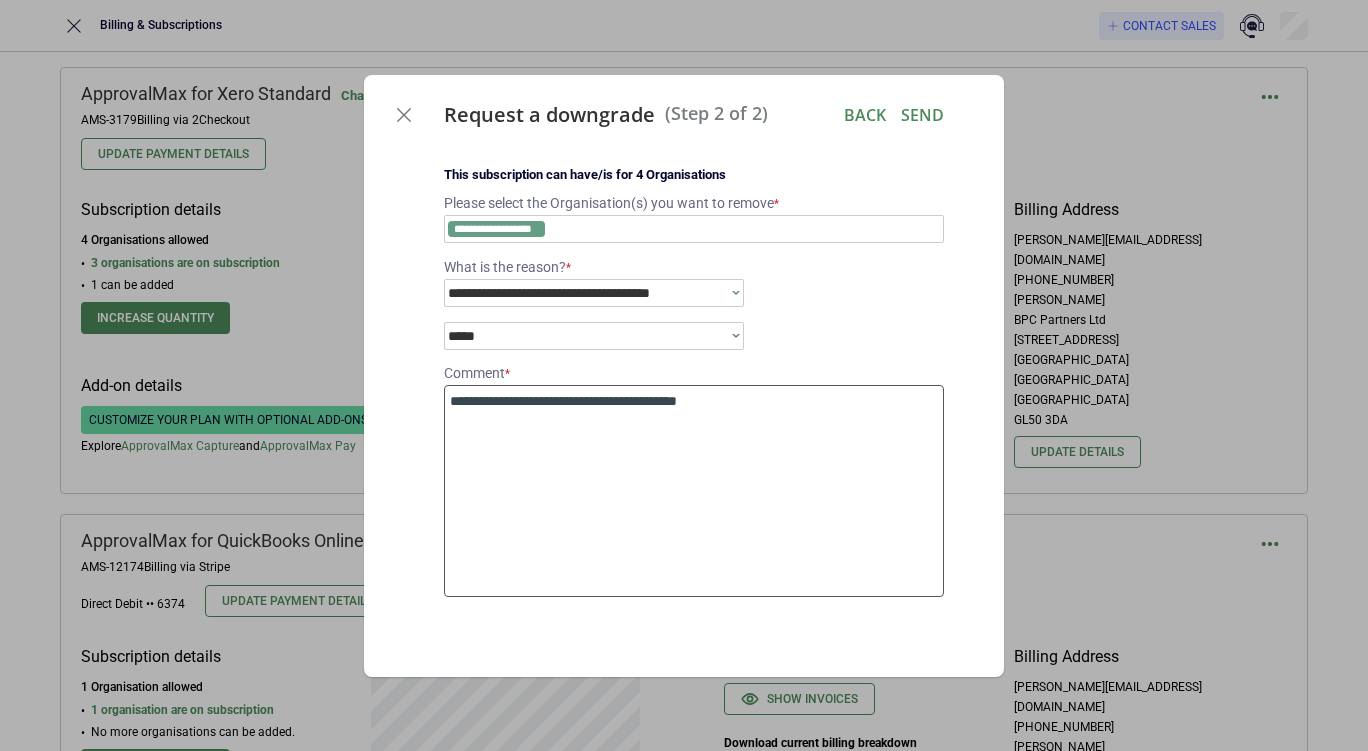 type on "*" 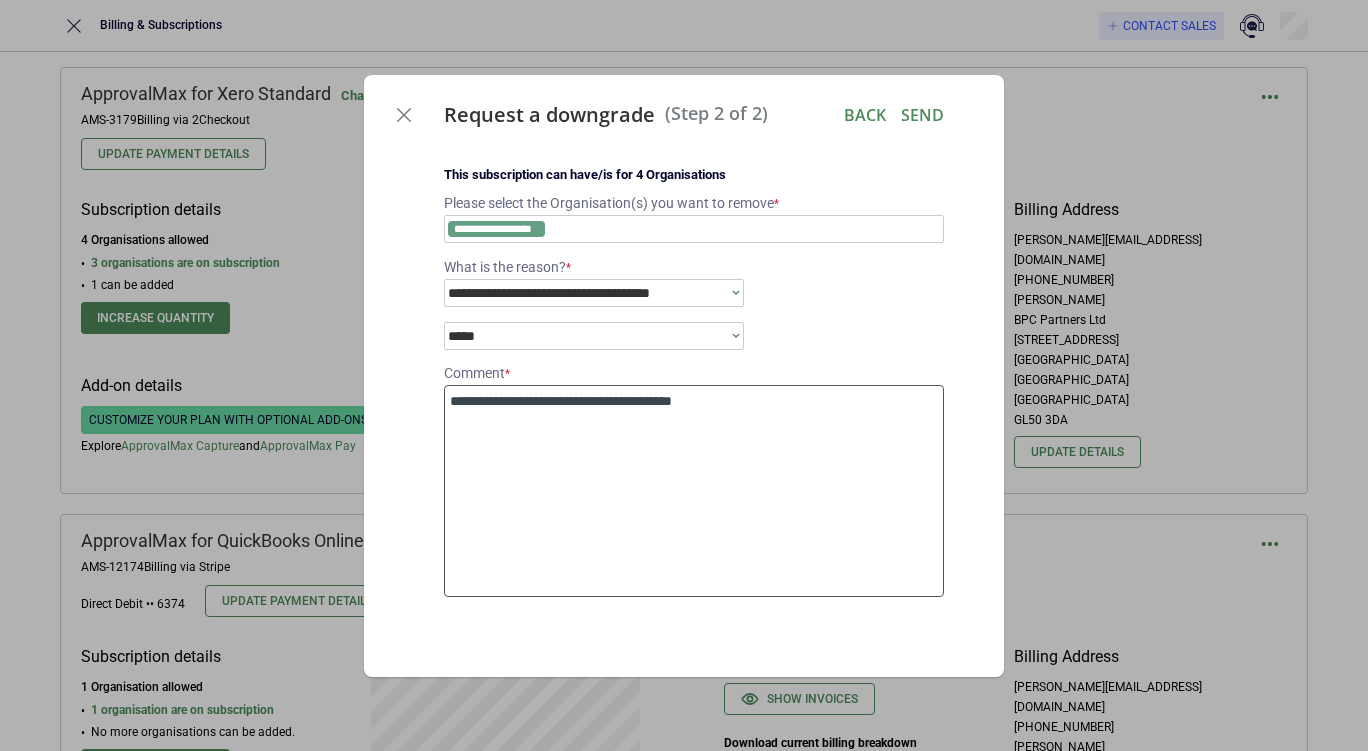 type on "*" 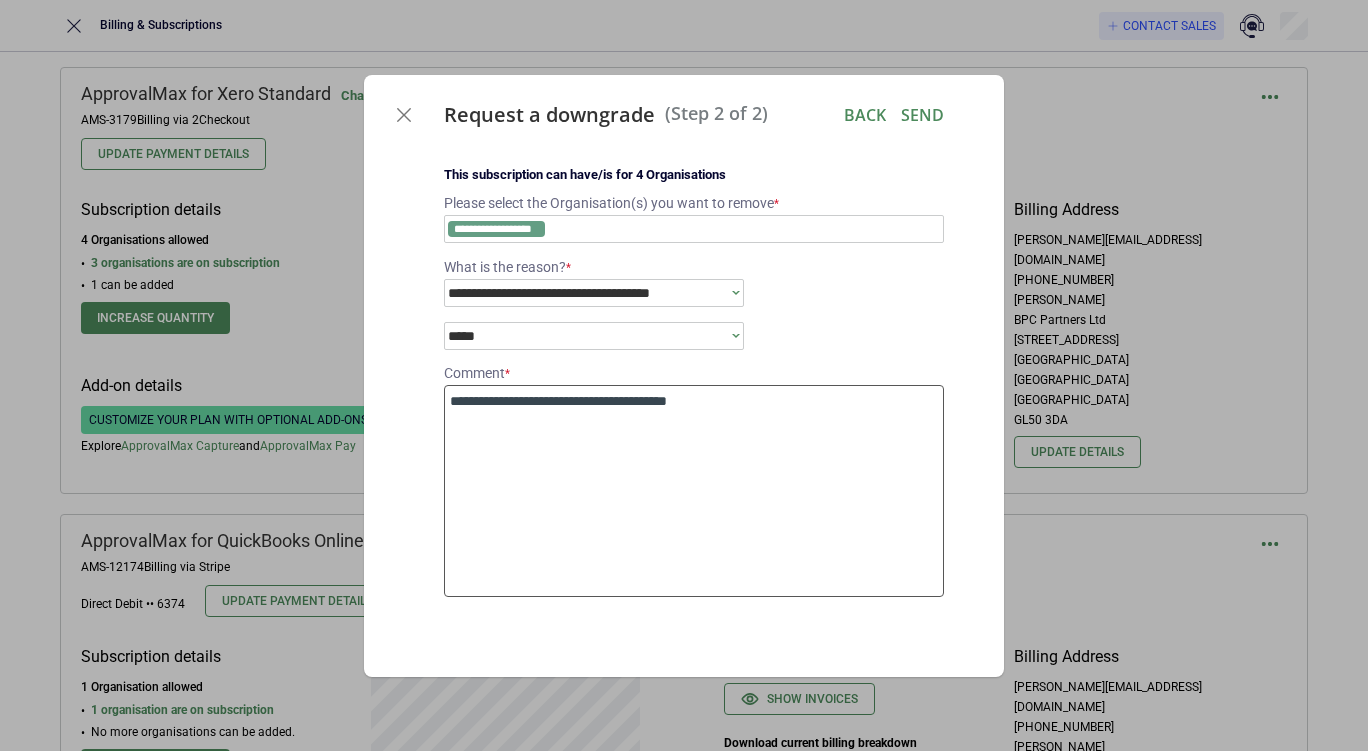 type on "*" 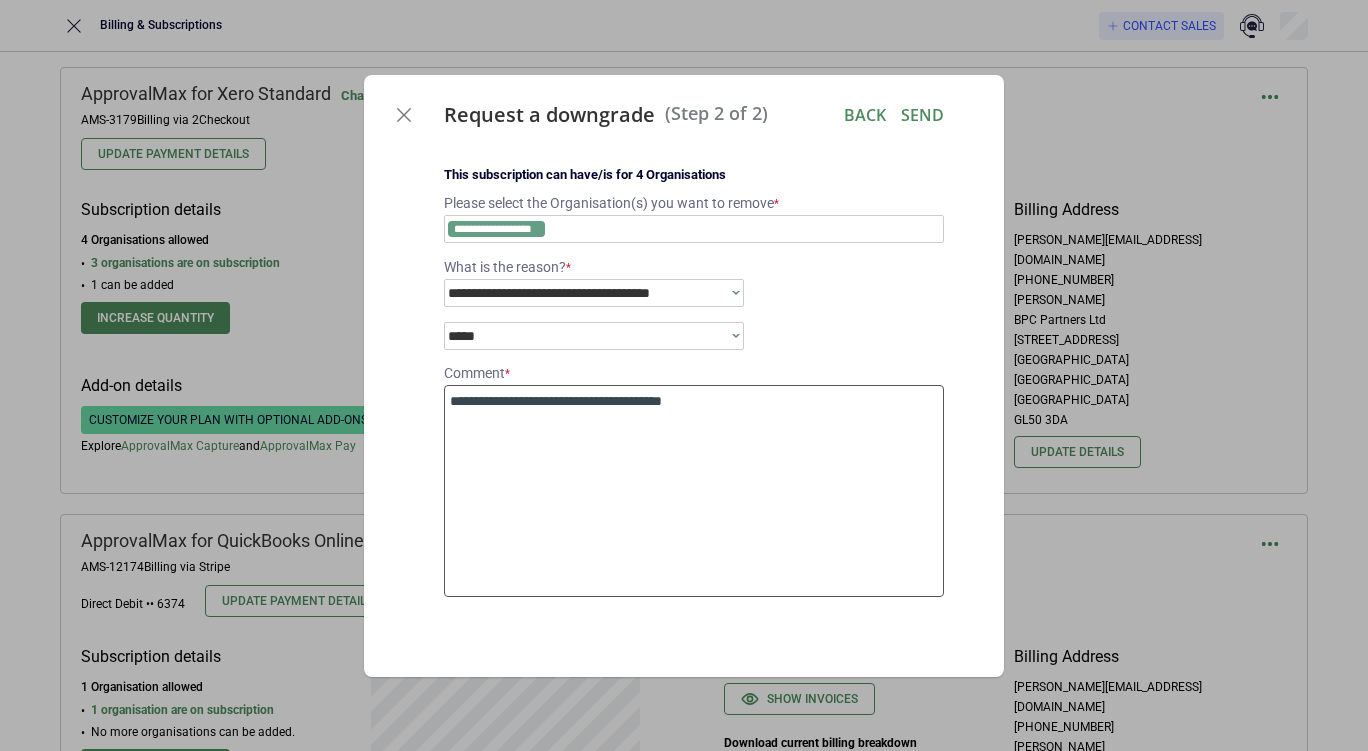 type on "*" 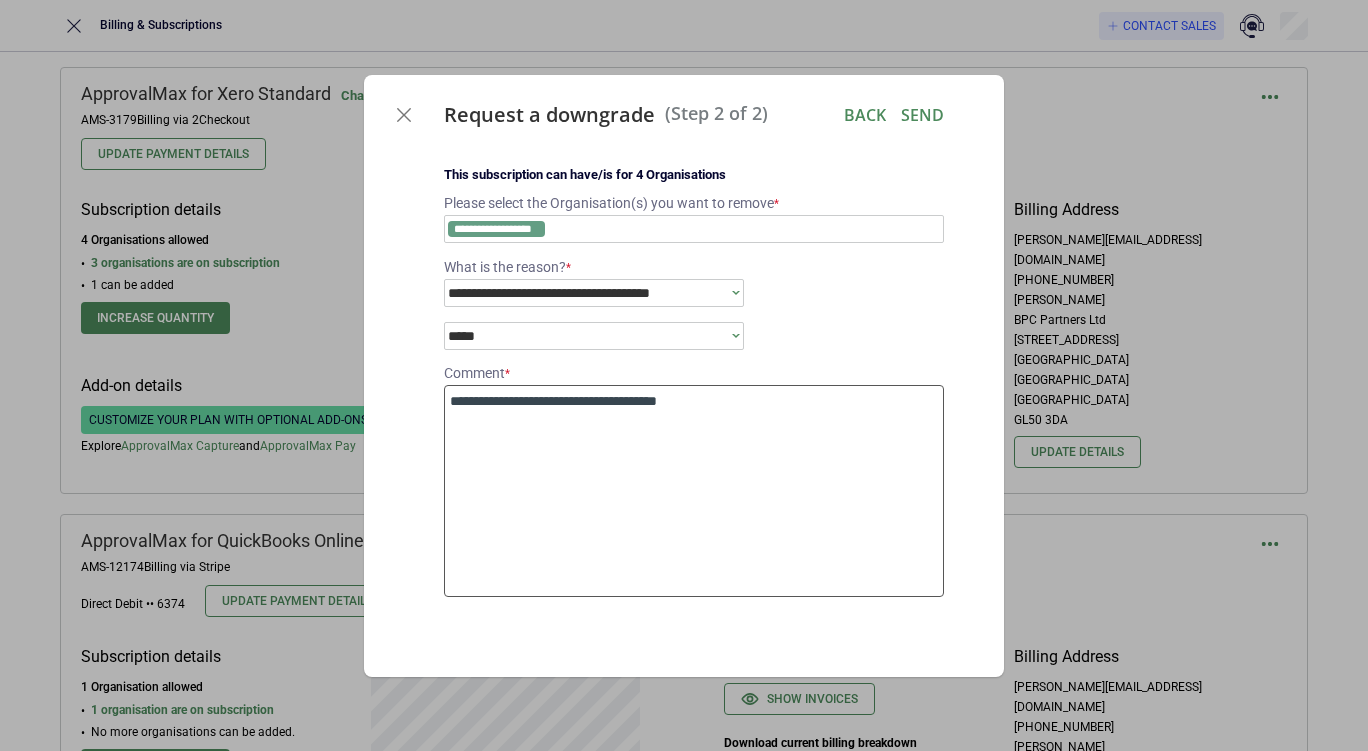 type on "*" 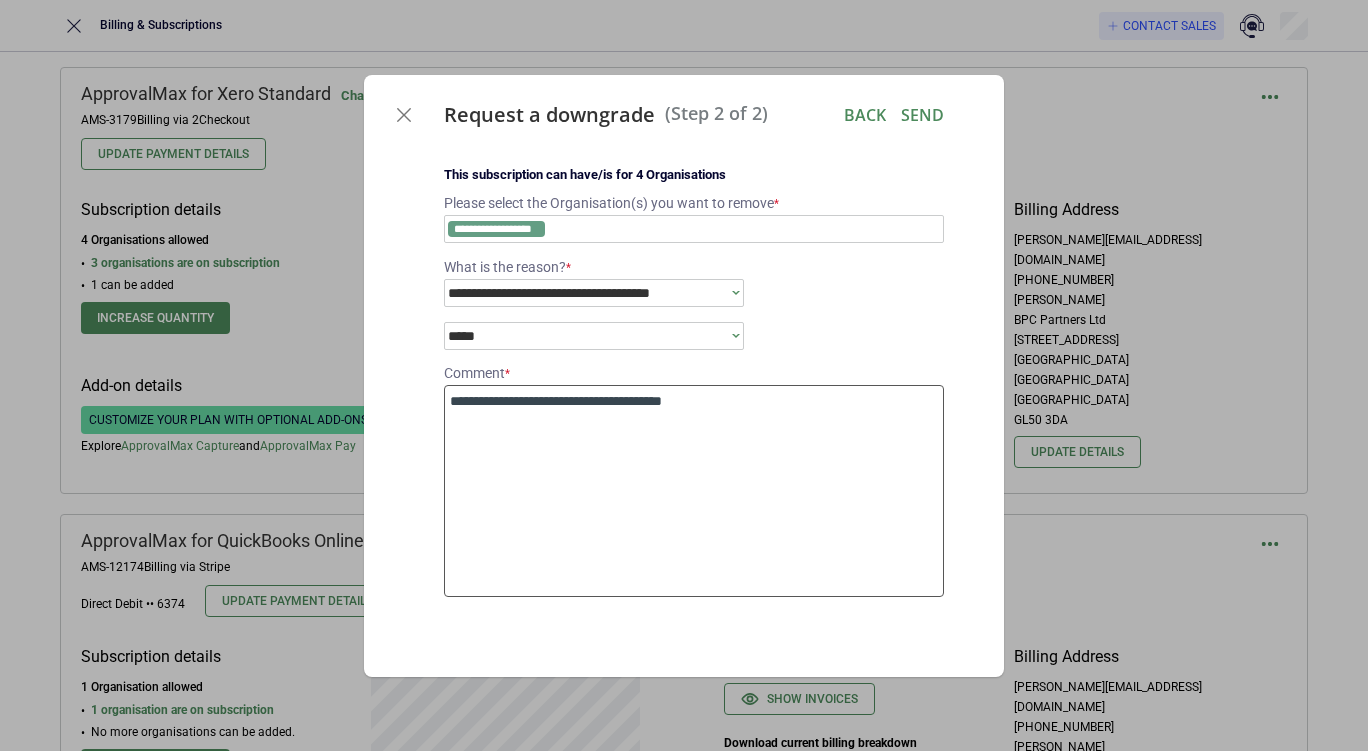 type on "*" 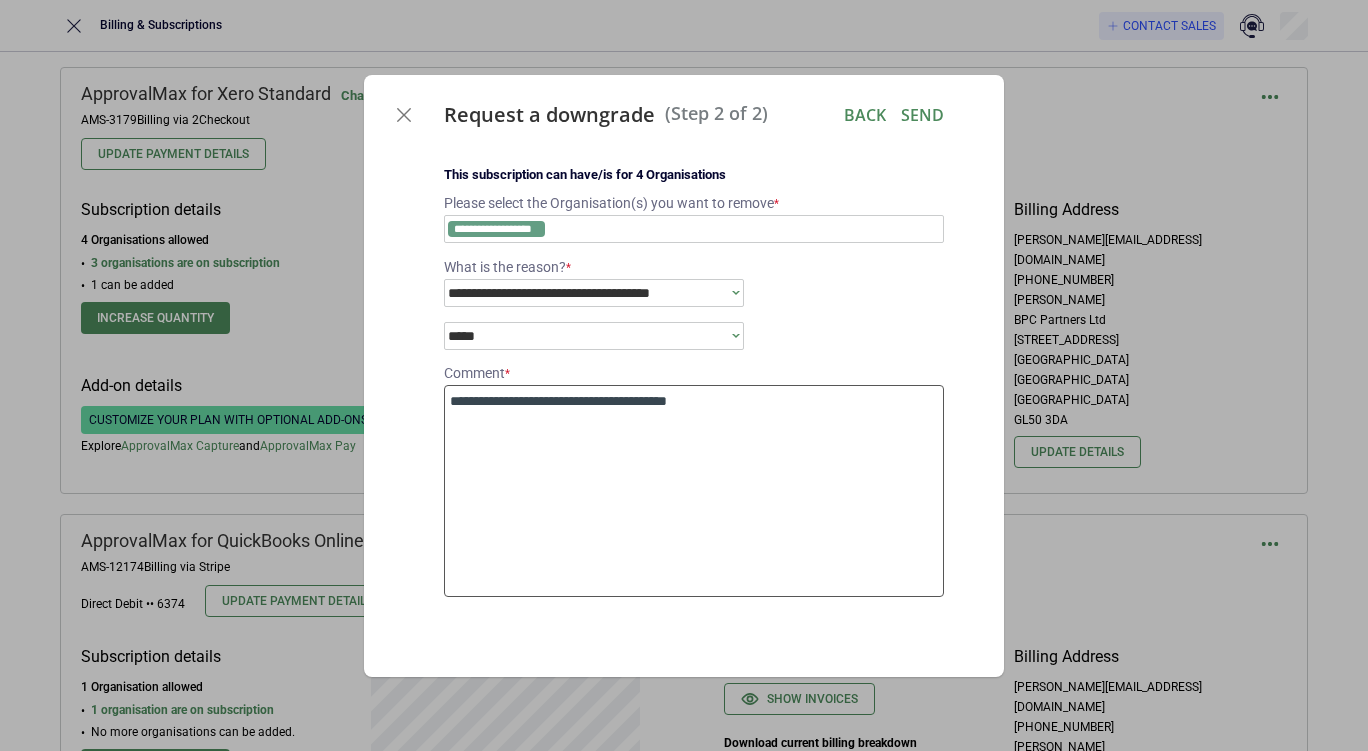 type on "*" 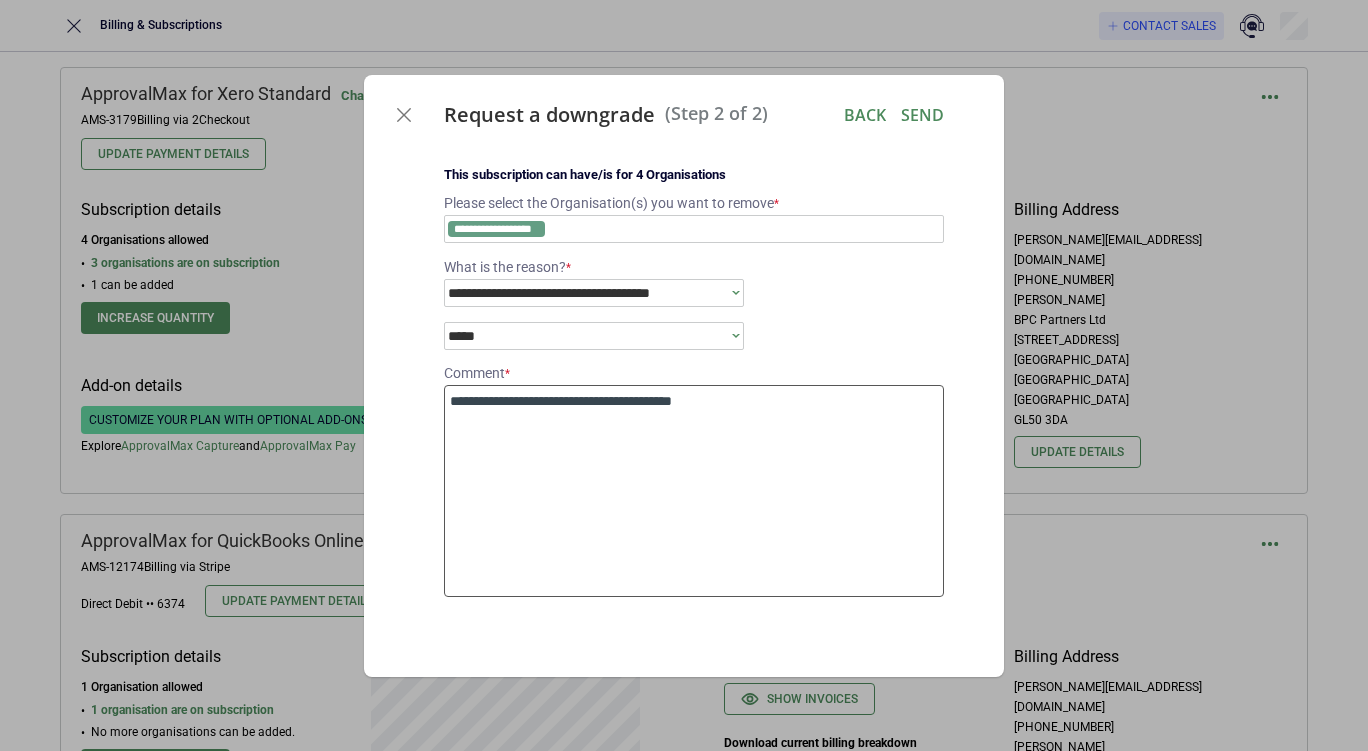 type on "*" 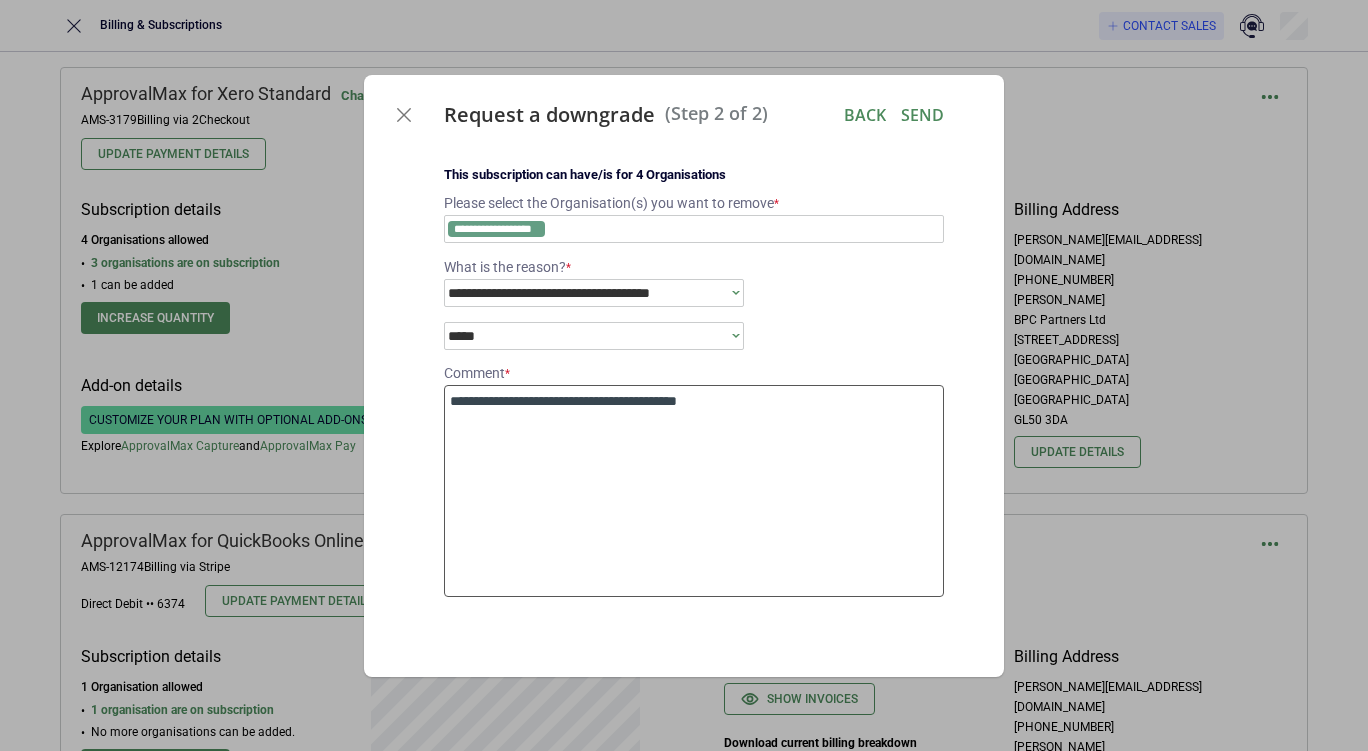 type on "*" 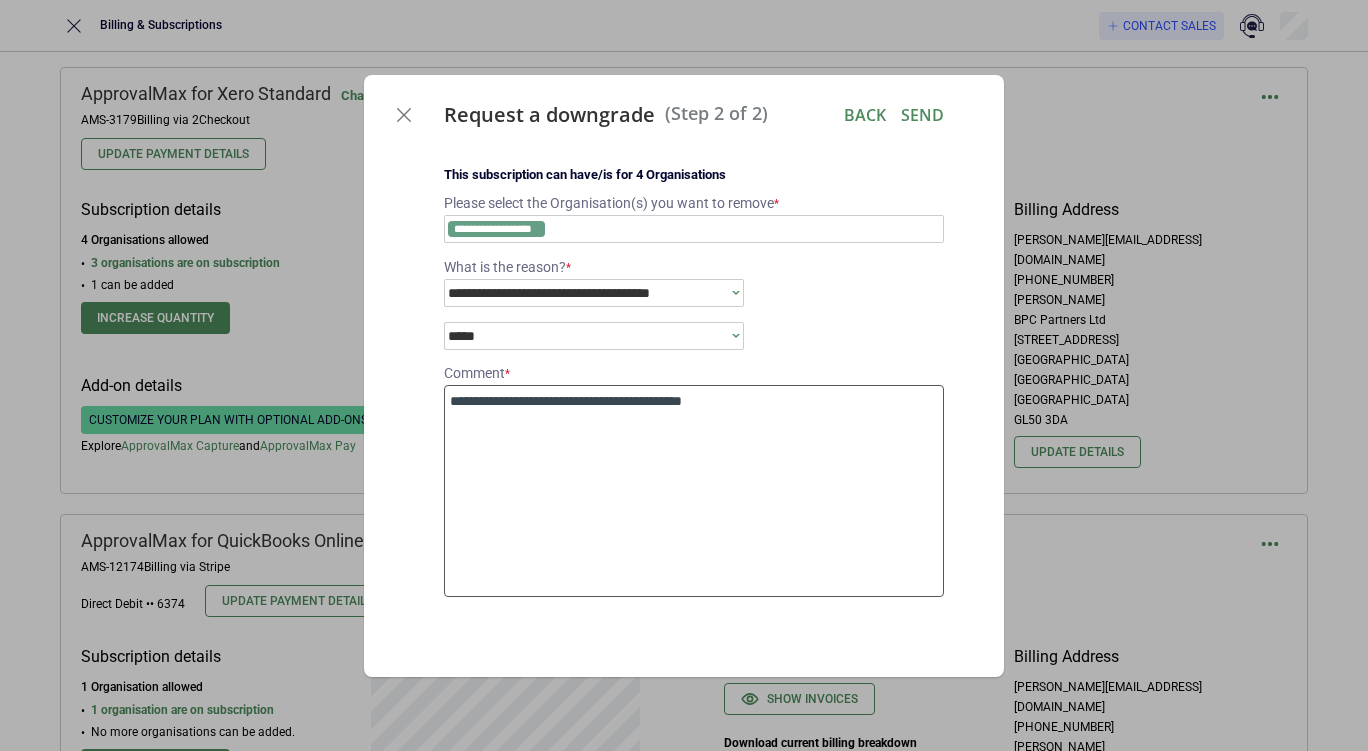 type on "*" 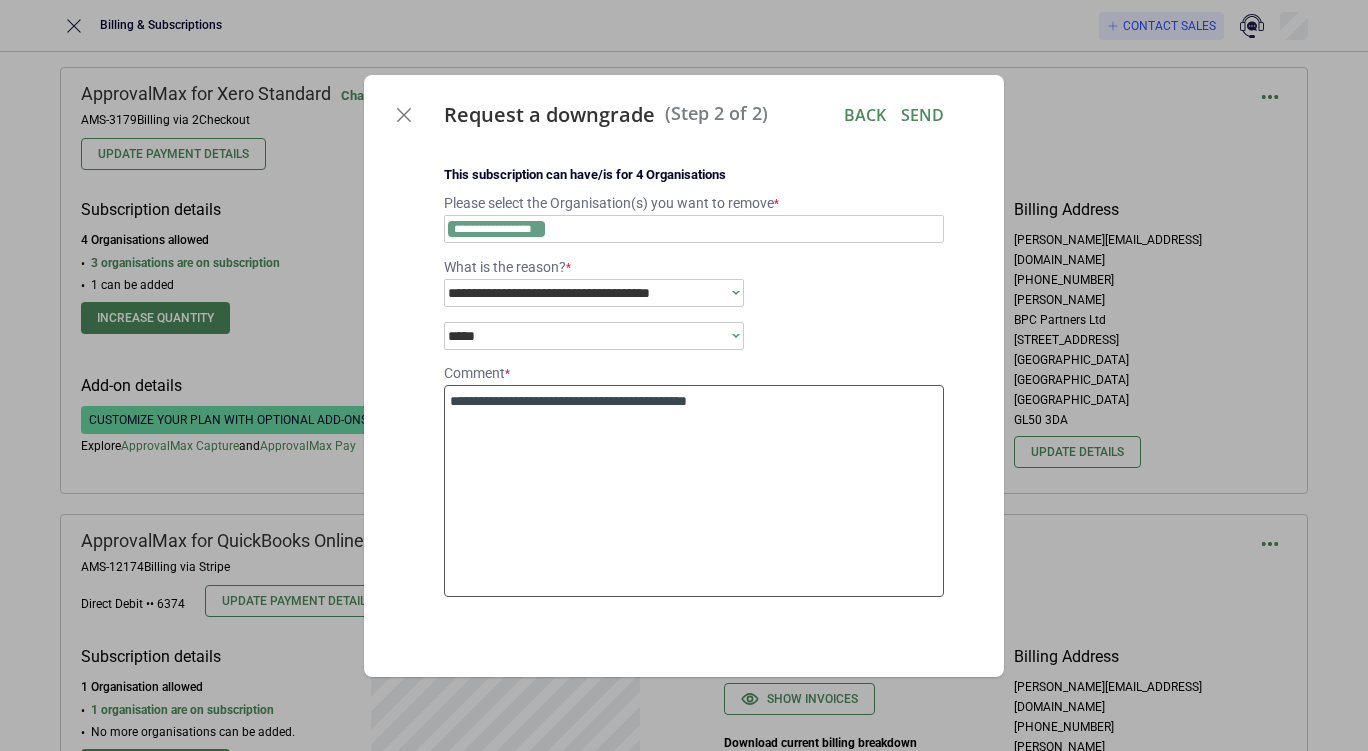 type on "*" 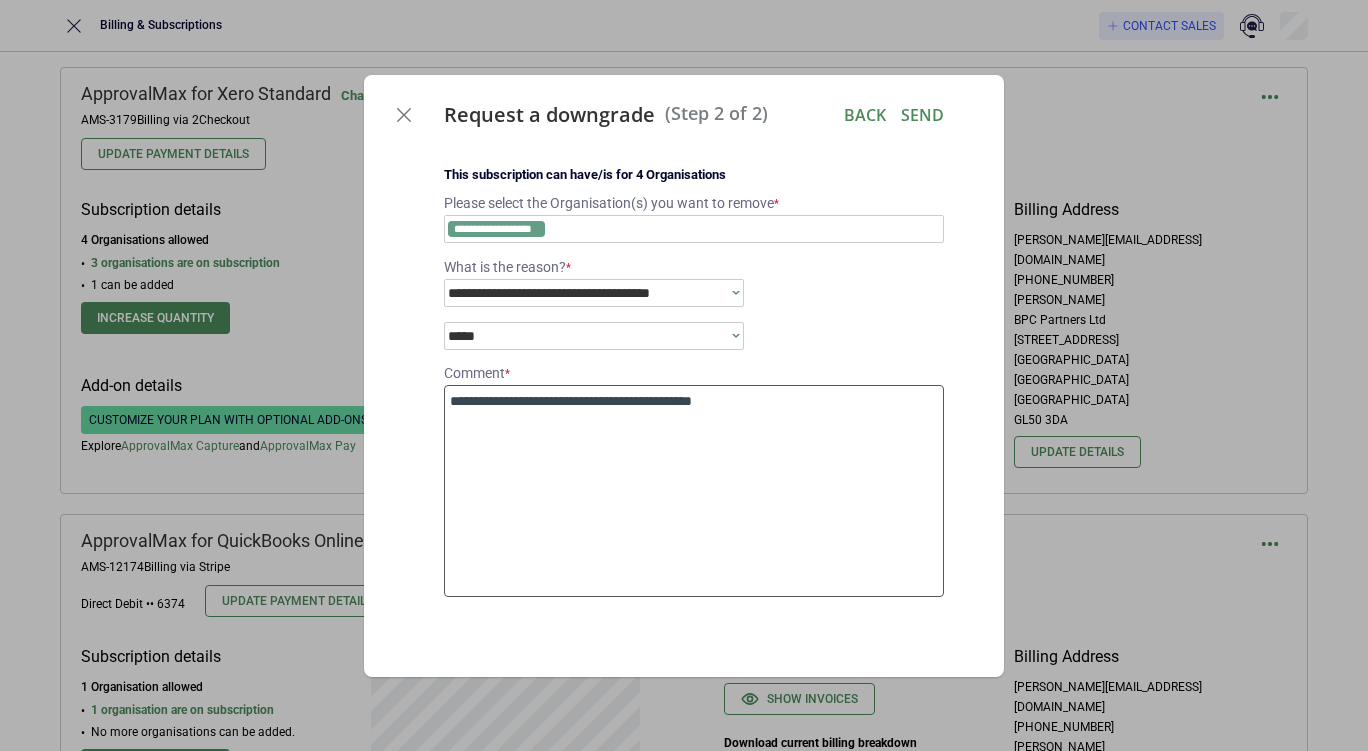 type on "*" 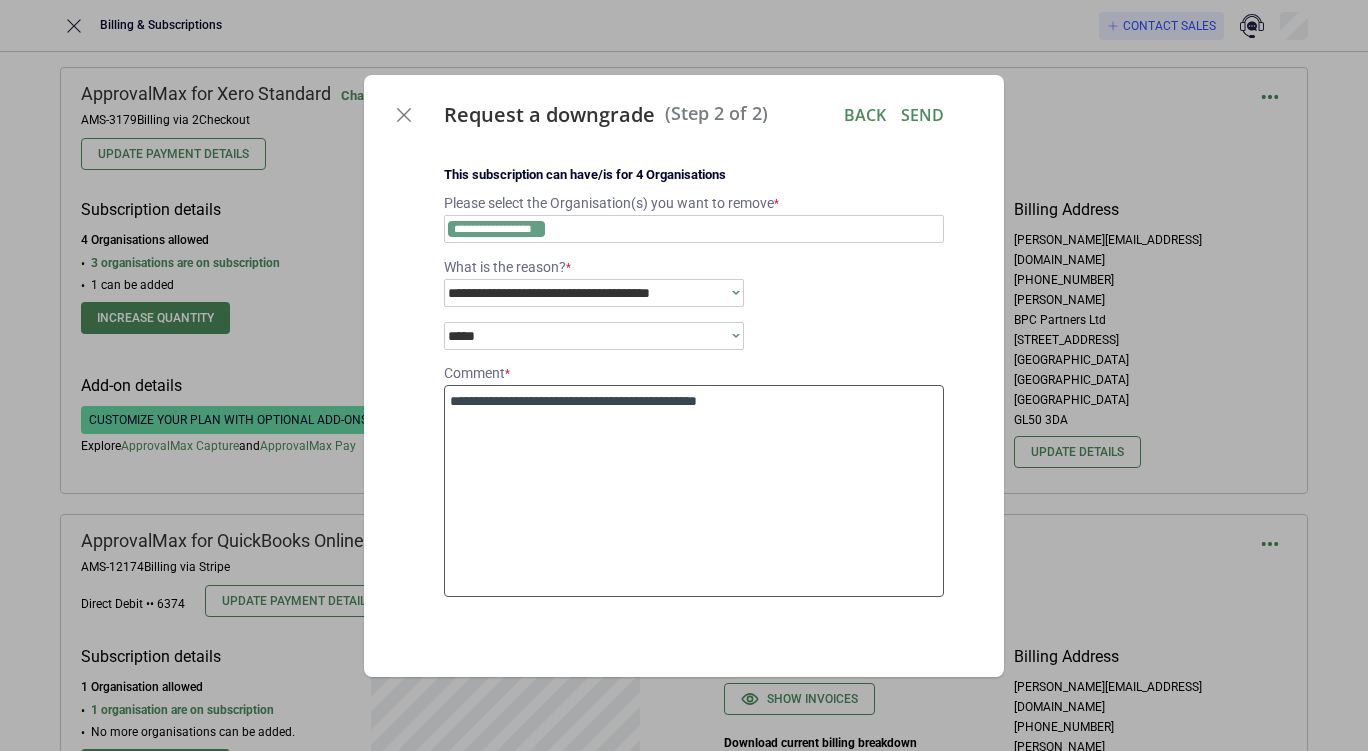 type on "*" 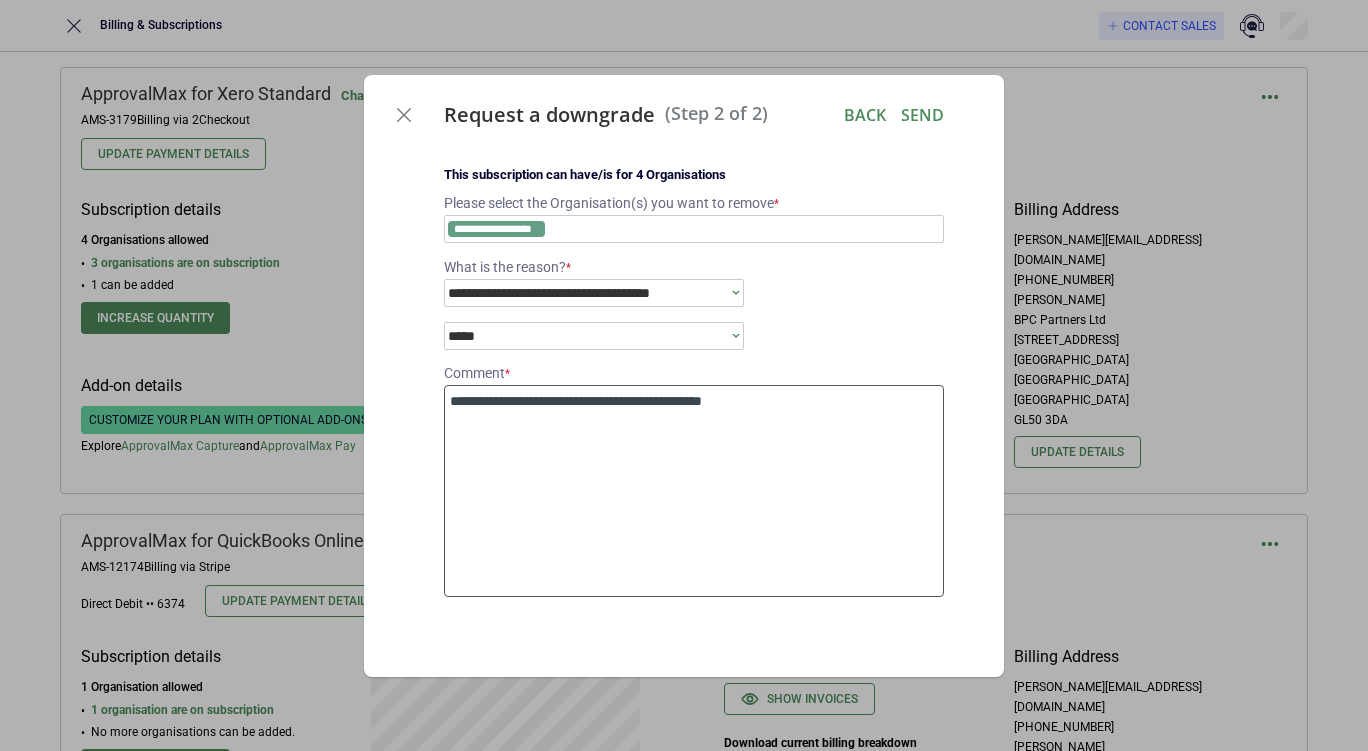 type on "*" 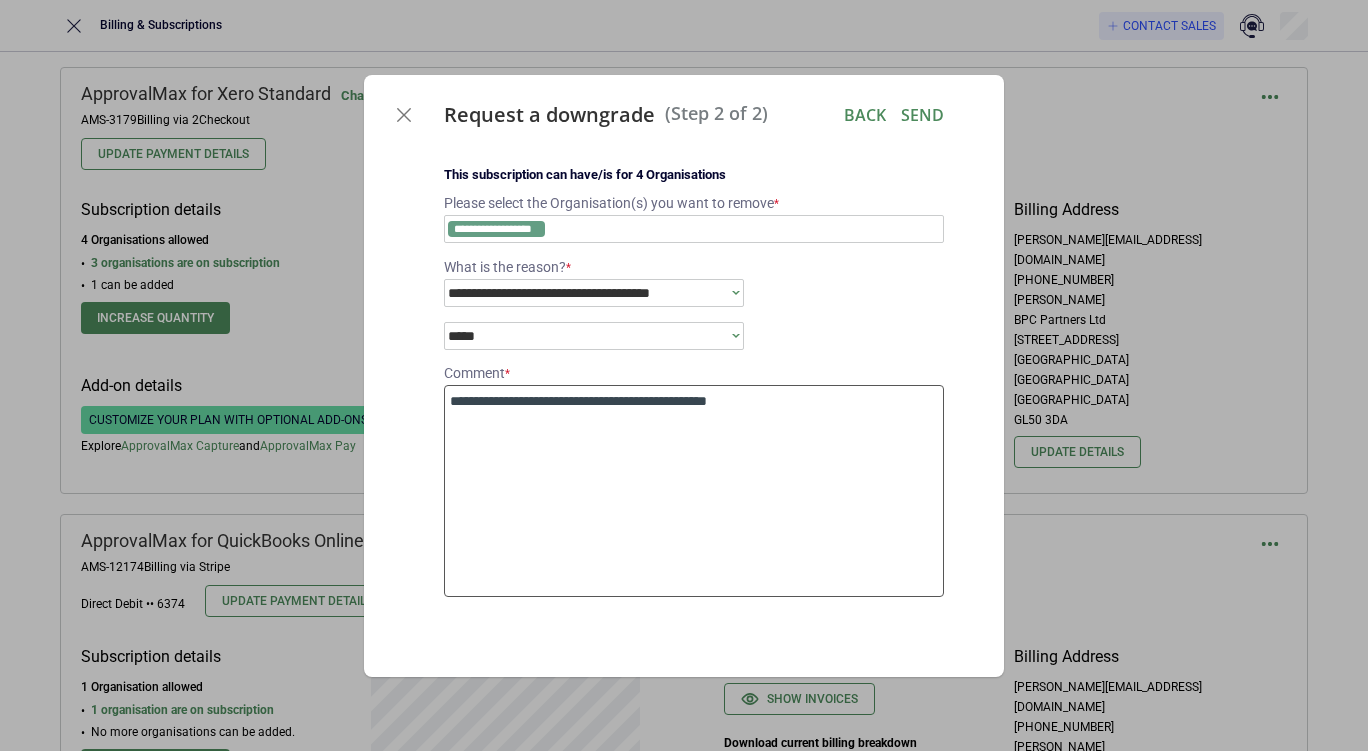 type on "*" 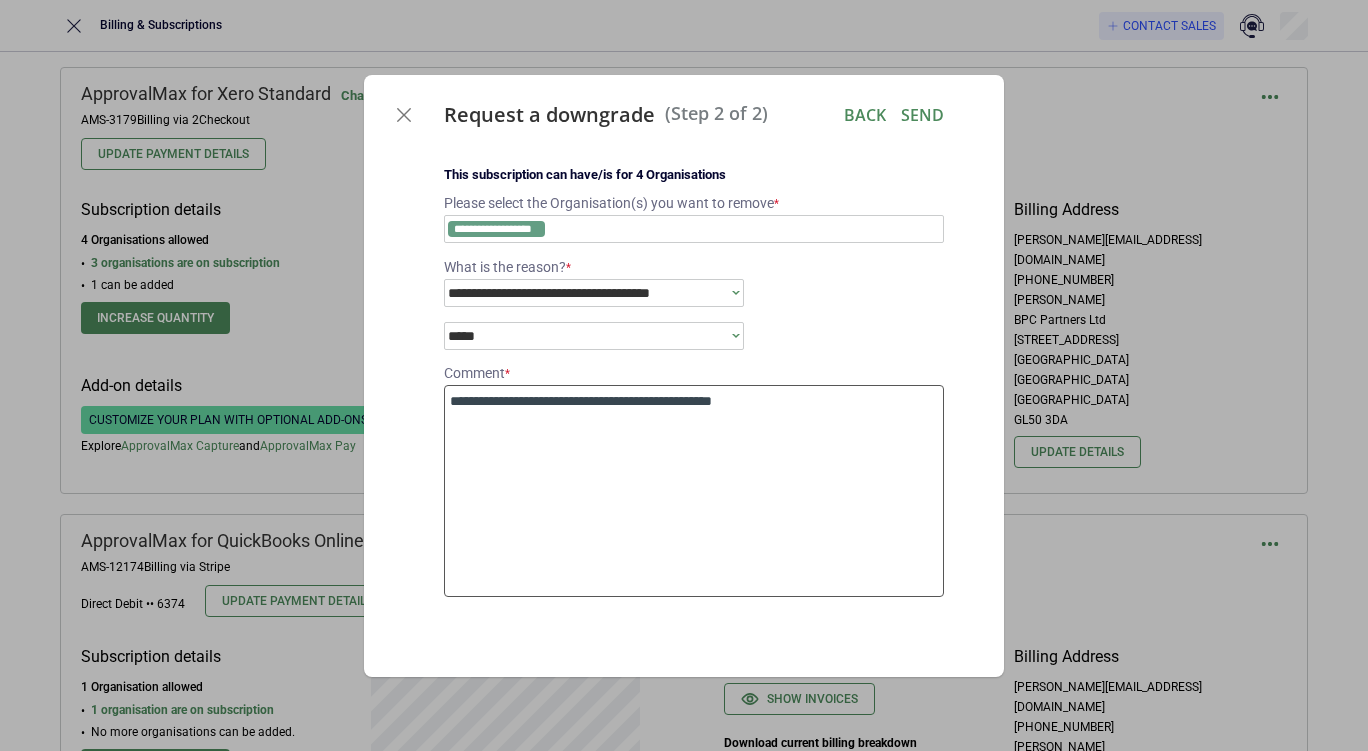 type on "*" 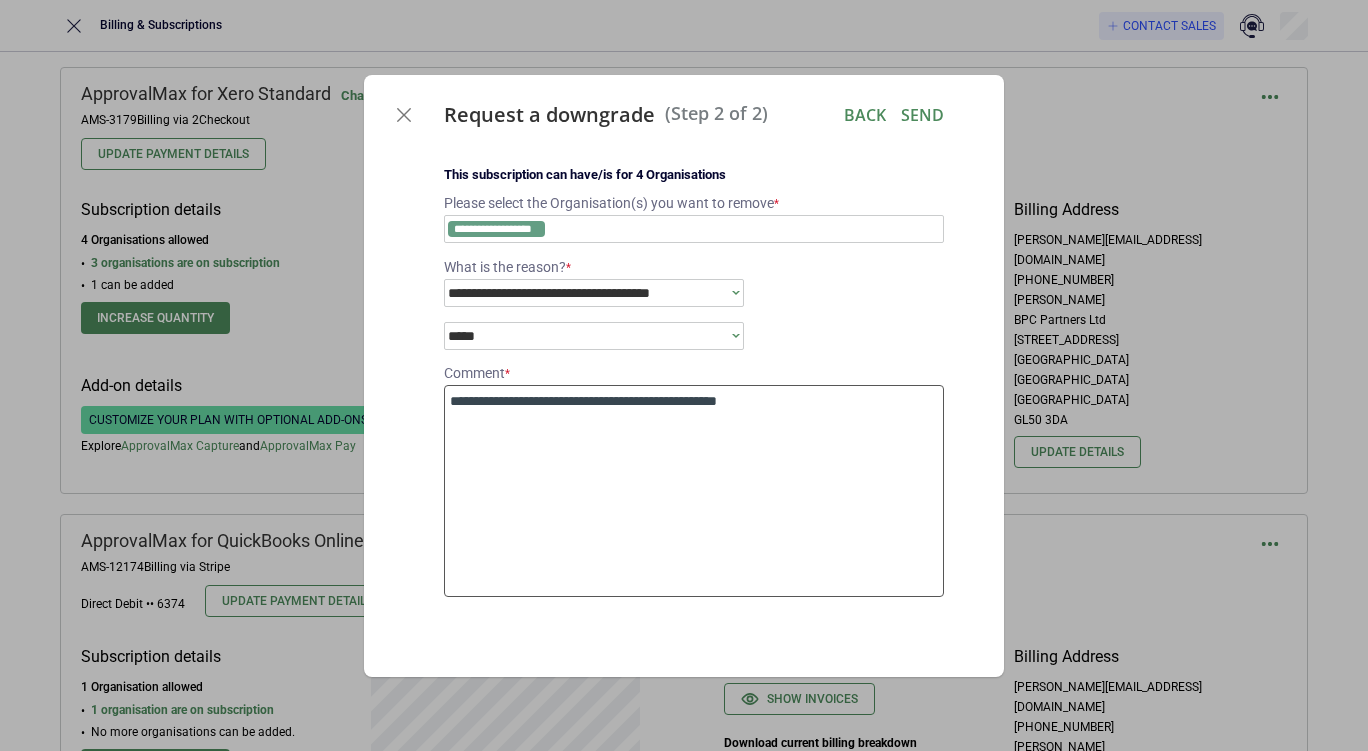 type on "*" 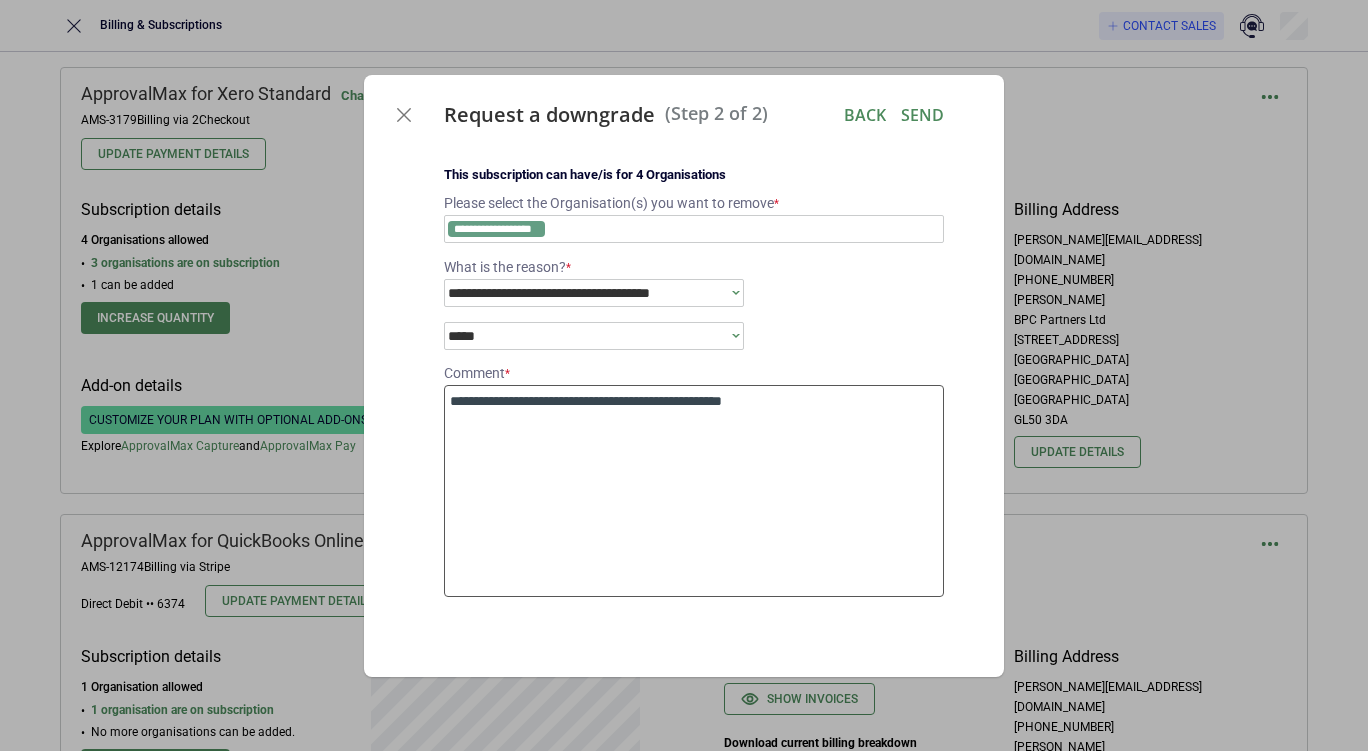 type on "*" 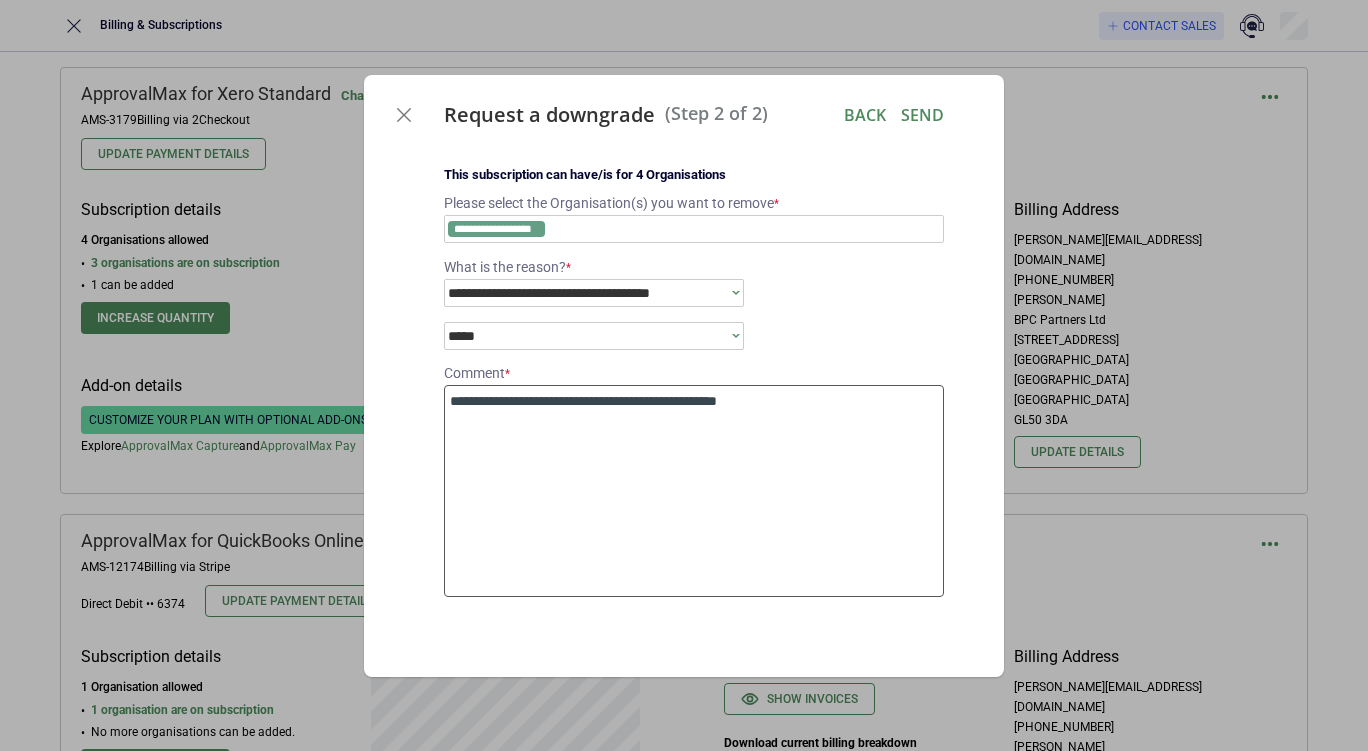 type on "*" 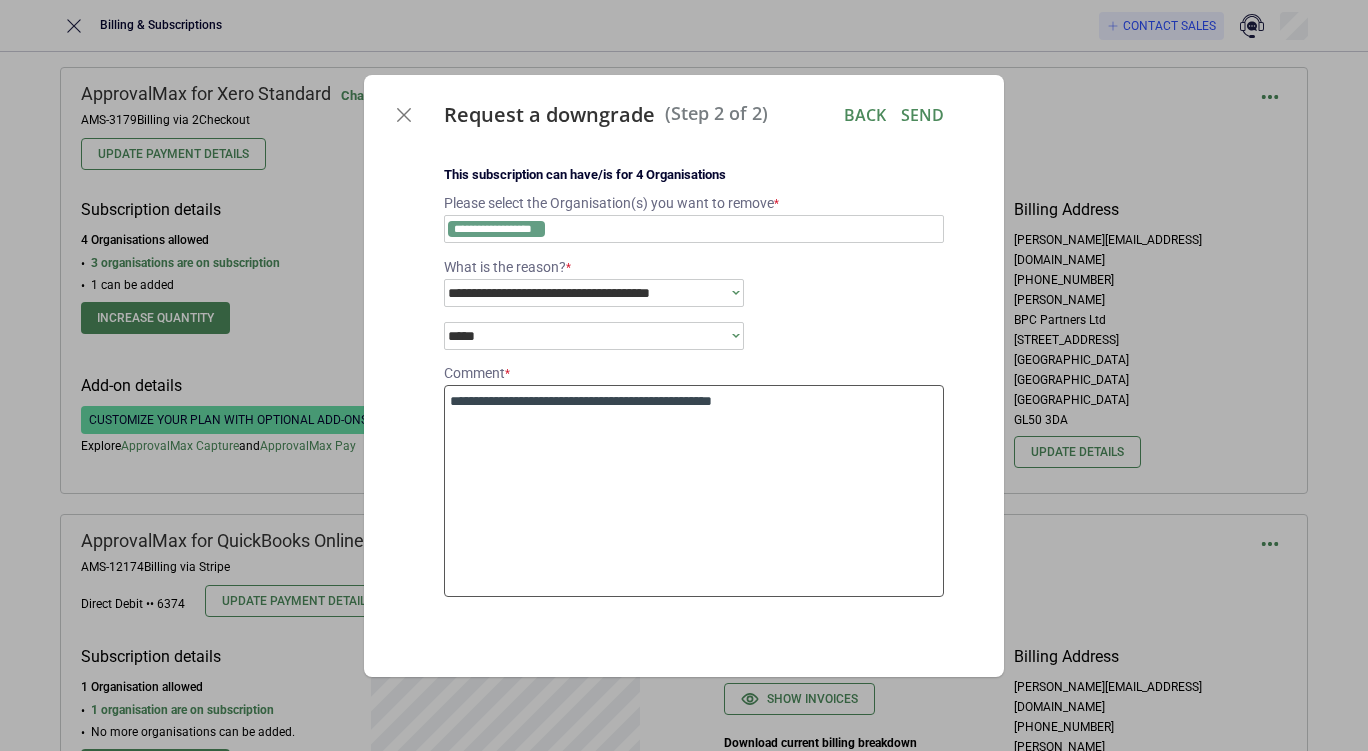 type on "*" 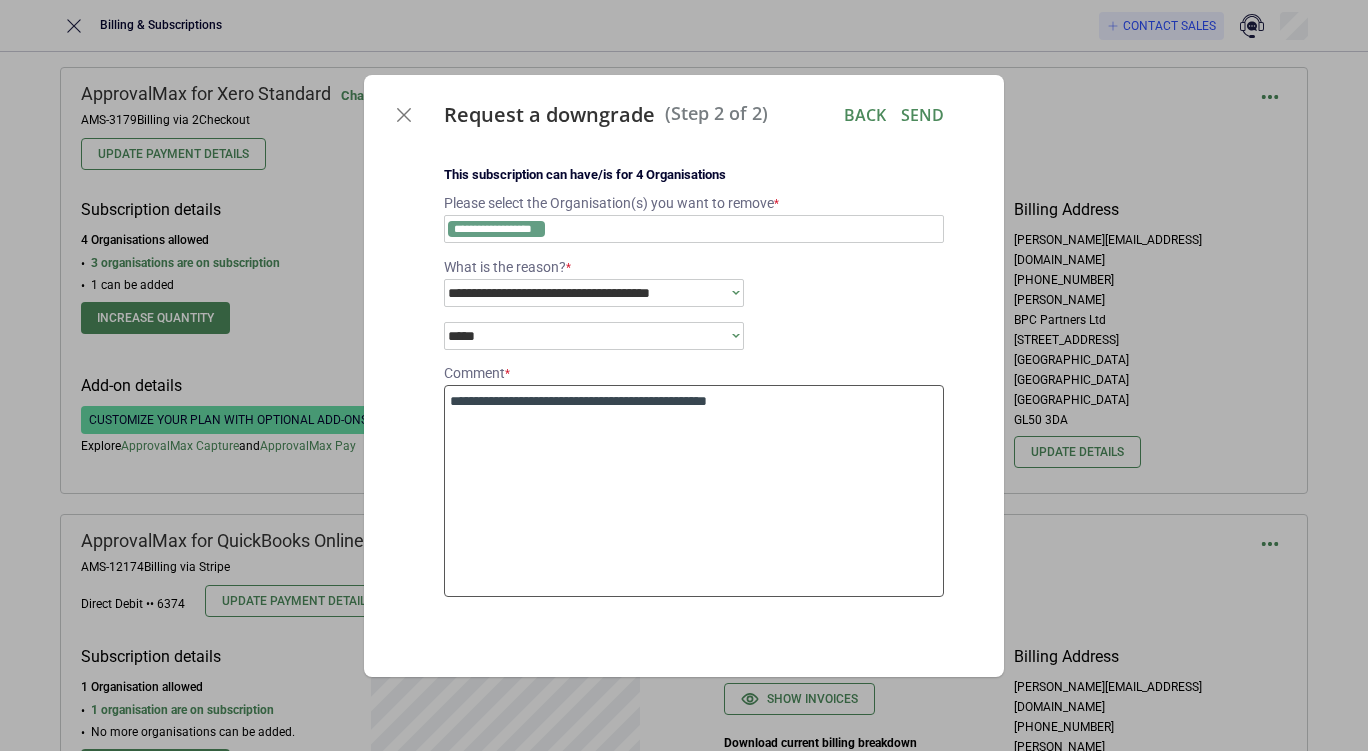 type on "*" 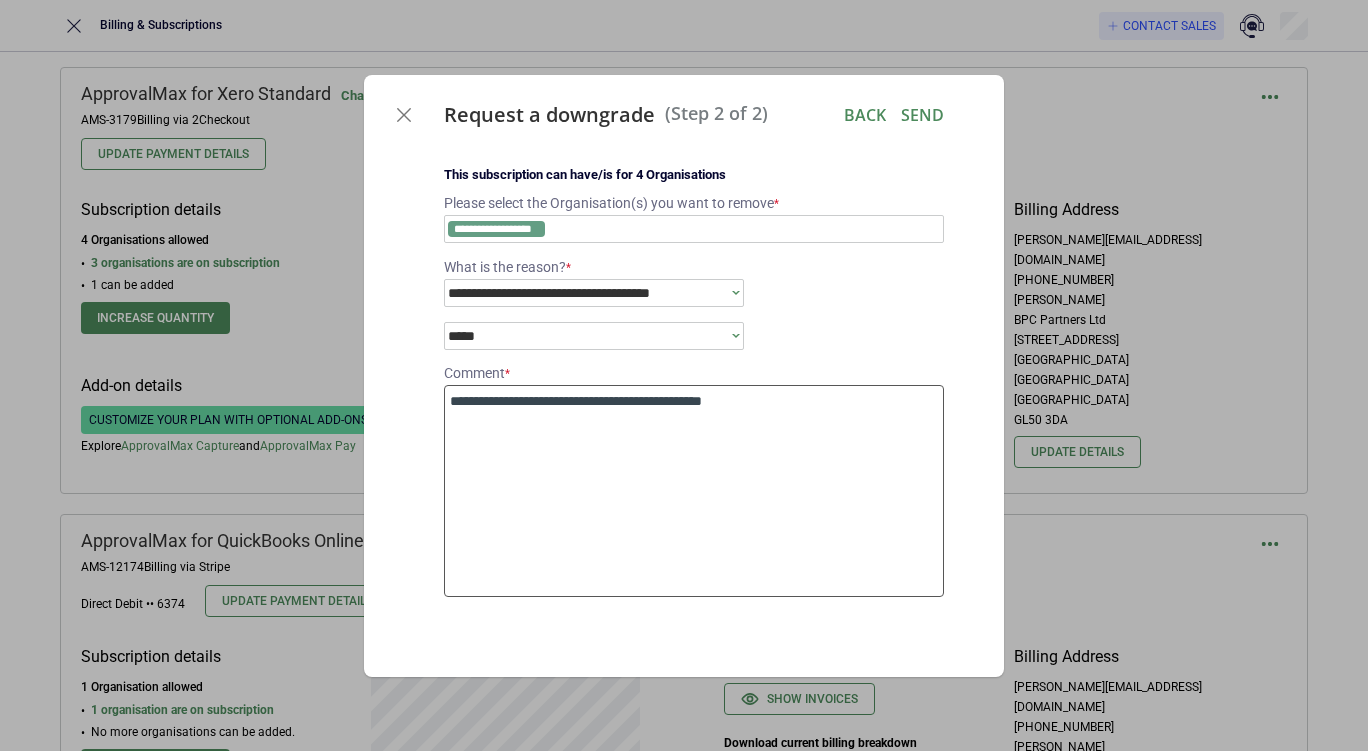 type on "*" 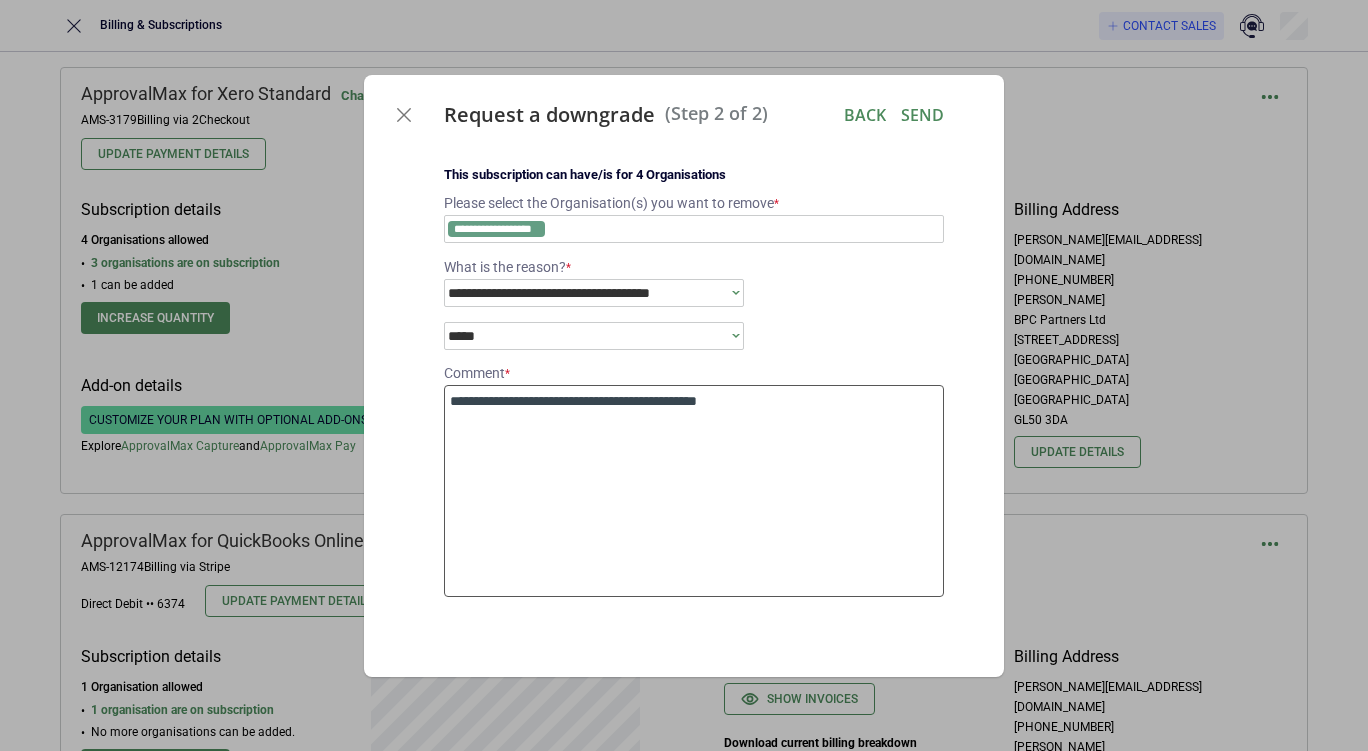 type on "*" 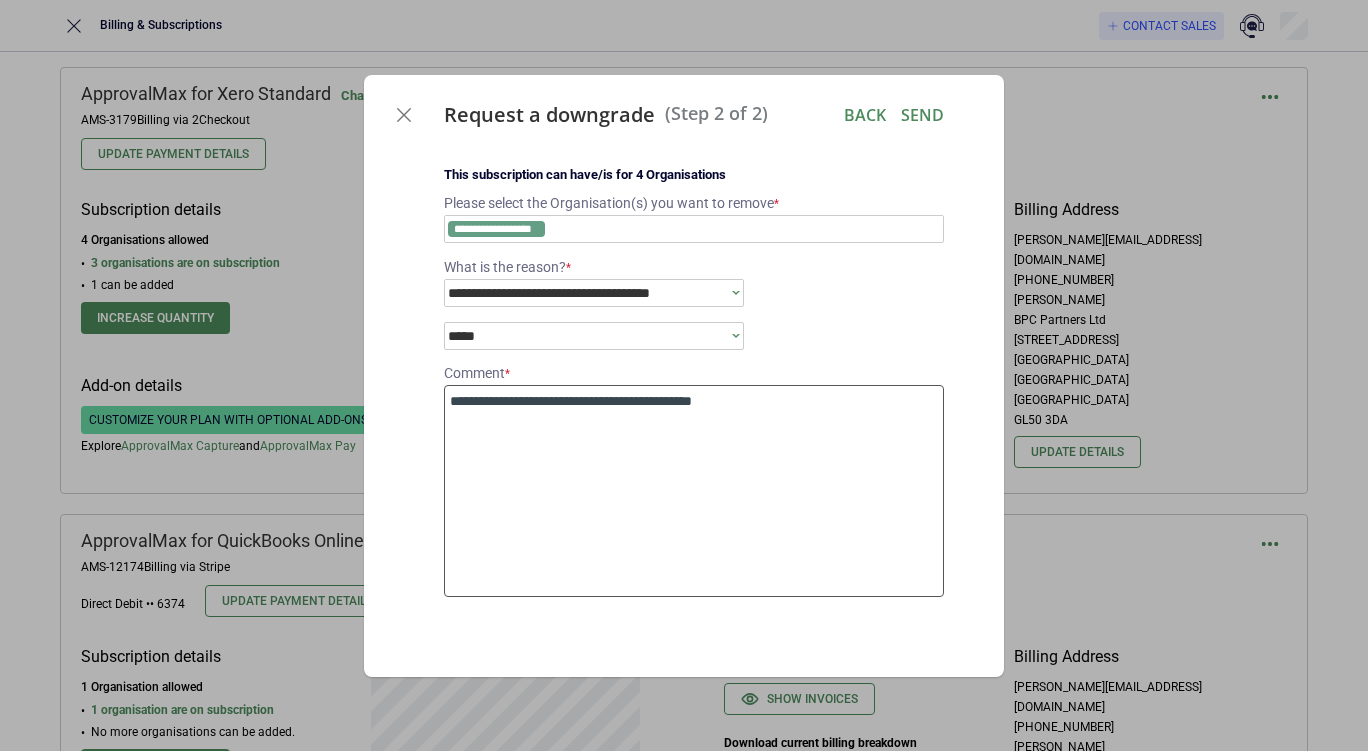 type on "*" 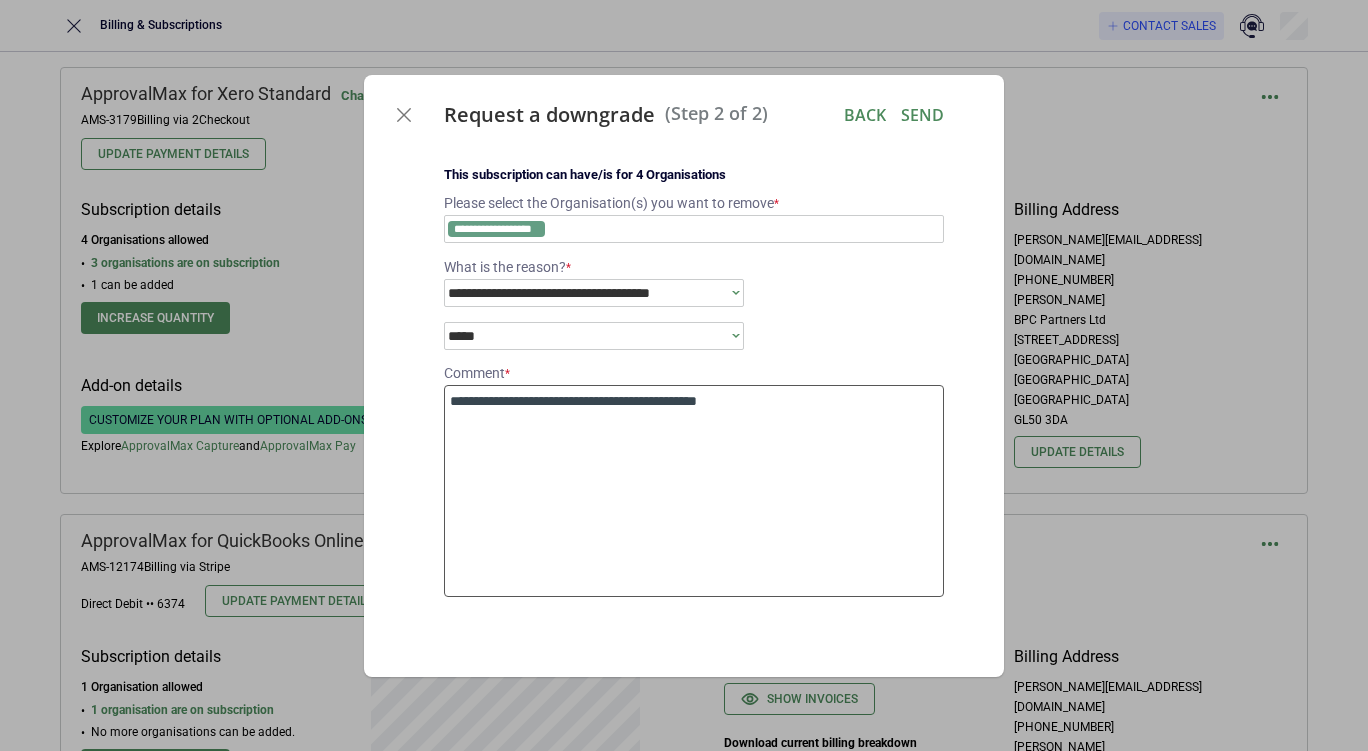 type on "*" 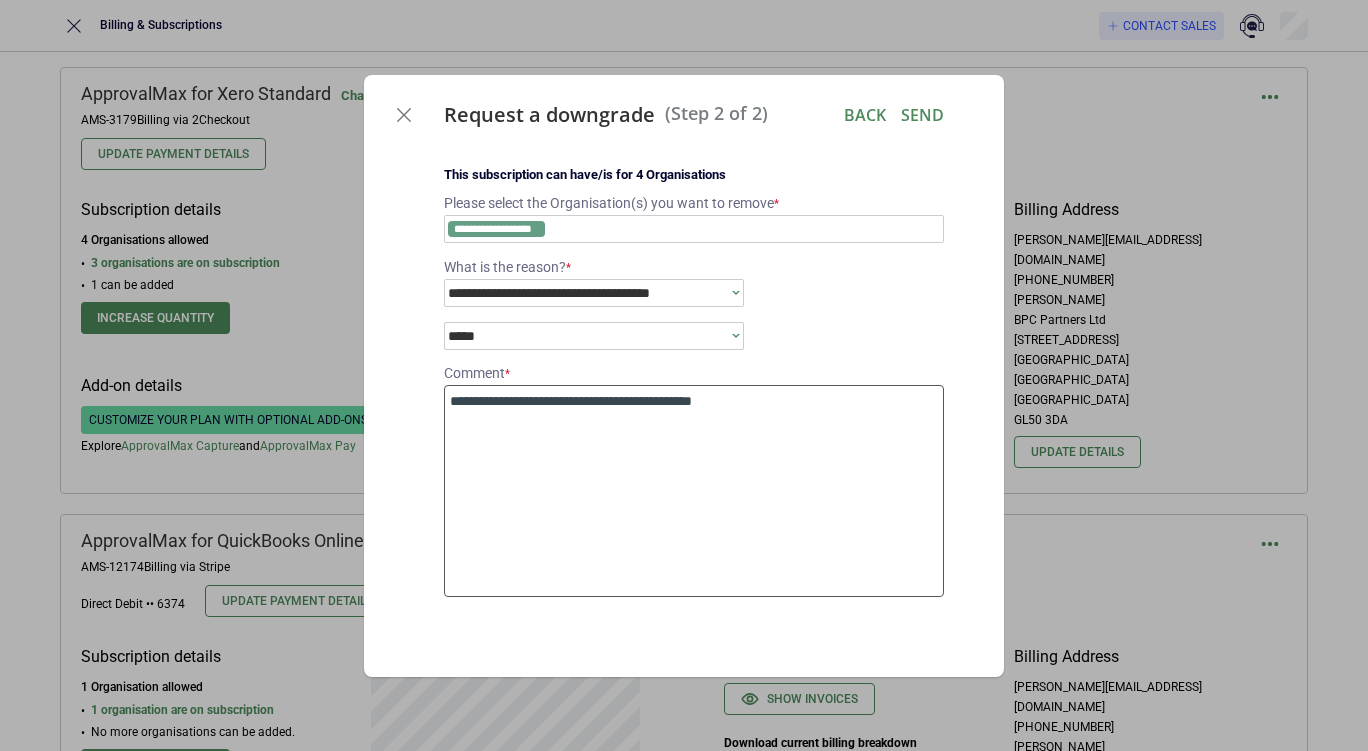 type on "*" 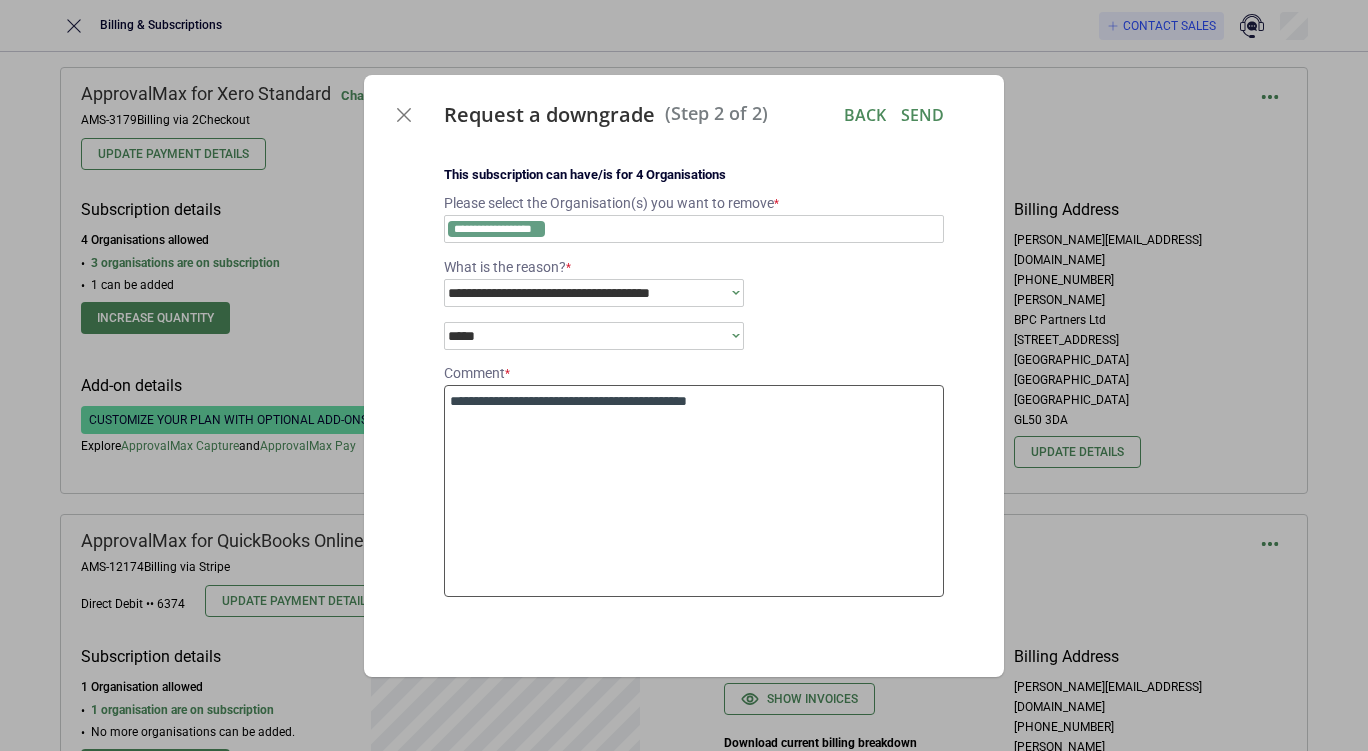 type on "*" 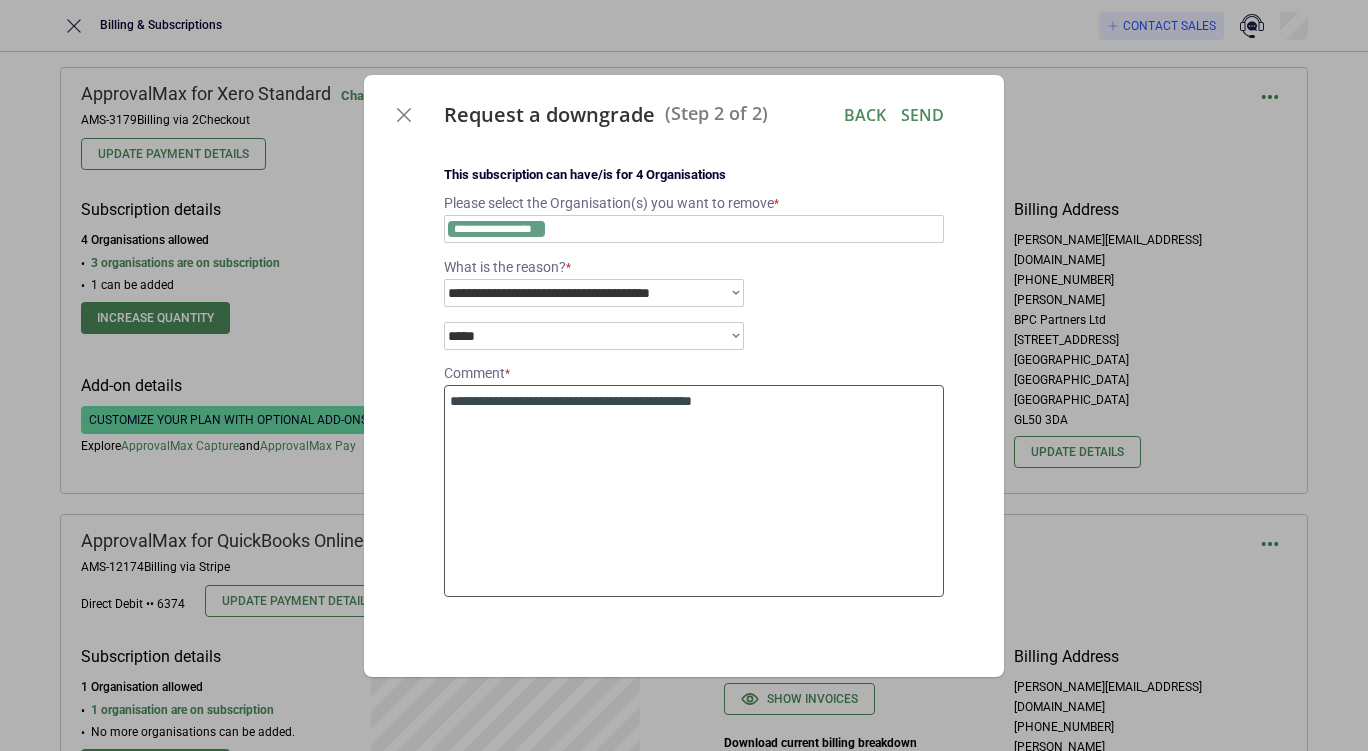 type on "*" 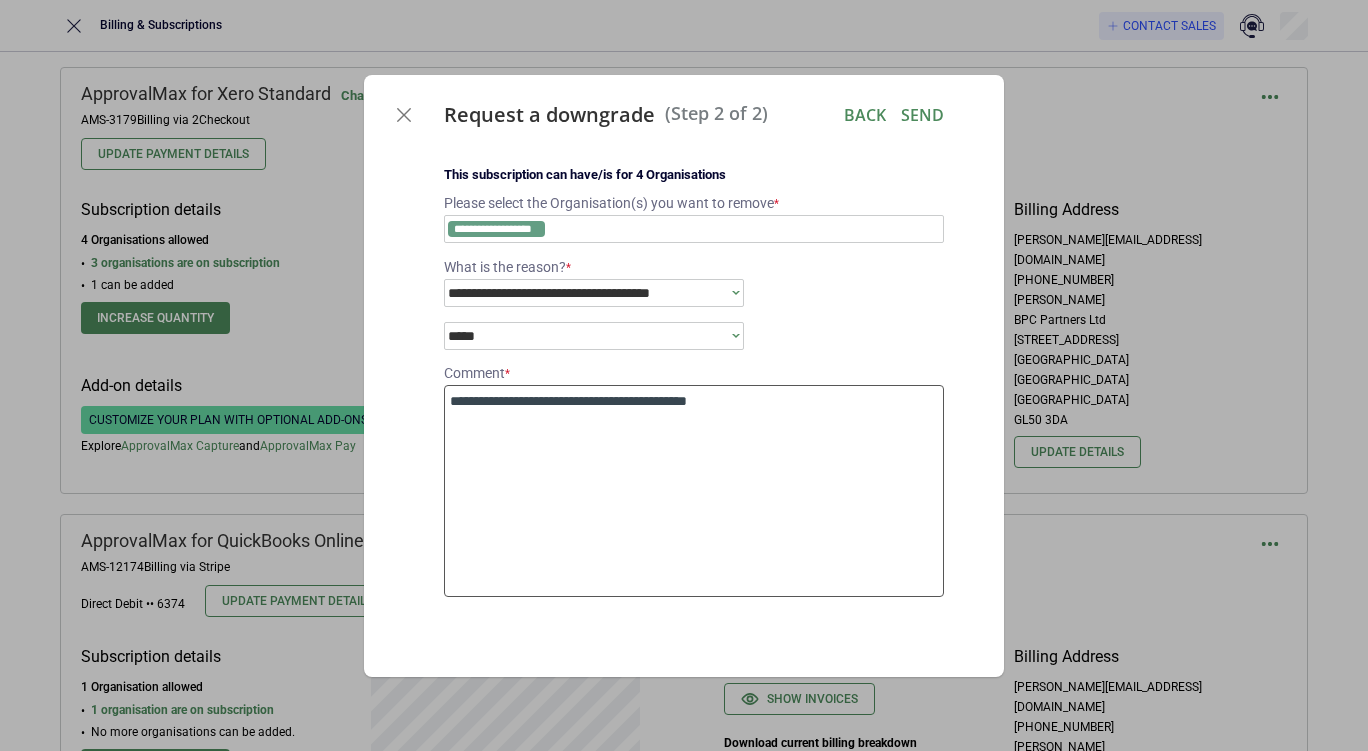 type on "*" 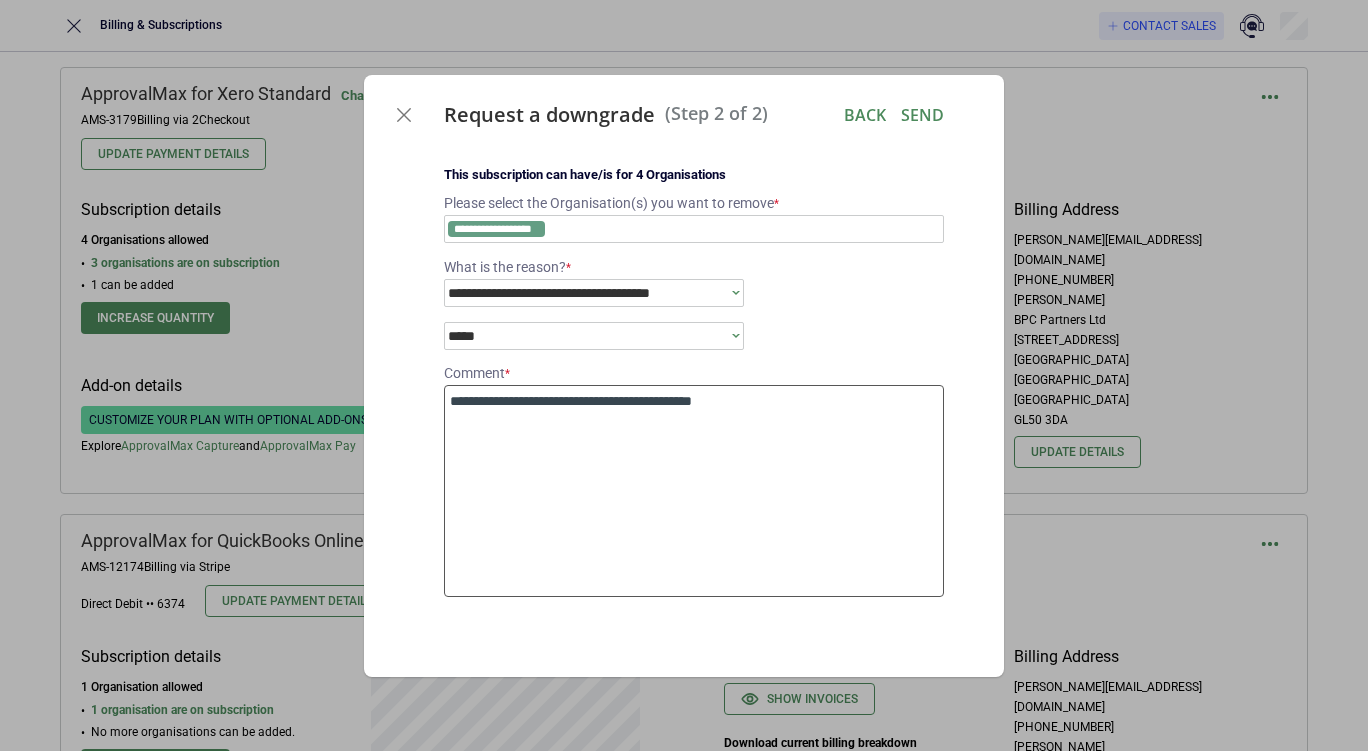 type on "*" 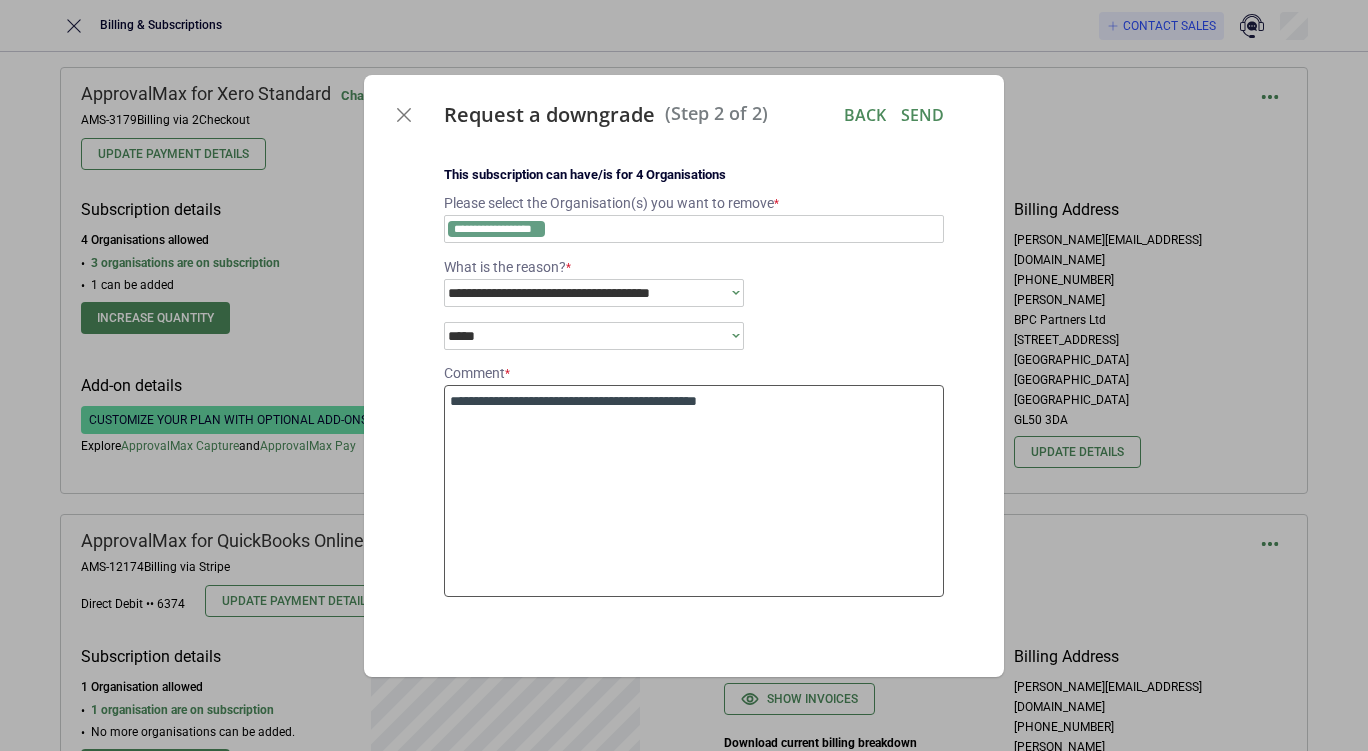 type on "*" 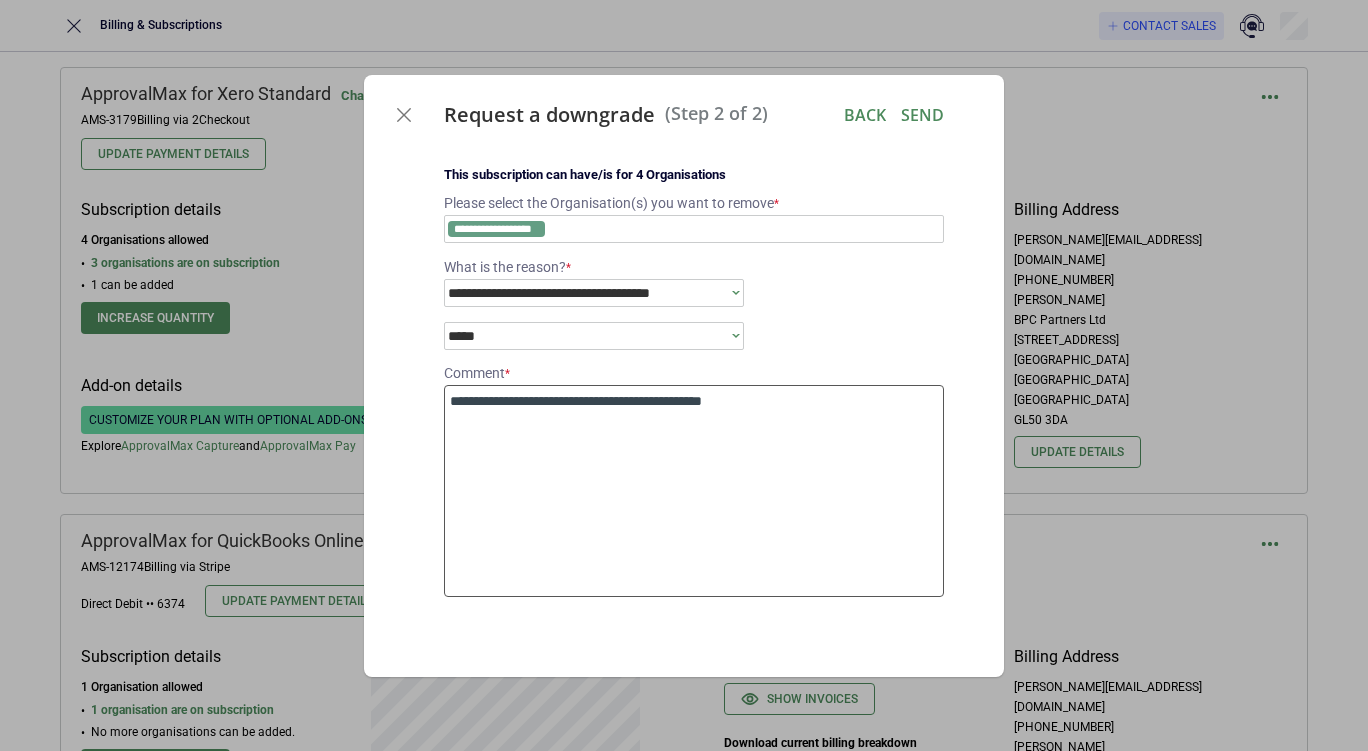 type on "*" 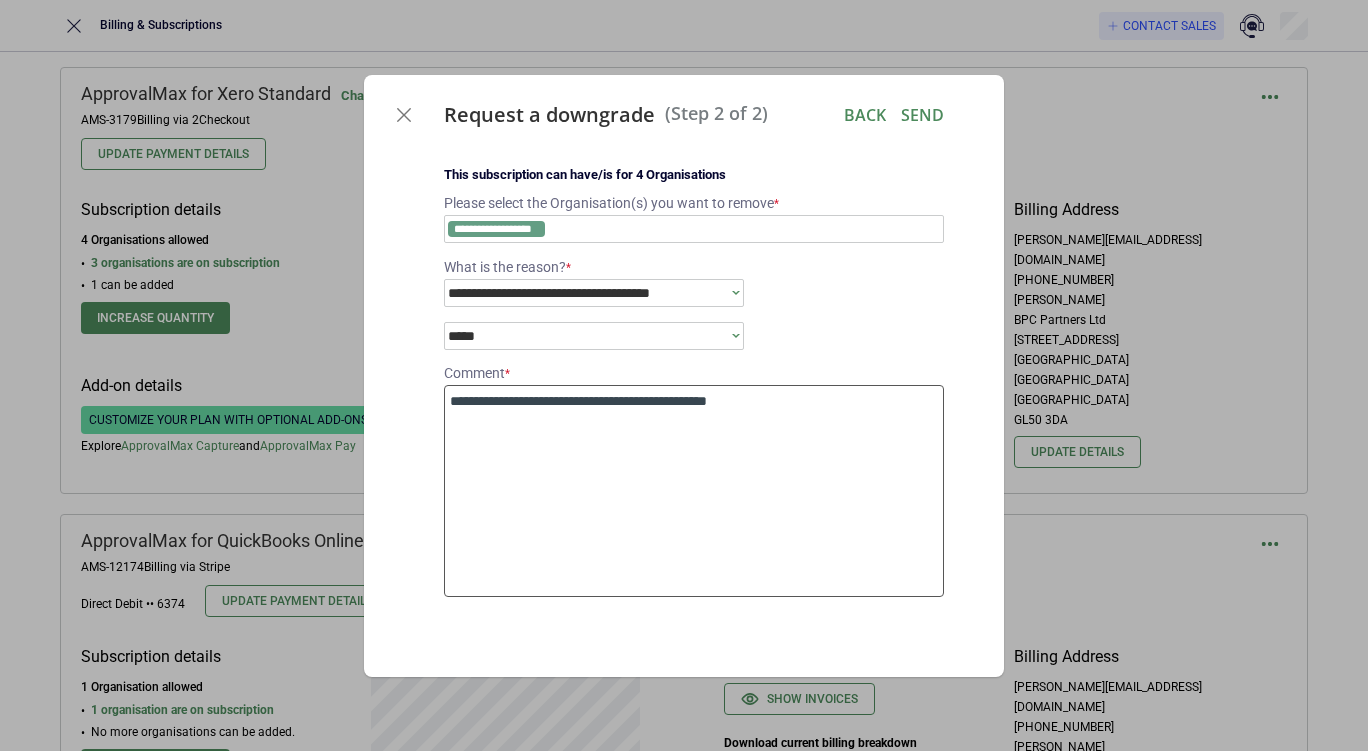 type on "*" 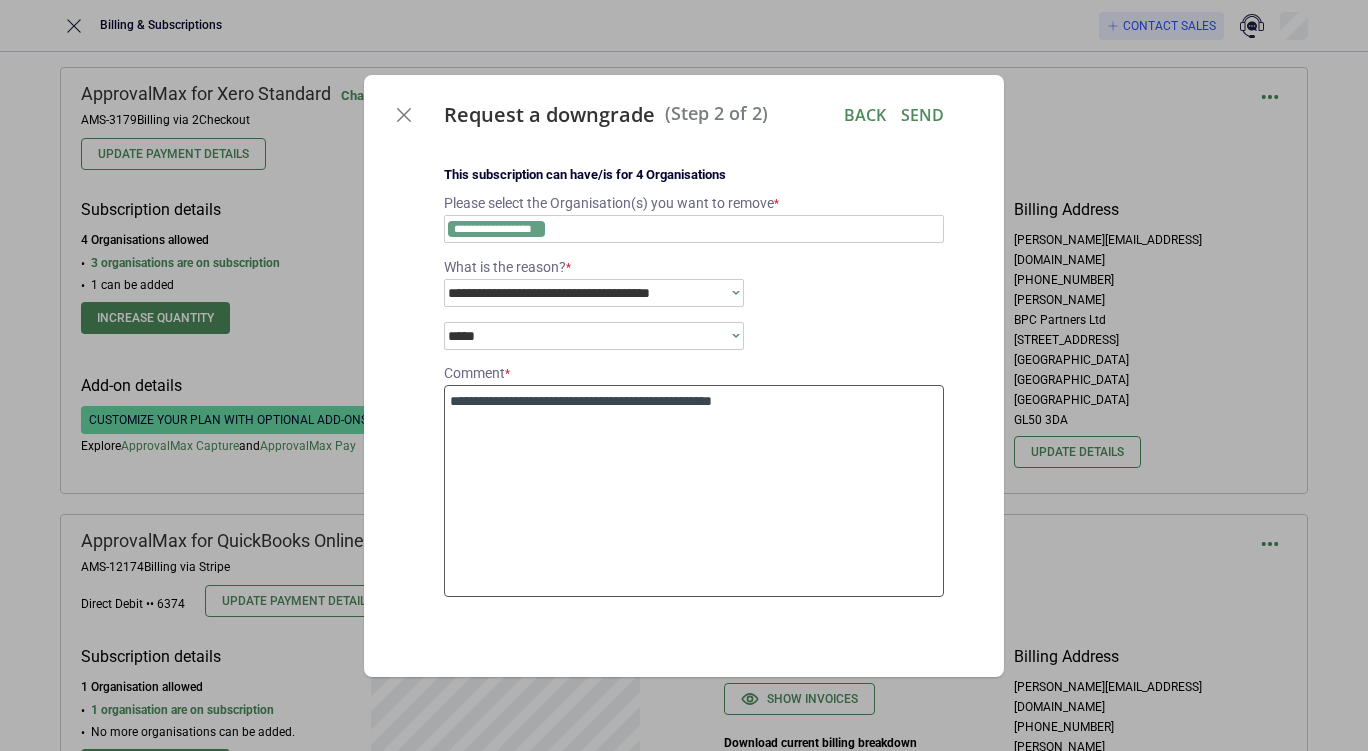 type on "*" 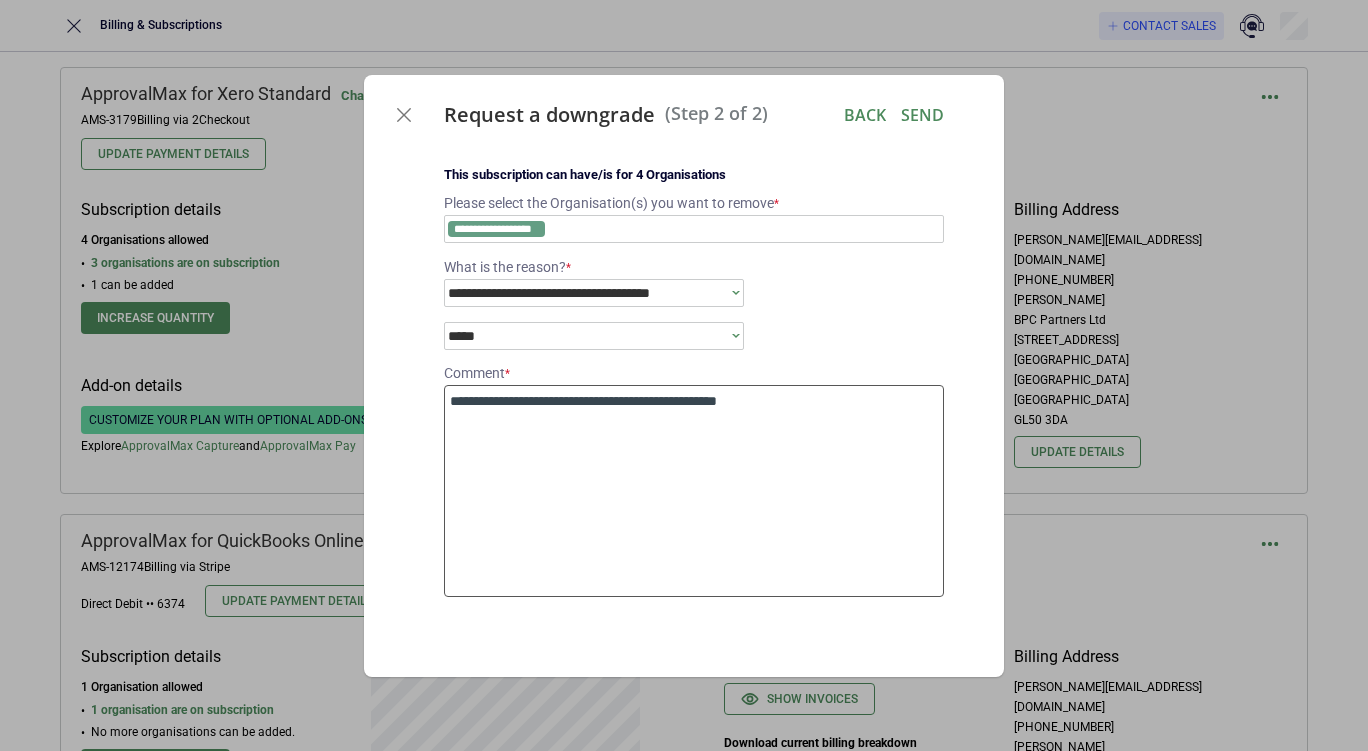 type on "*" 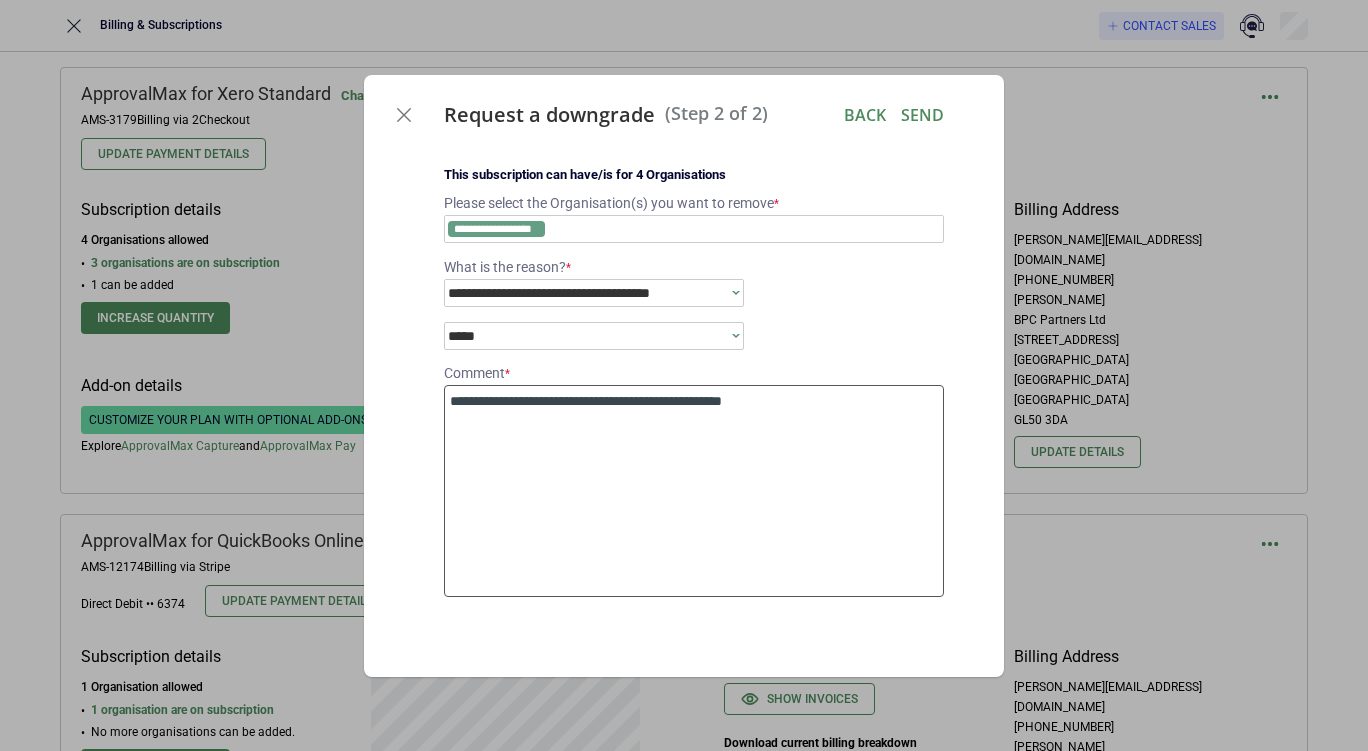 type on "*" 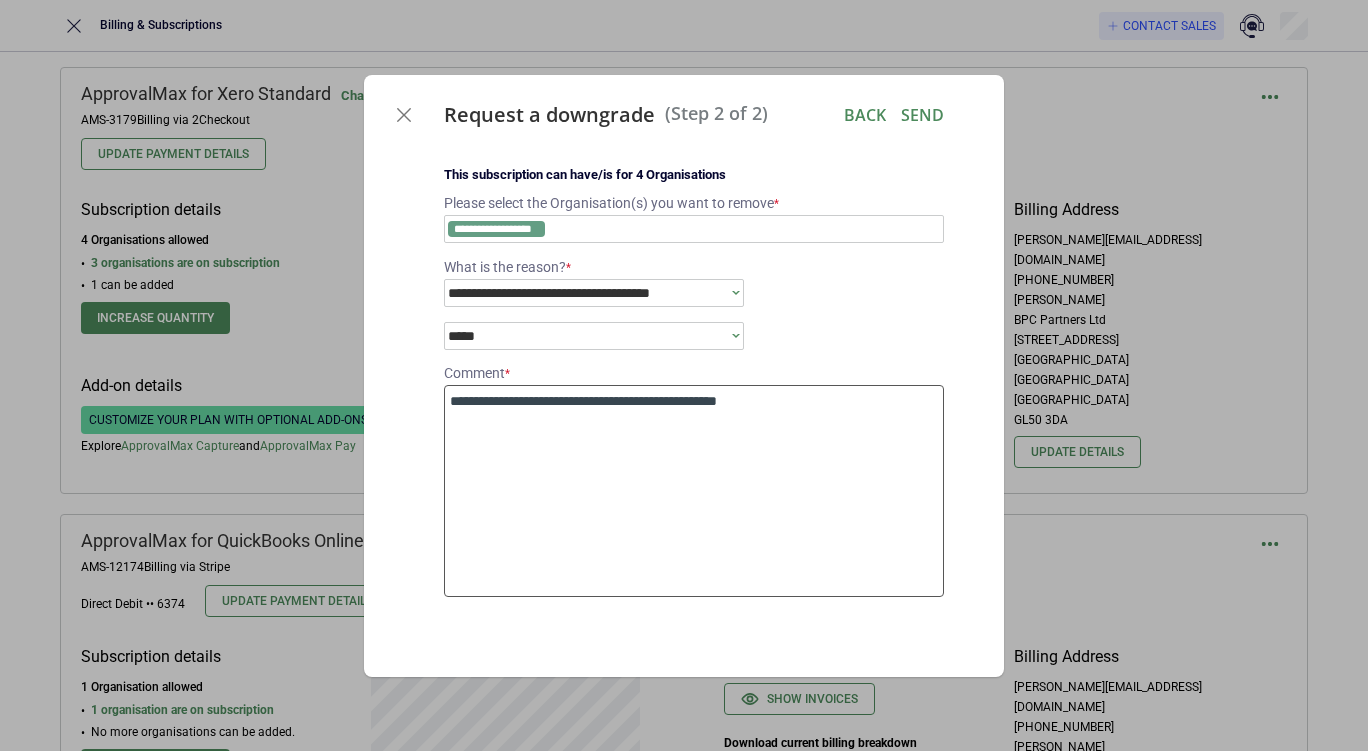 type on "*" 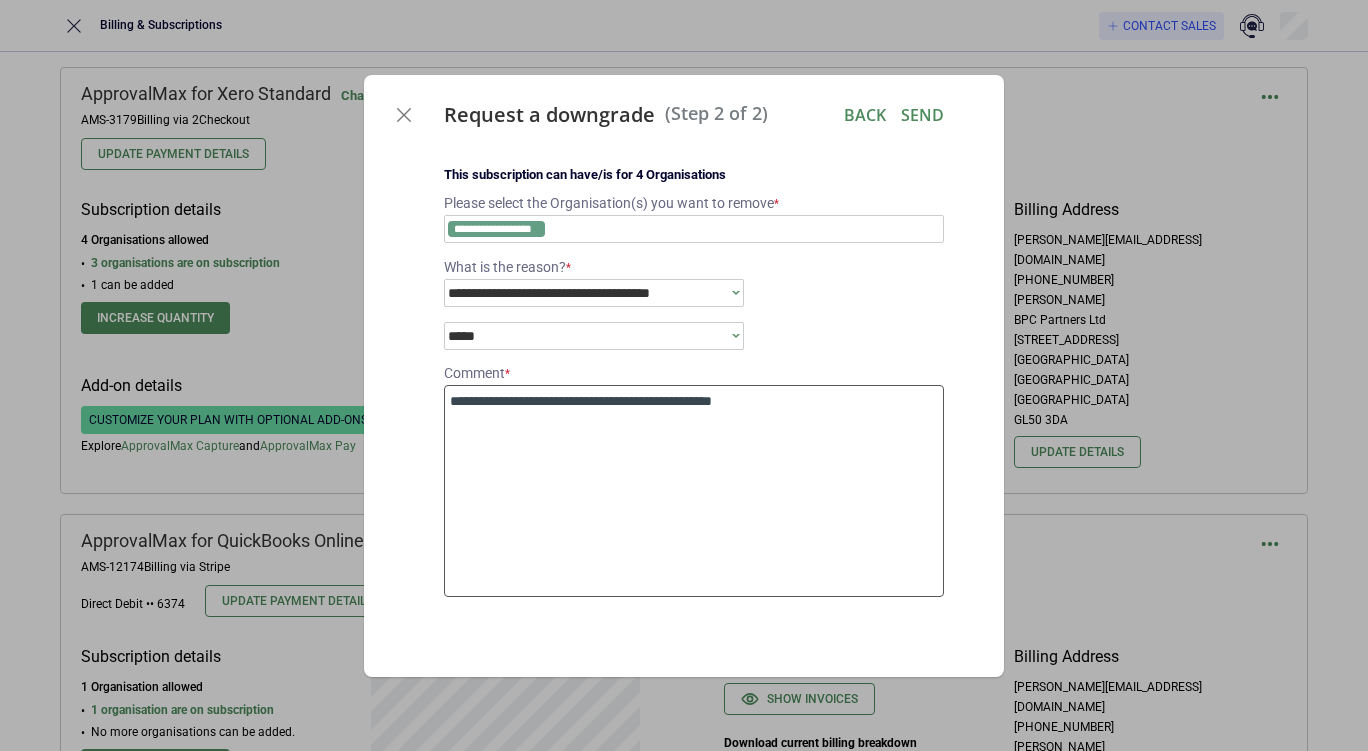 type on "*" 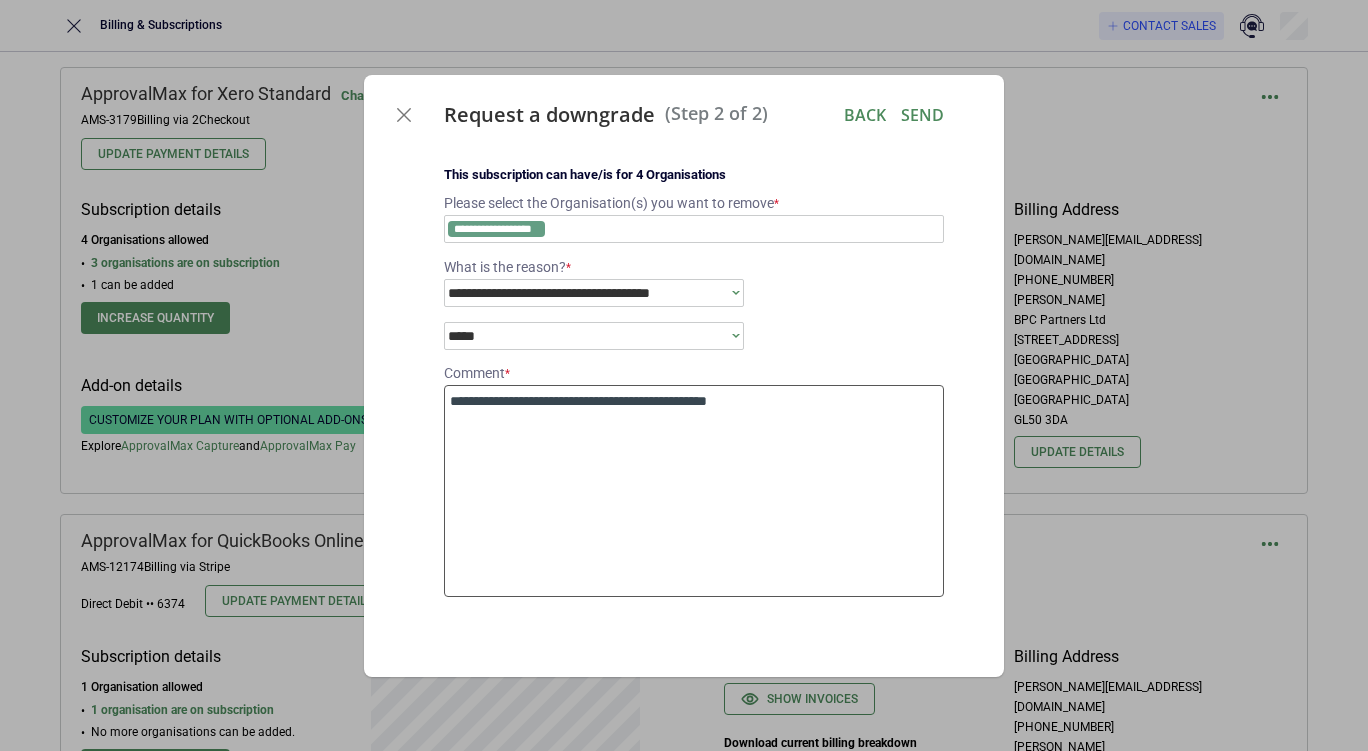 type on "*" 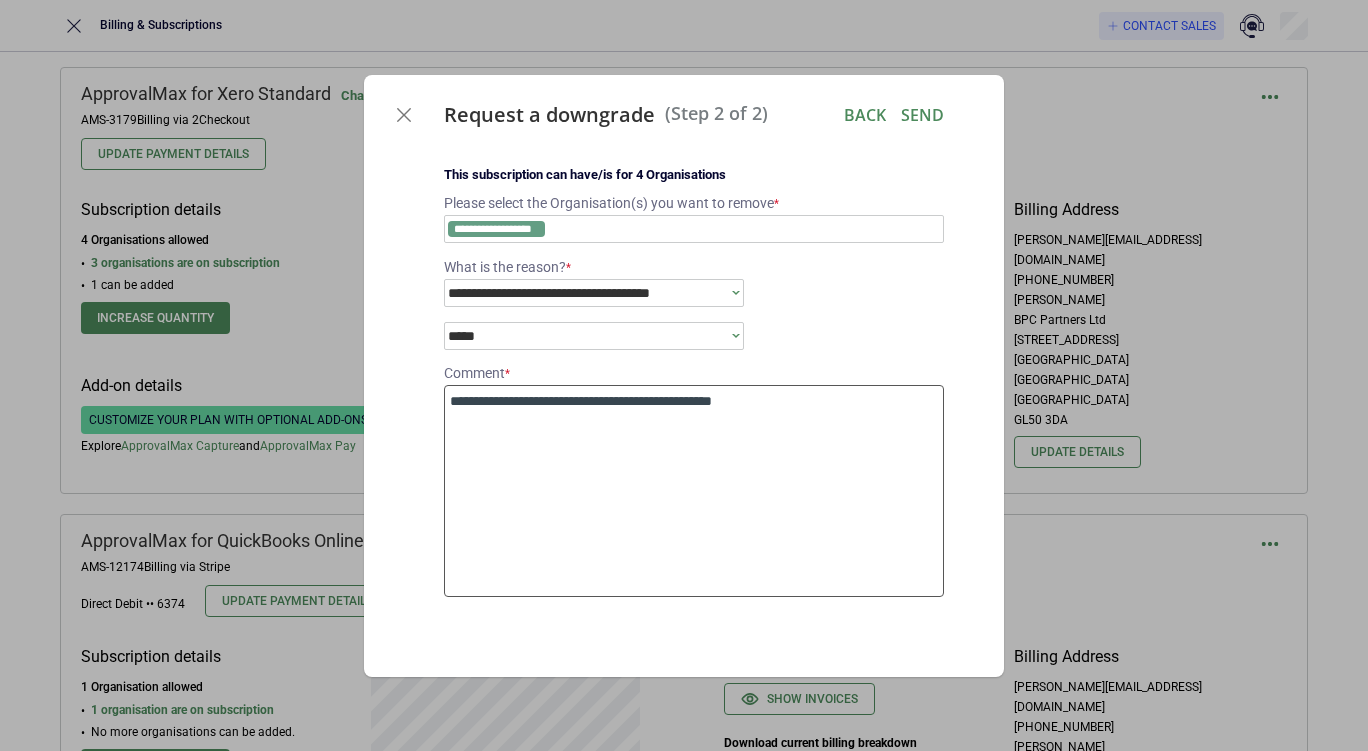 type on "*" 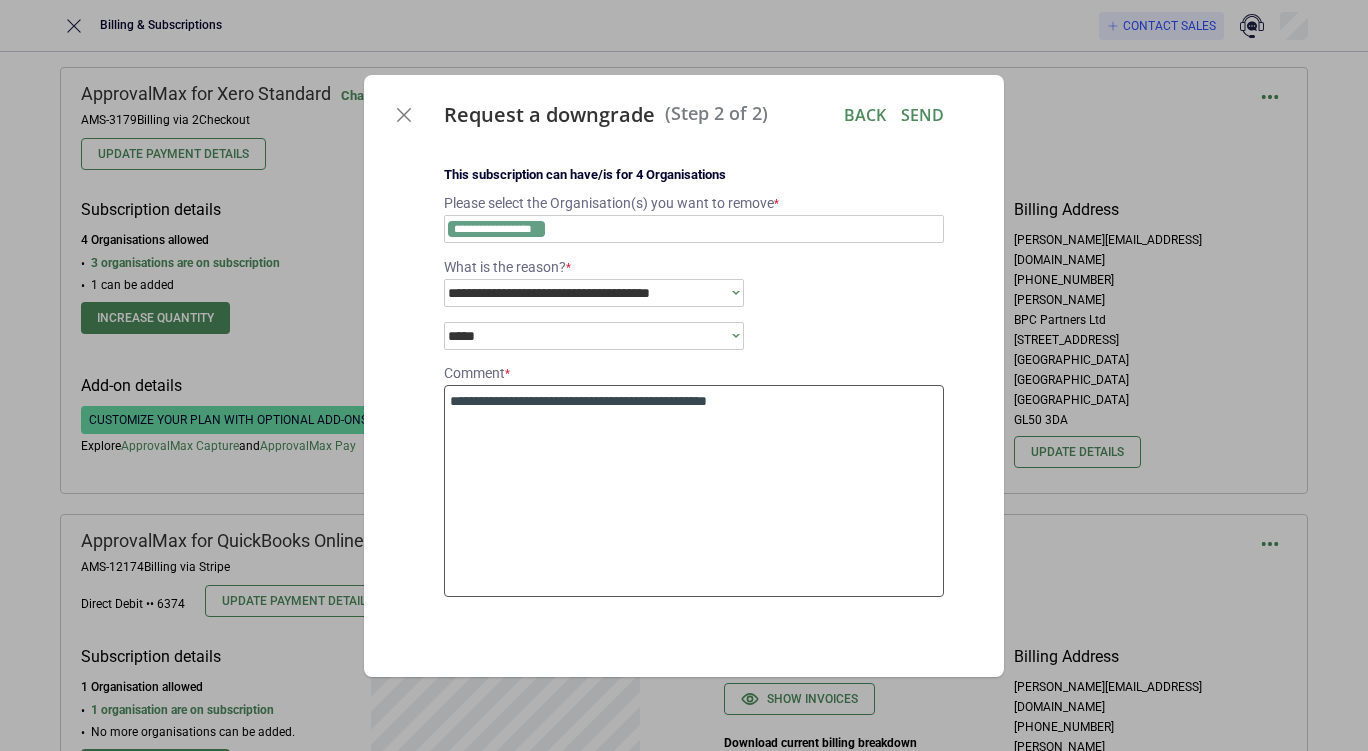 type on "*" 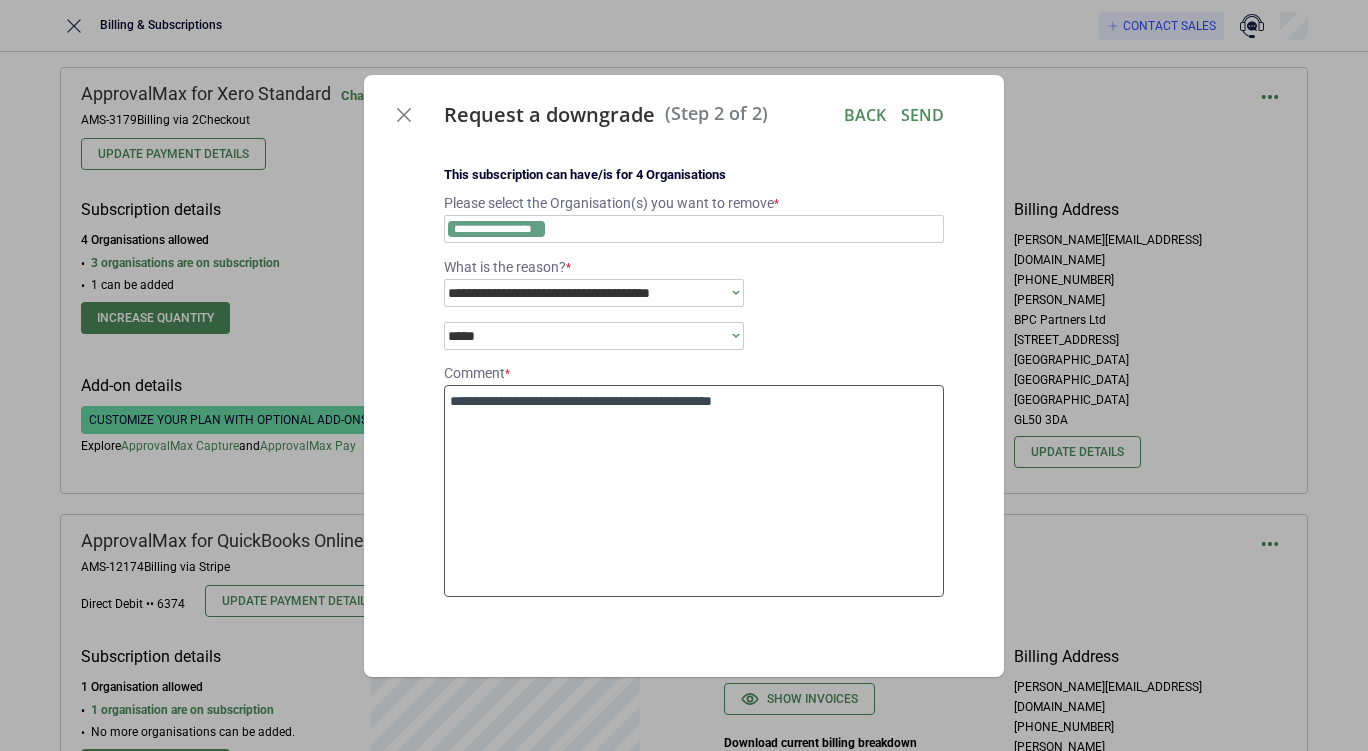 type on "*" 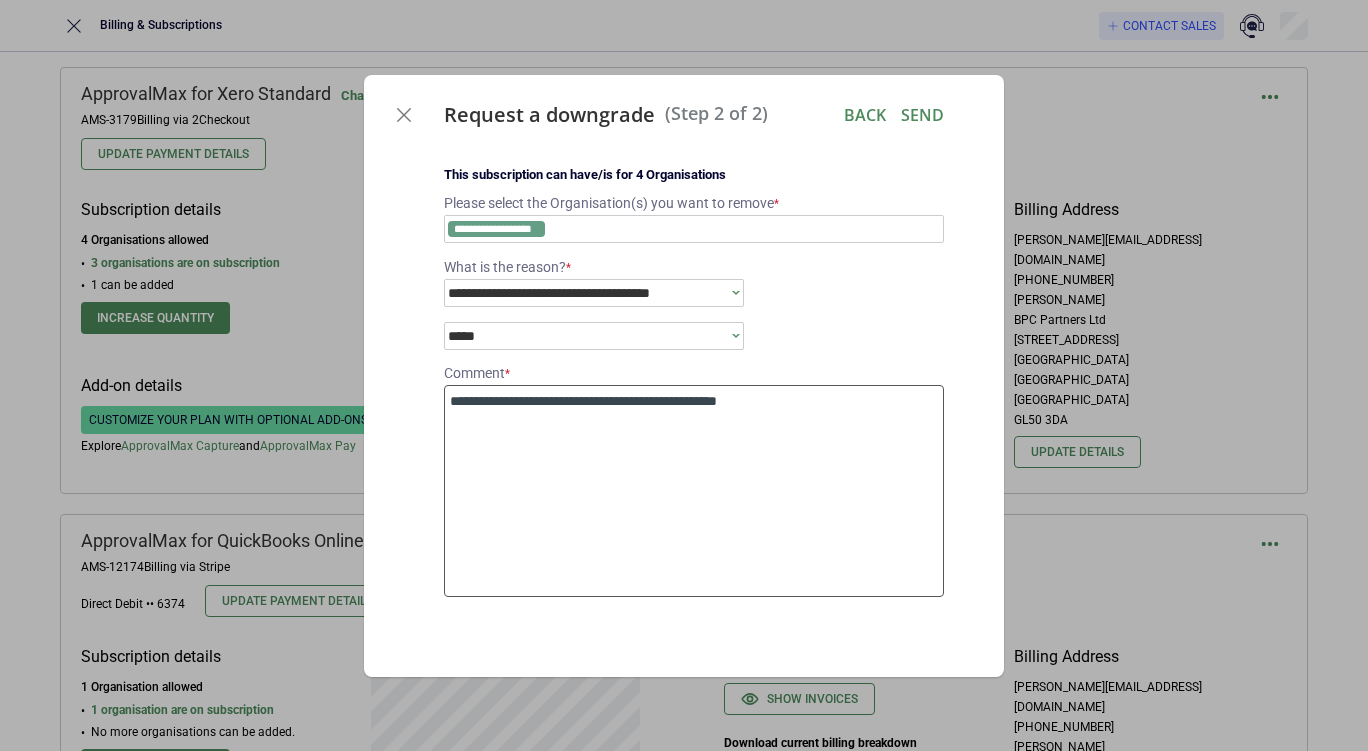 type on "*" 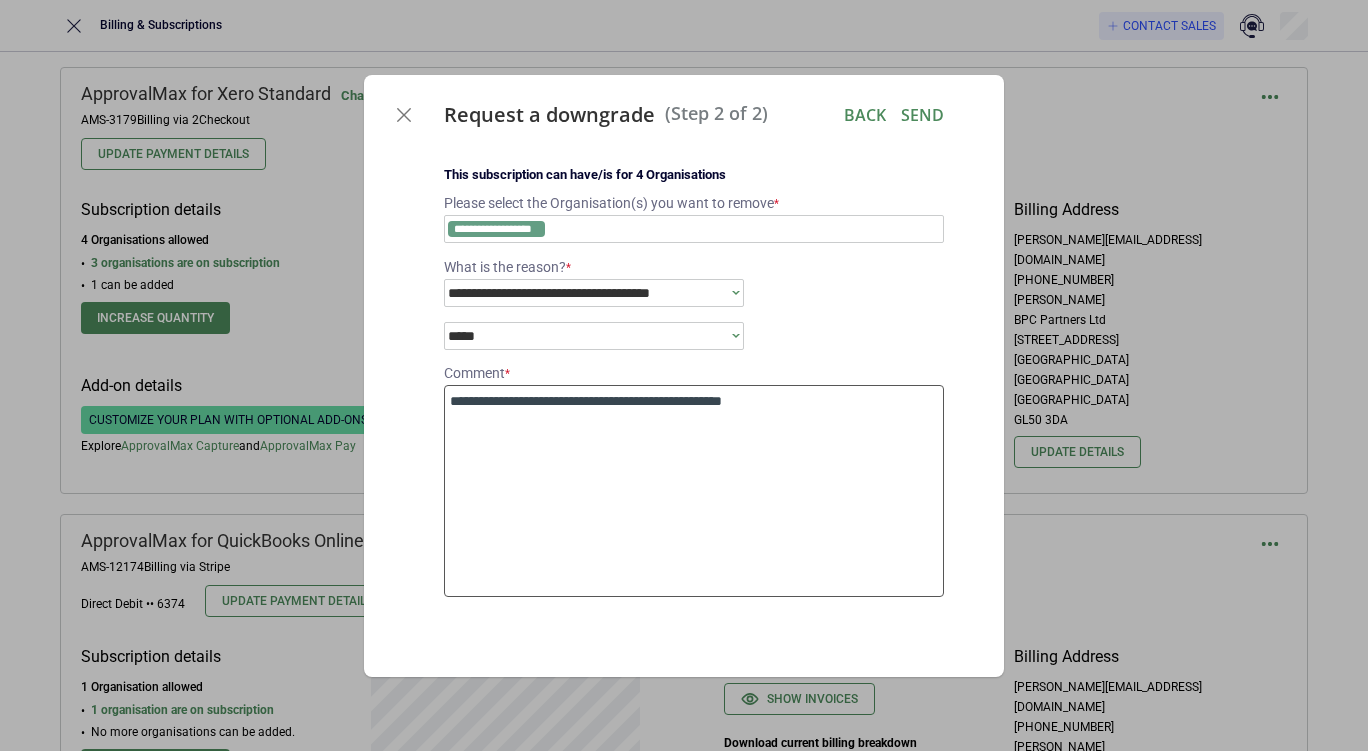 type on "*" 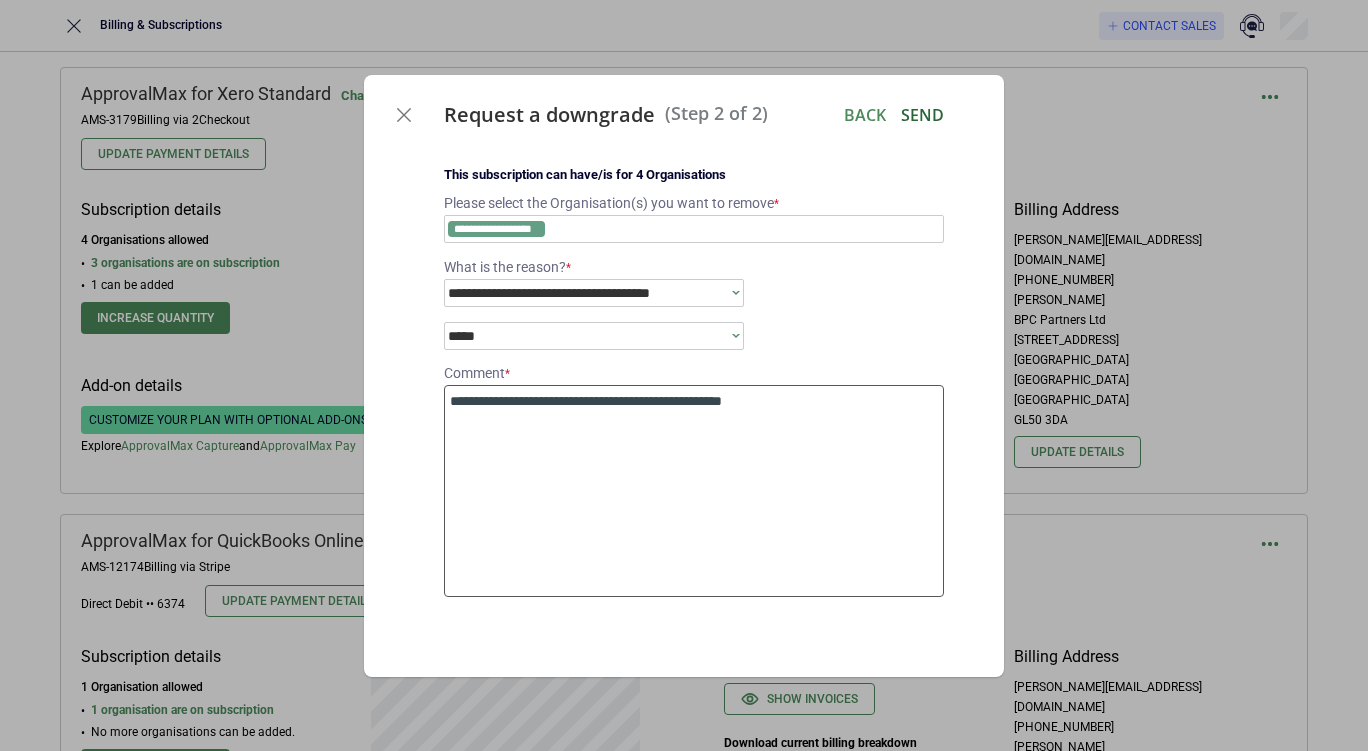 type on "**********" 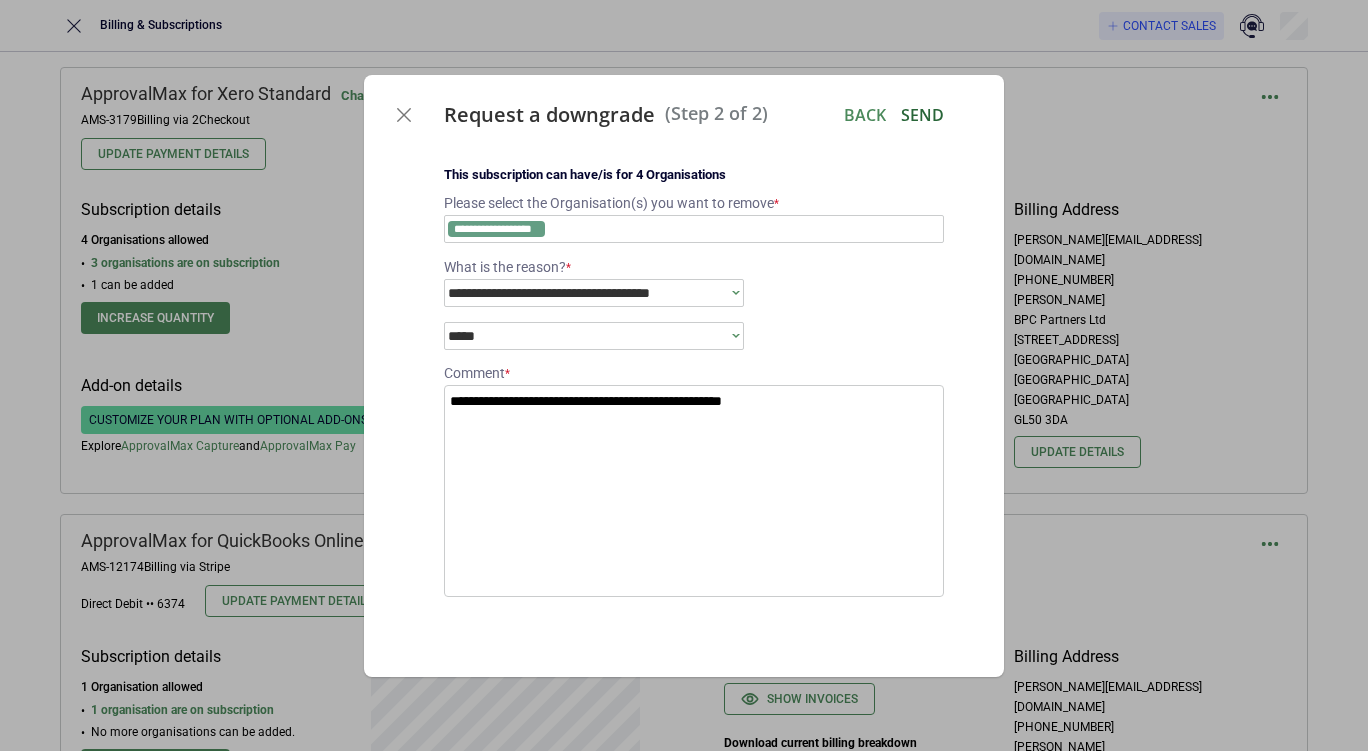 click on "Send" at bounding box center [922, 115] 